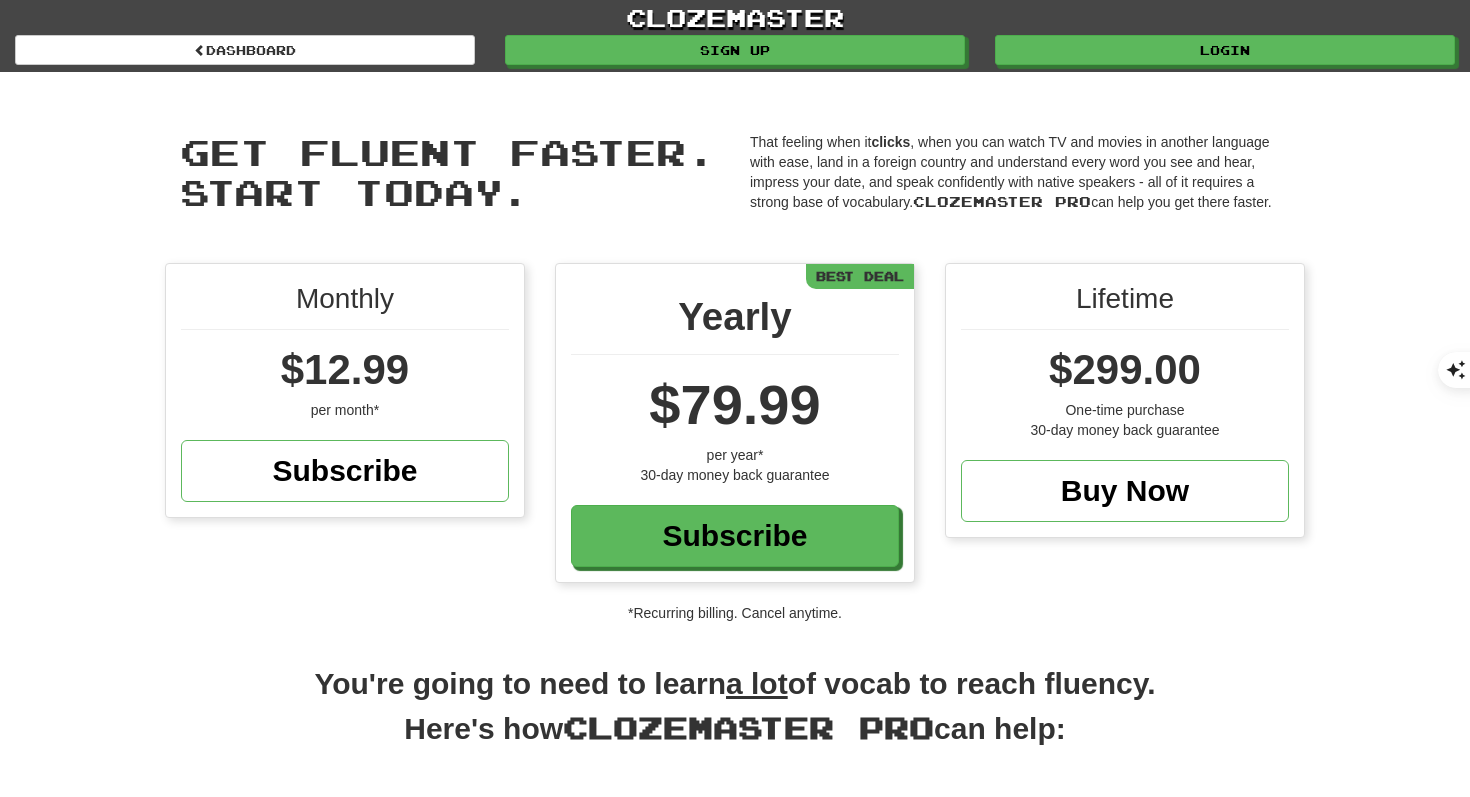 scroll, scrollTop: 0, scrollLeft: 0, axis: both 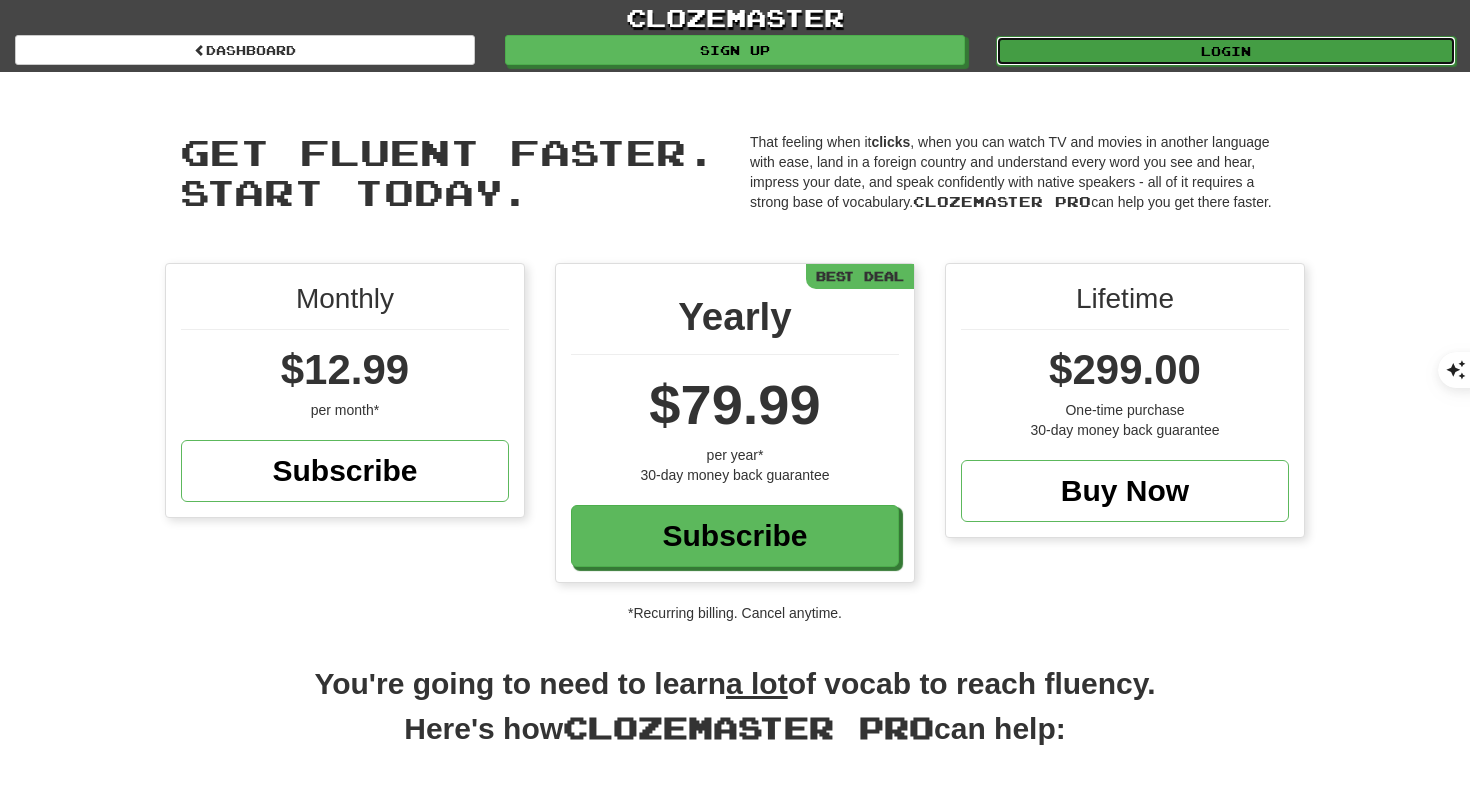 click on "Login" at bounding box center [1226, 51] 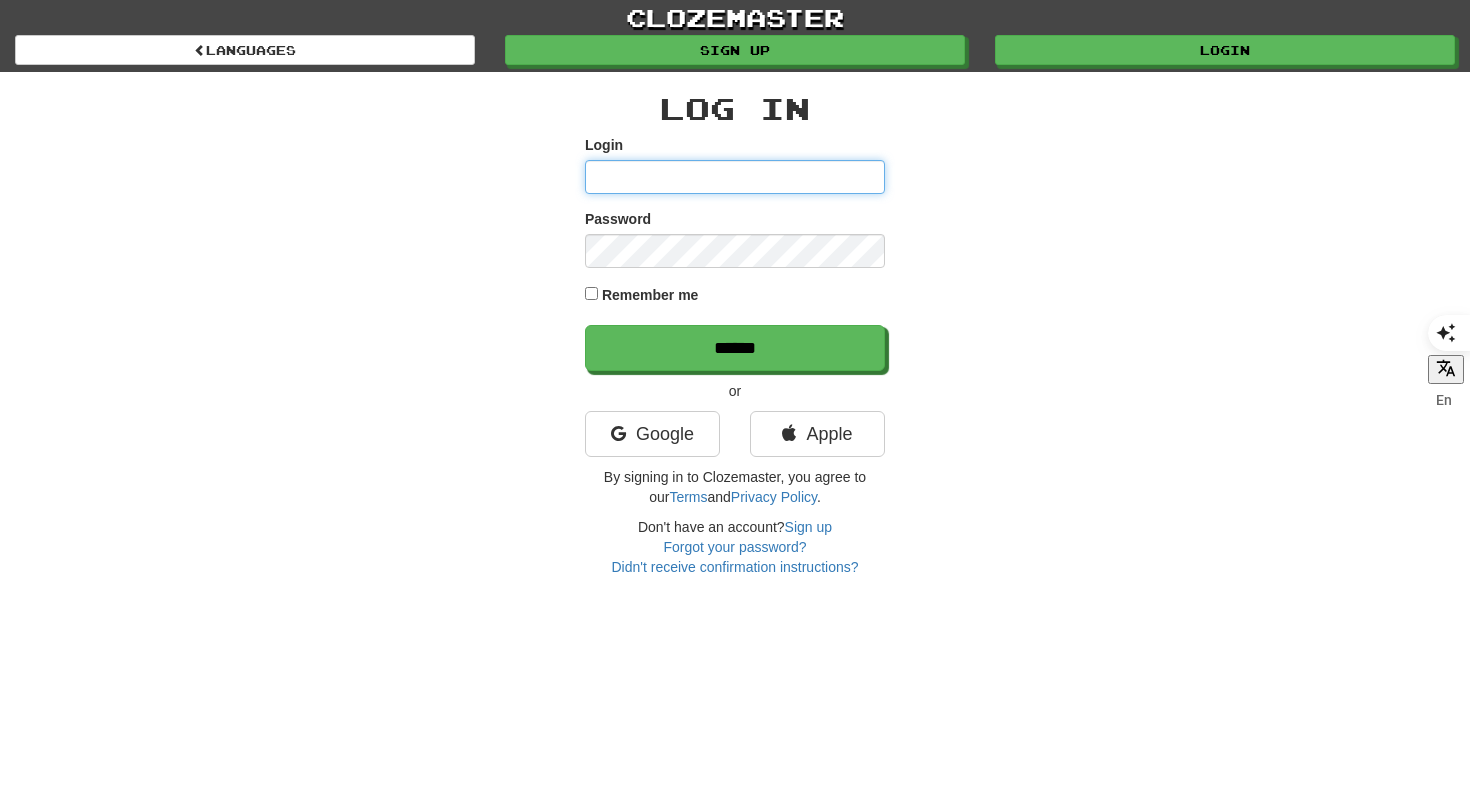 scroll, scrollTop: 0, scrollLeft: 0, axis: both 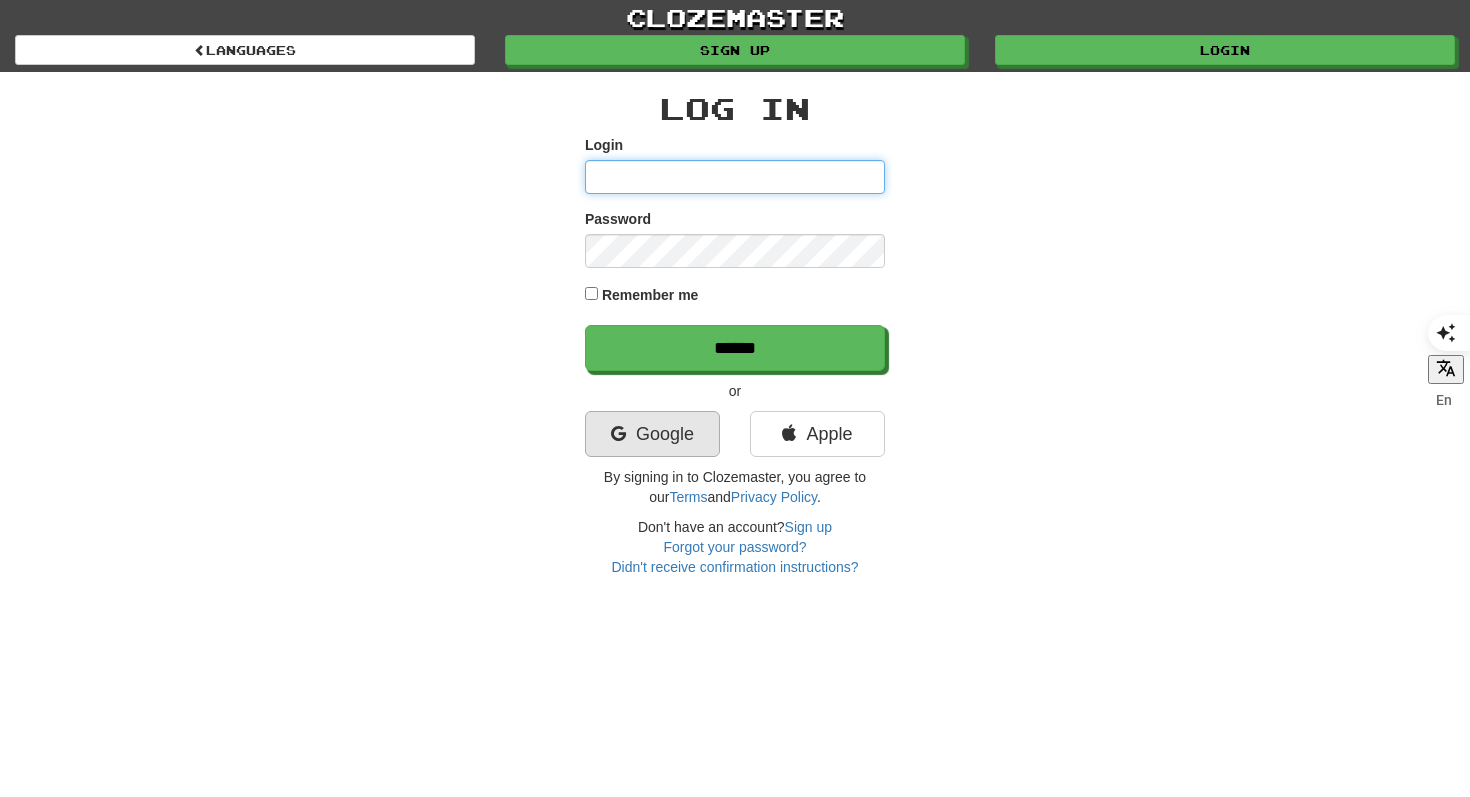 type on "**********" 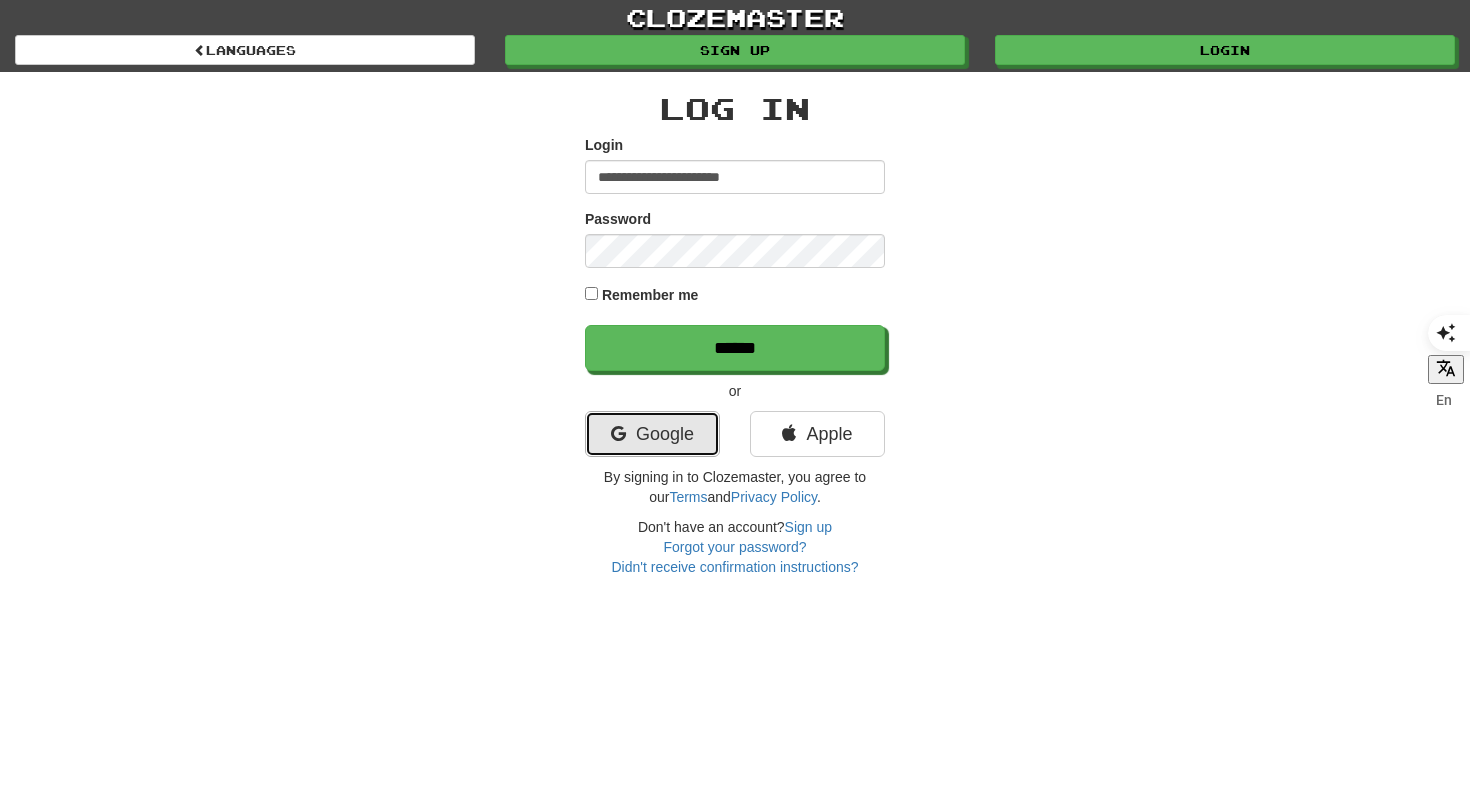 click on "Google" at bounding box center (652, 434) 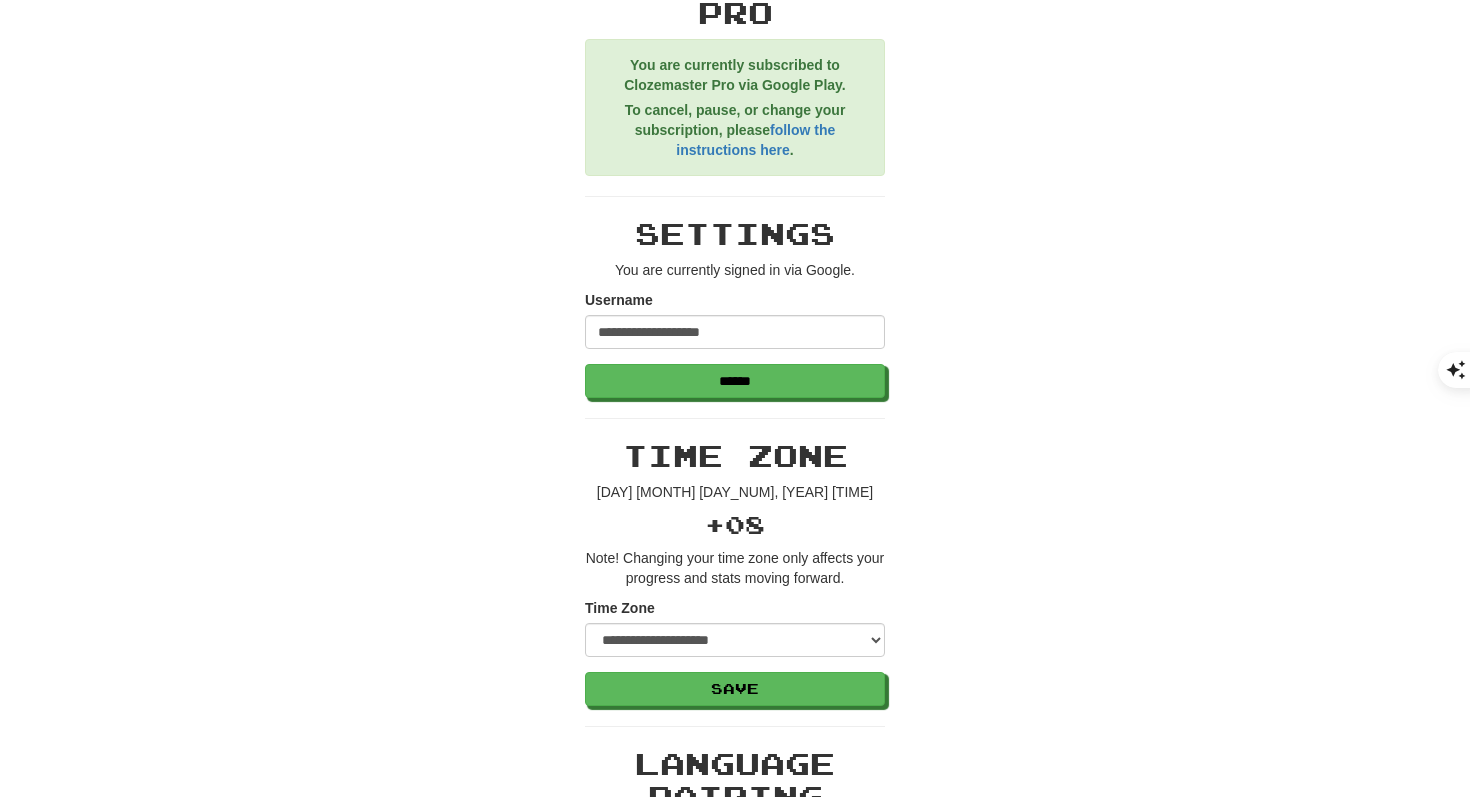 scroll, scrollTop: 0, scrollLeft: 0, axis: both 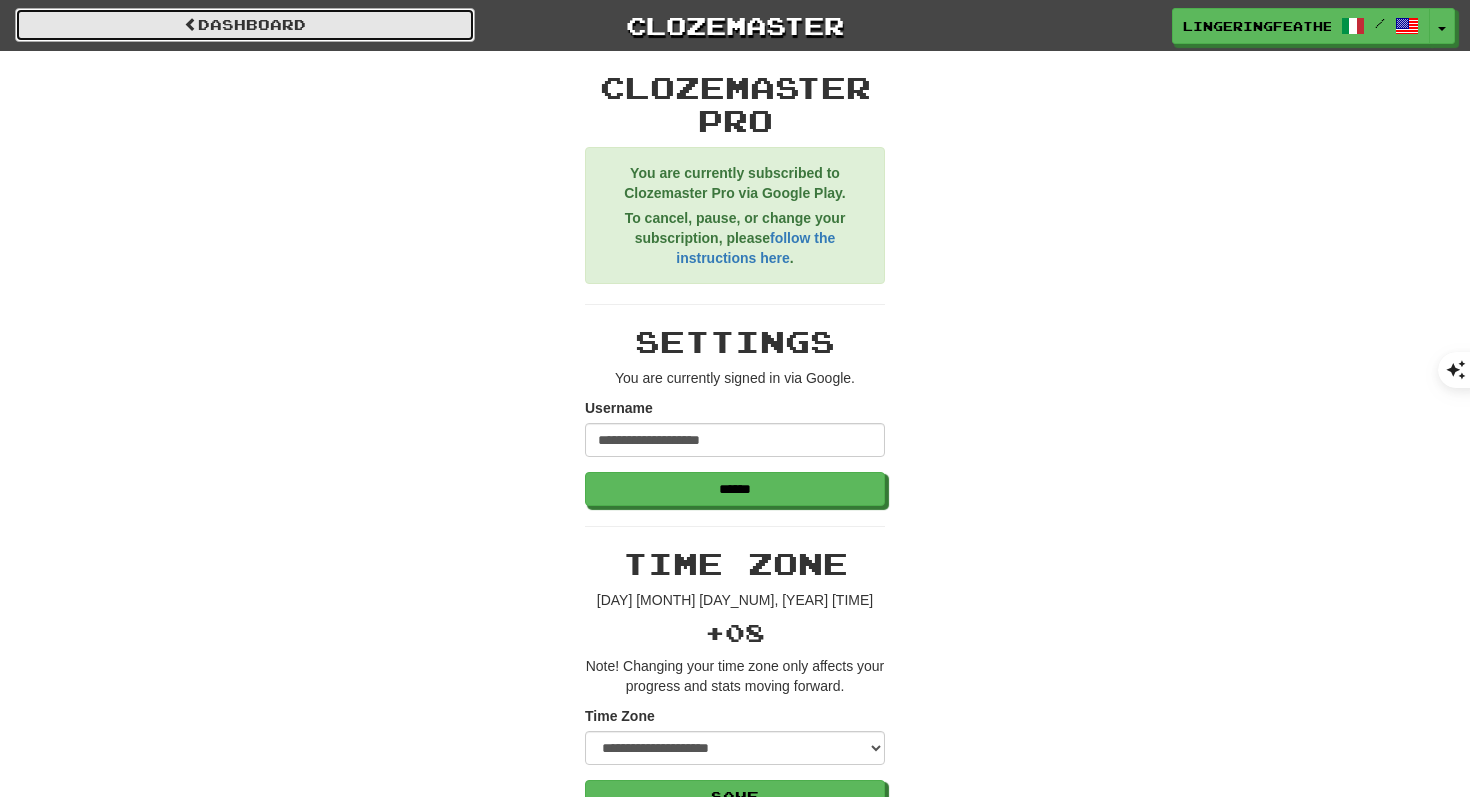 click on "Dashboard" at bounding box center (245, 25) 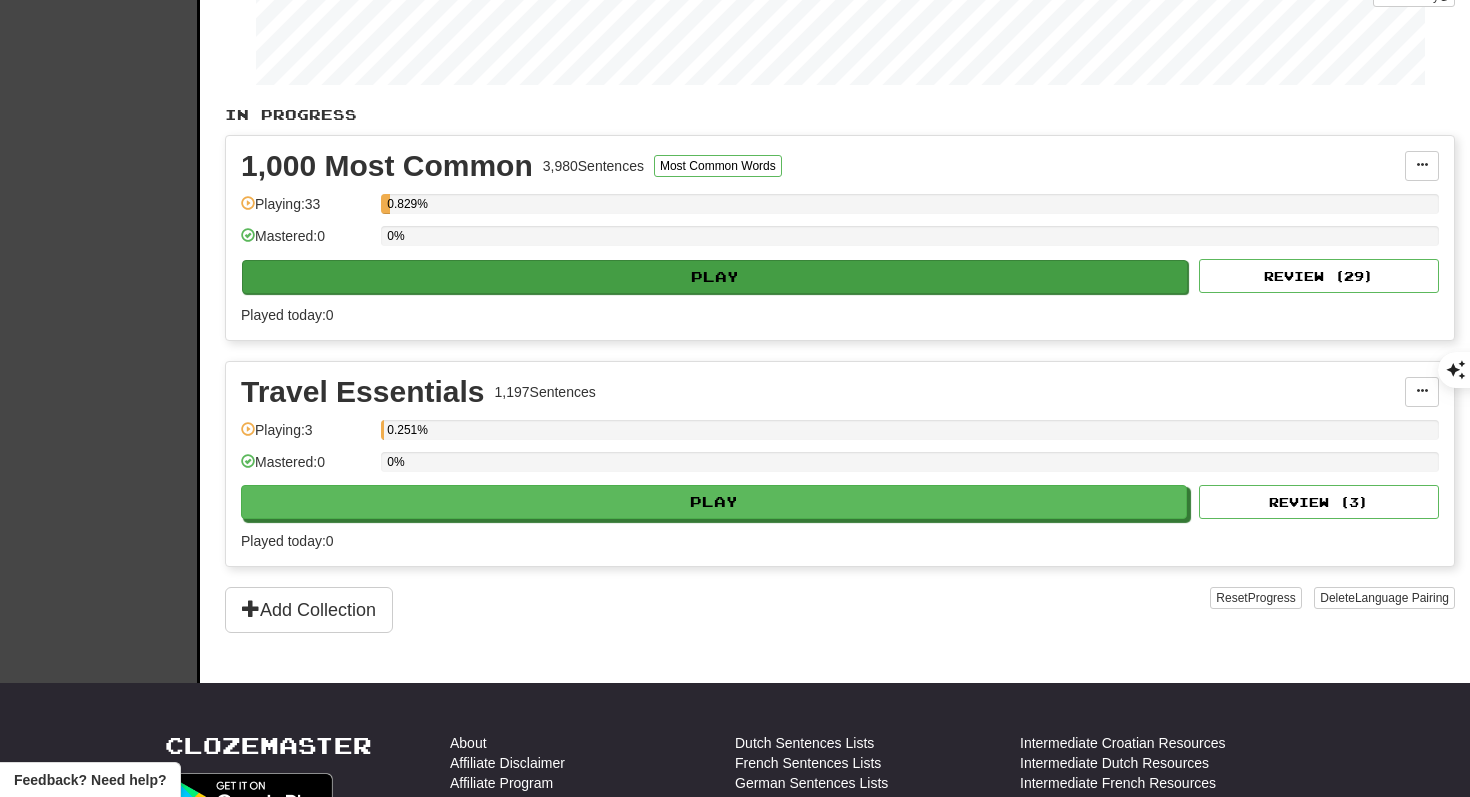 scroll, scrollTop: 355, scrollLeft: 0, axis: vertical 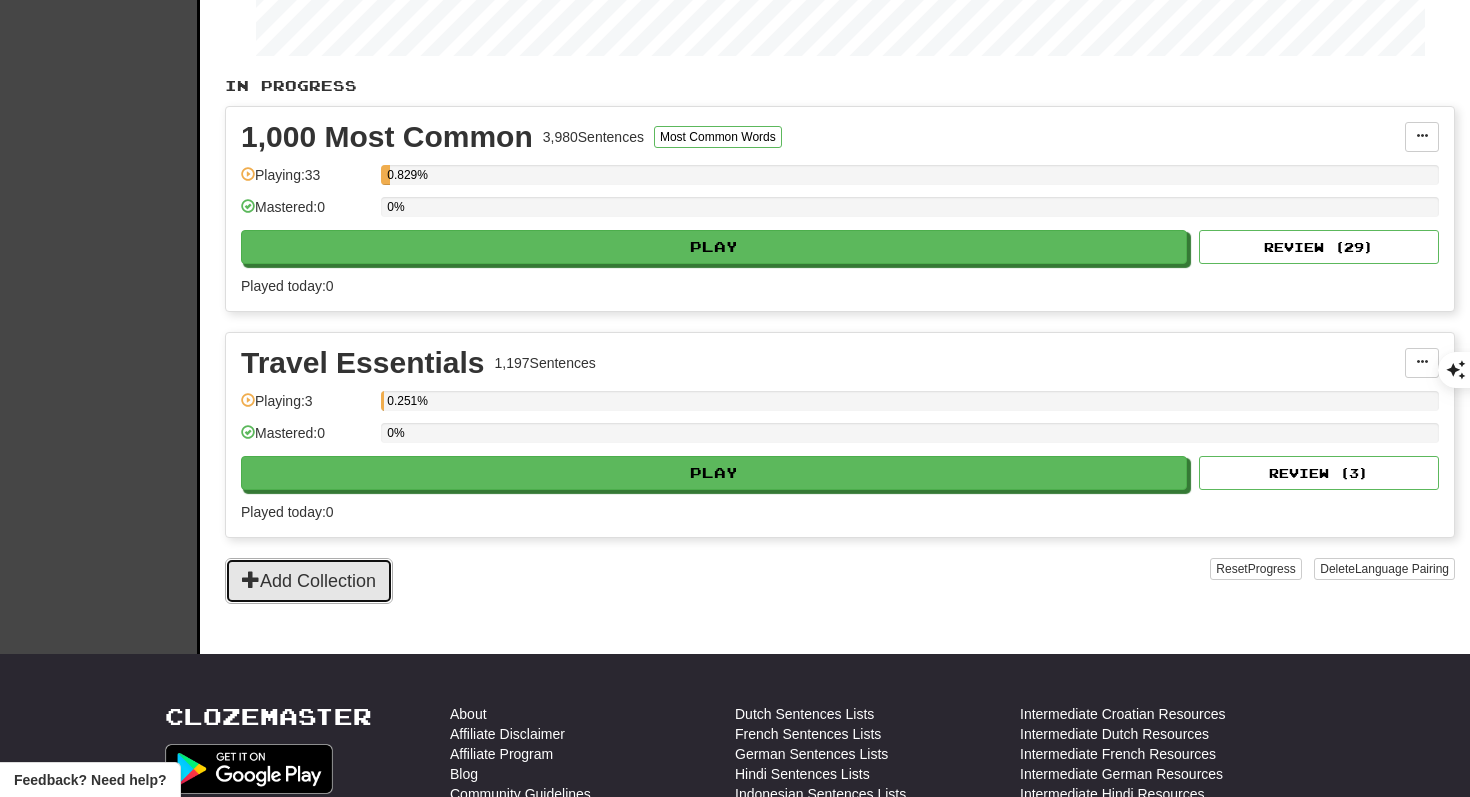click on "Add Collection" at bounding box center (309, 581) 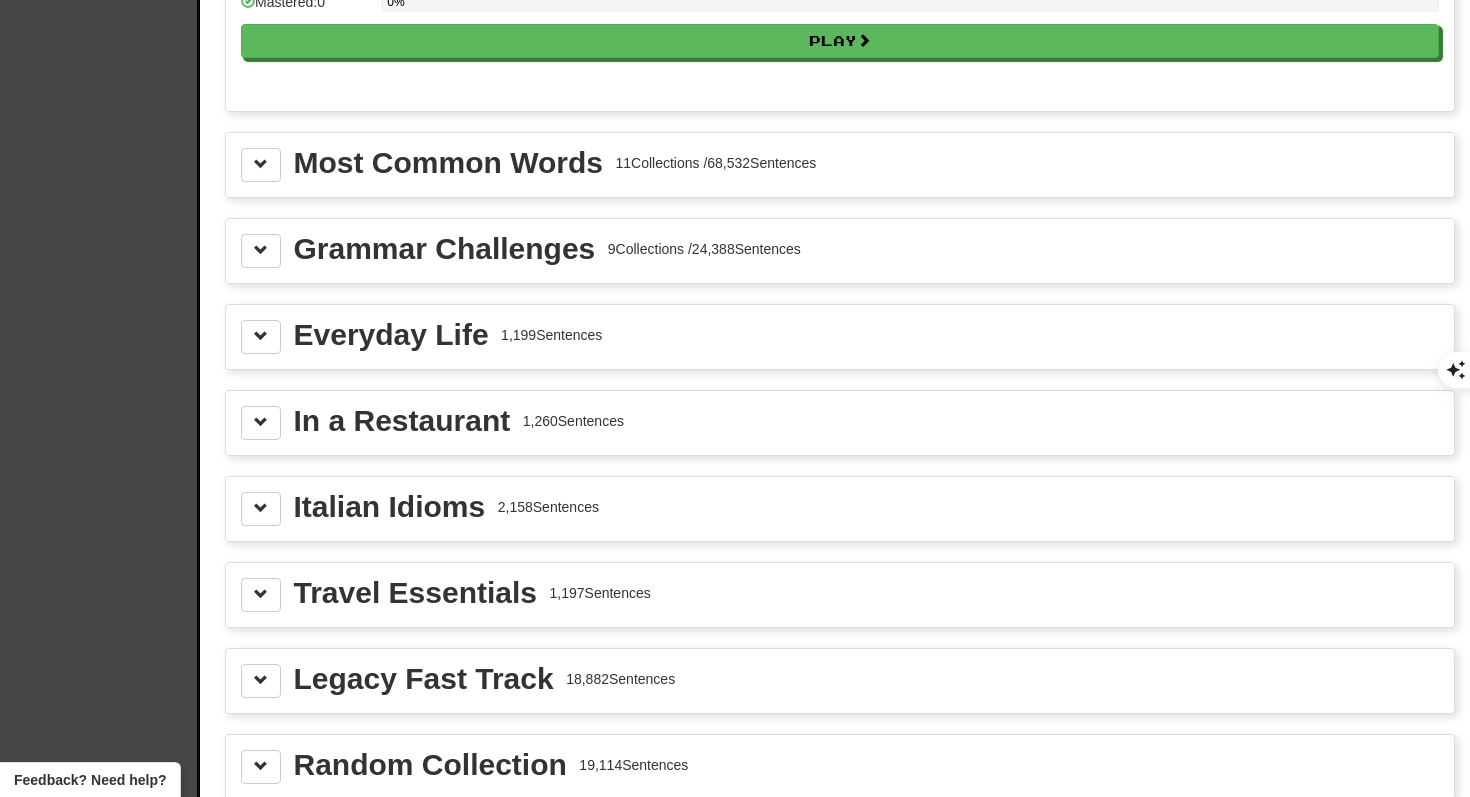 scroll, scrollTop: 2115, scrollLeft: 0, axis: vertical 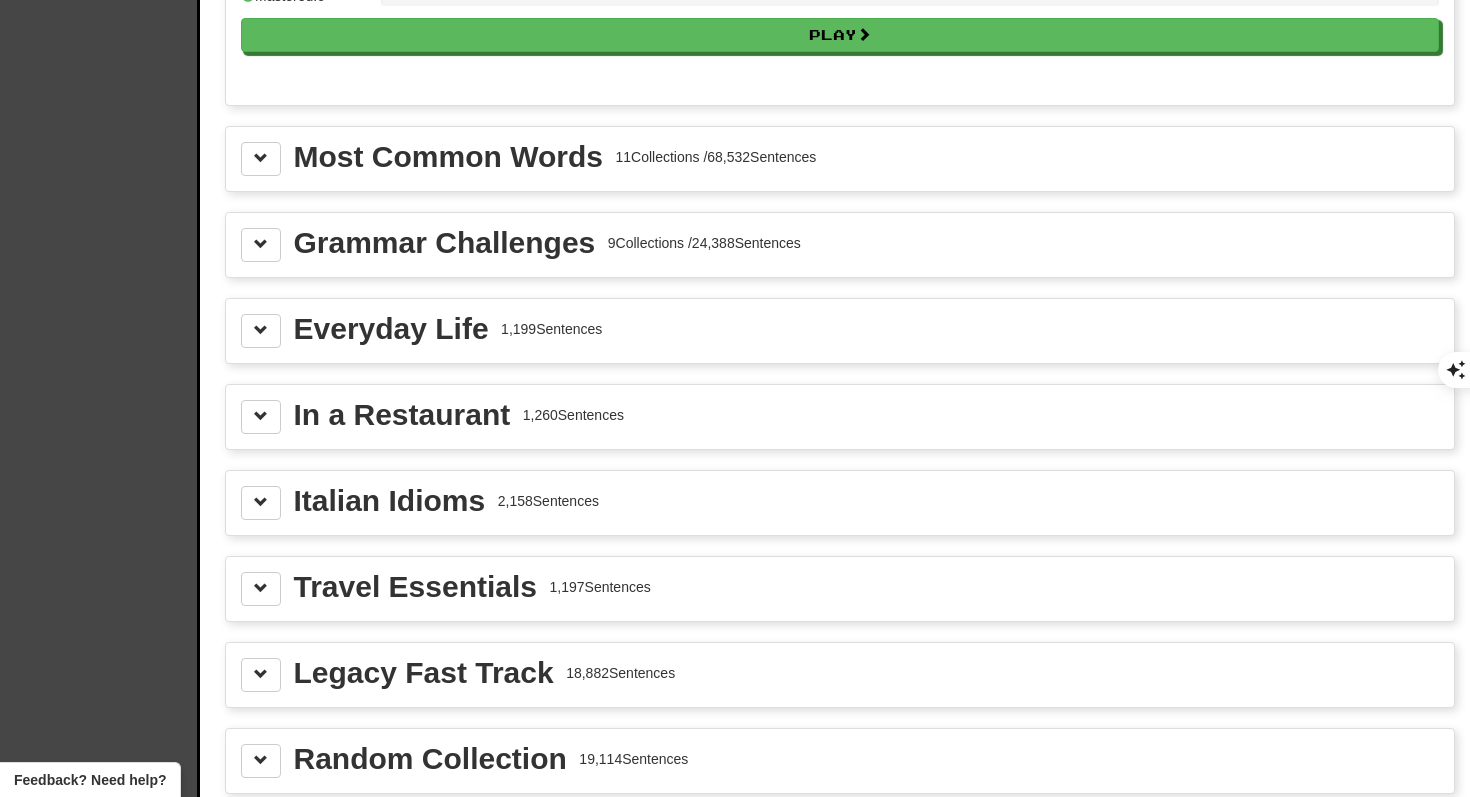 click on "Grammar Challenges" at bounding box center [445, 243] 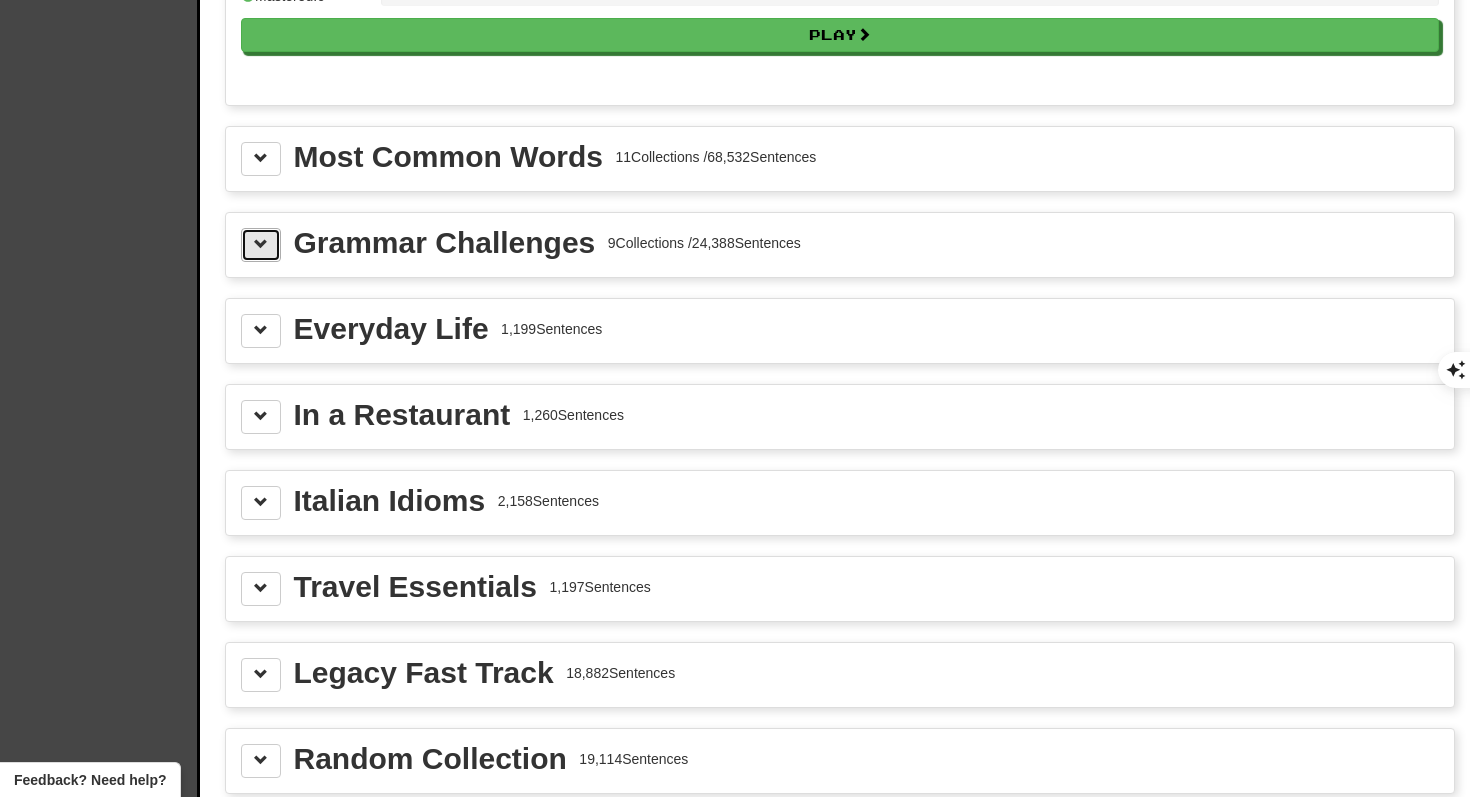 click at bounding box center (261, 245) 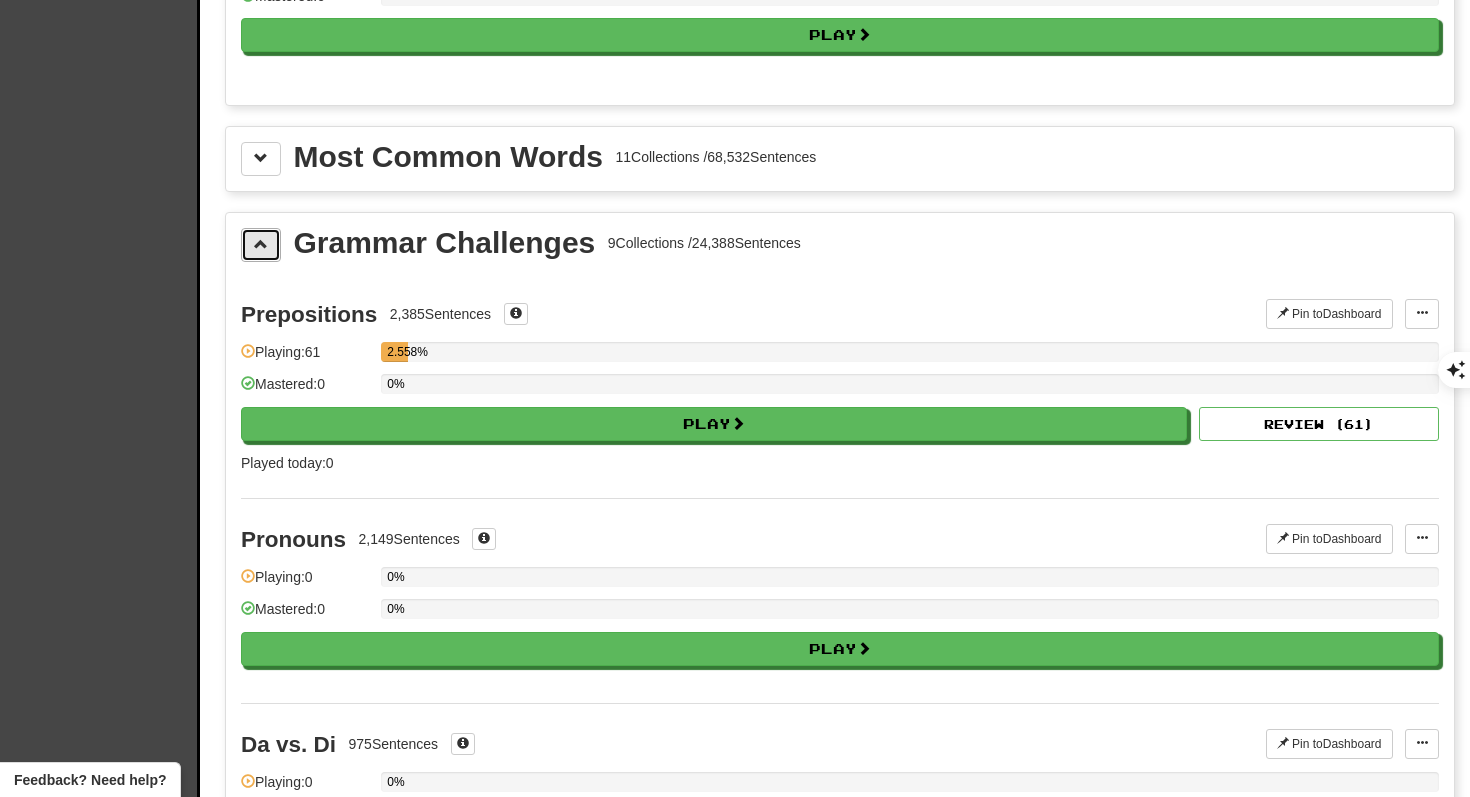 click at bounding box center [261, 245] 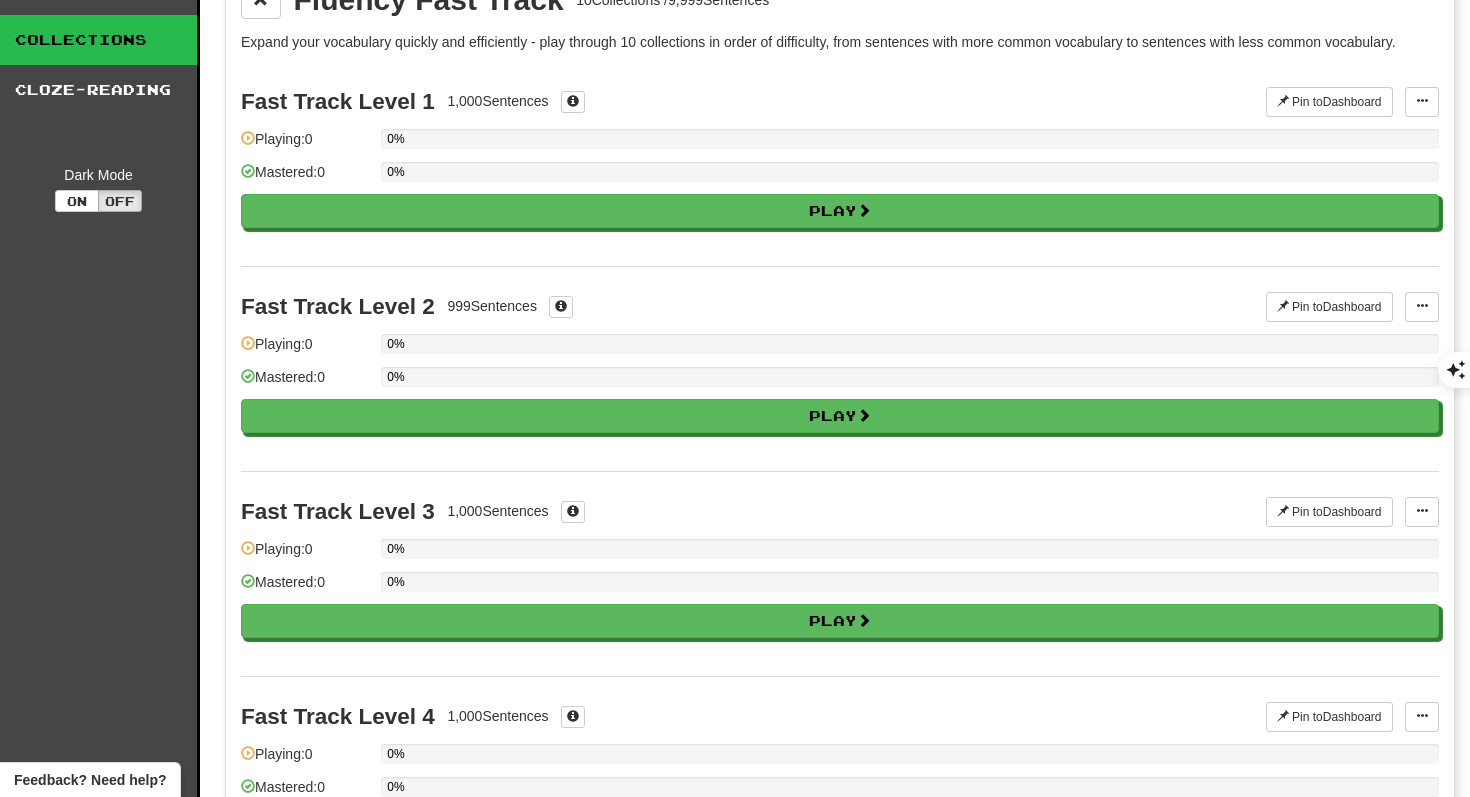 scroll, scrollTop: 33, scrollLeft: 0, axis: vertical 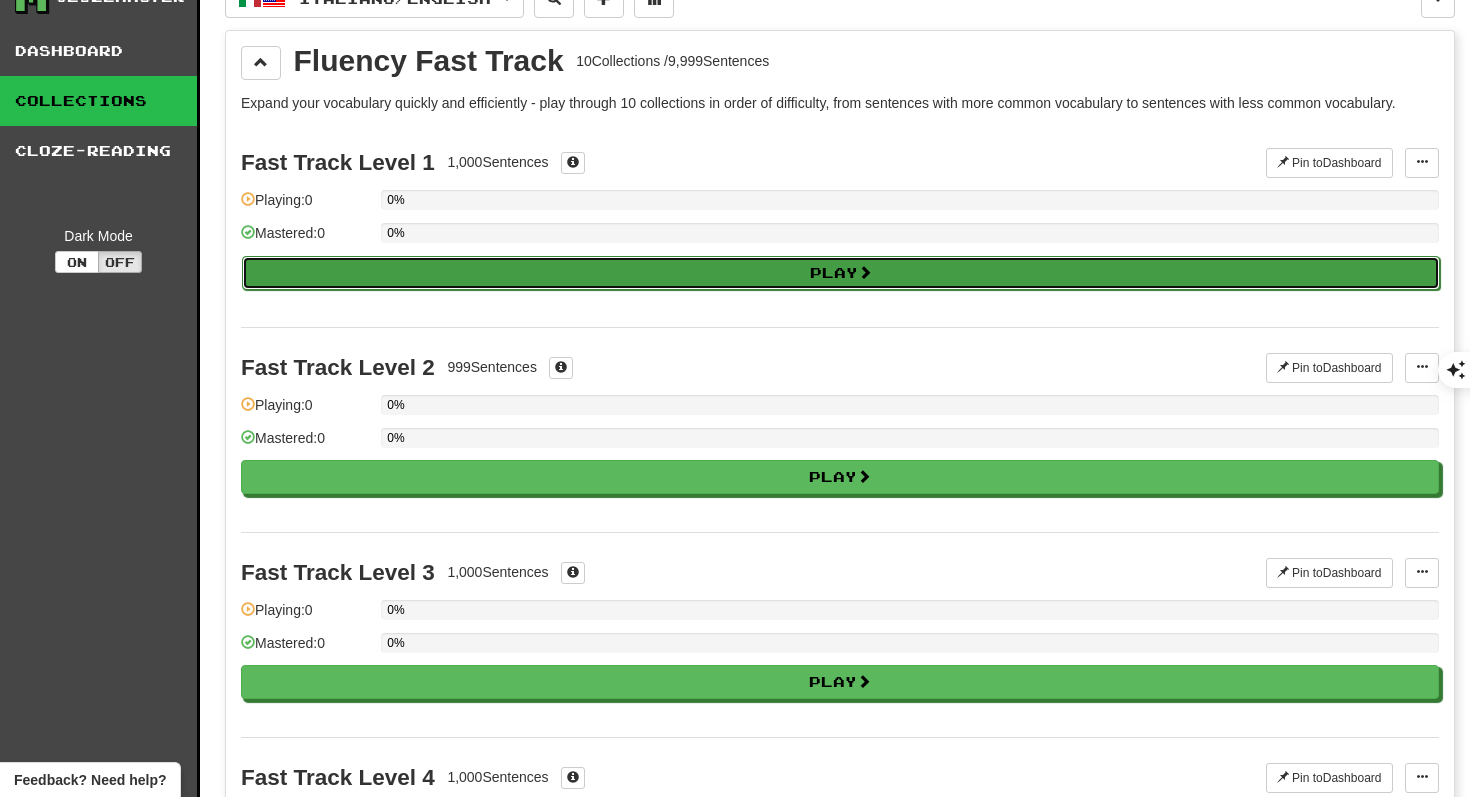 click on "Play" at bounding box center [841, 273] 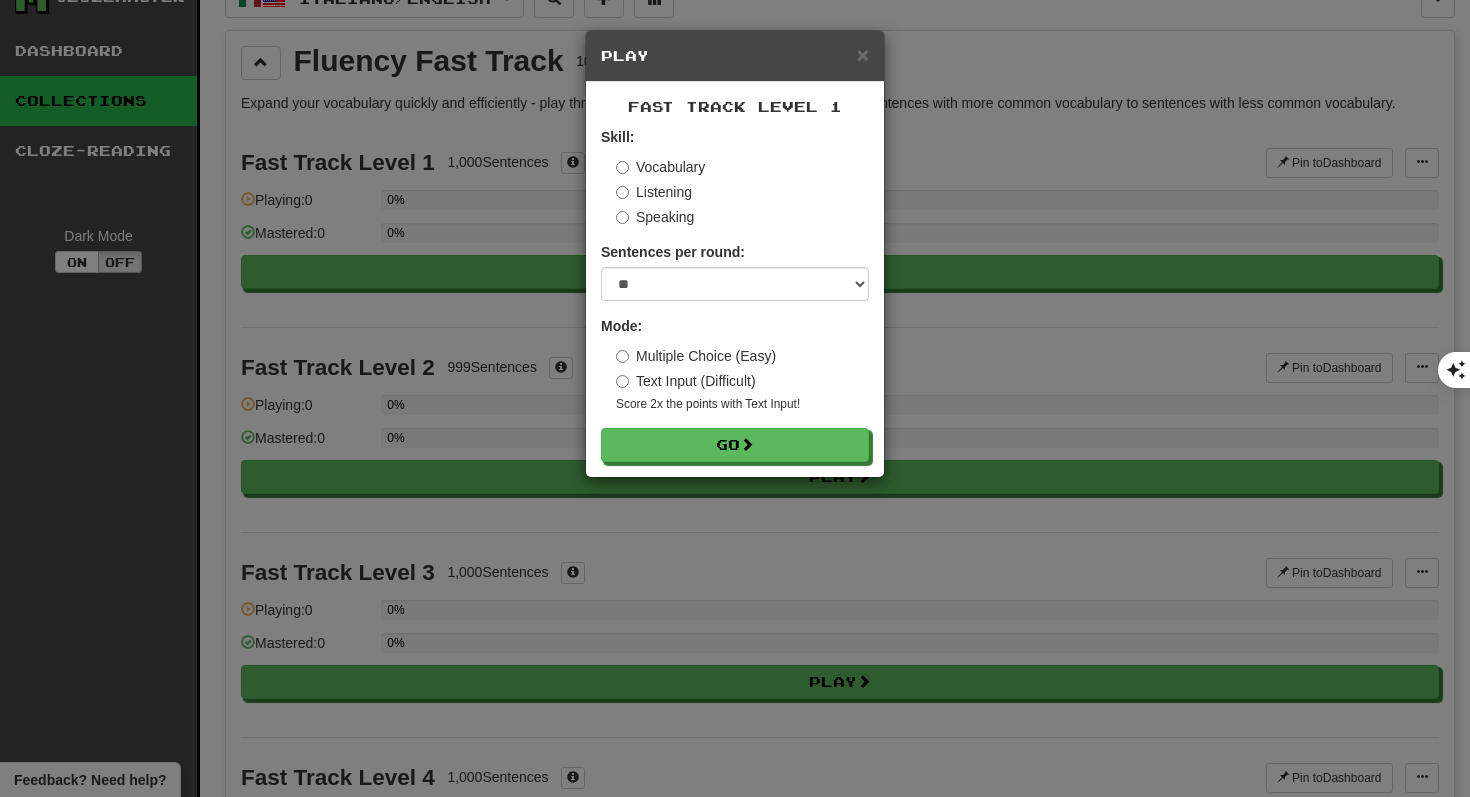 click on "Sentences per round: * ** ** ** ** ** *** ********" at bounding box center [735, 271] 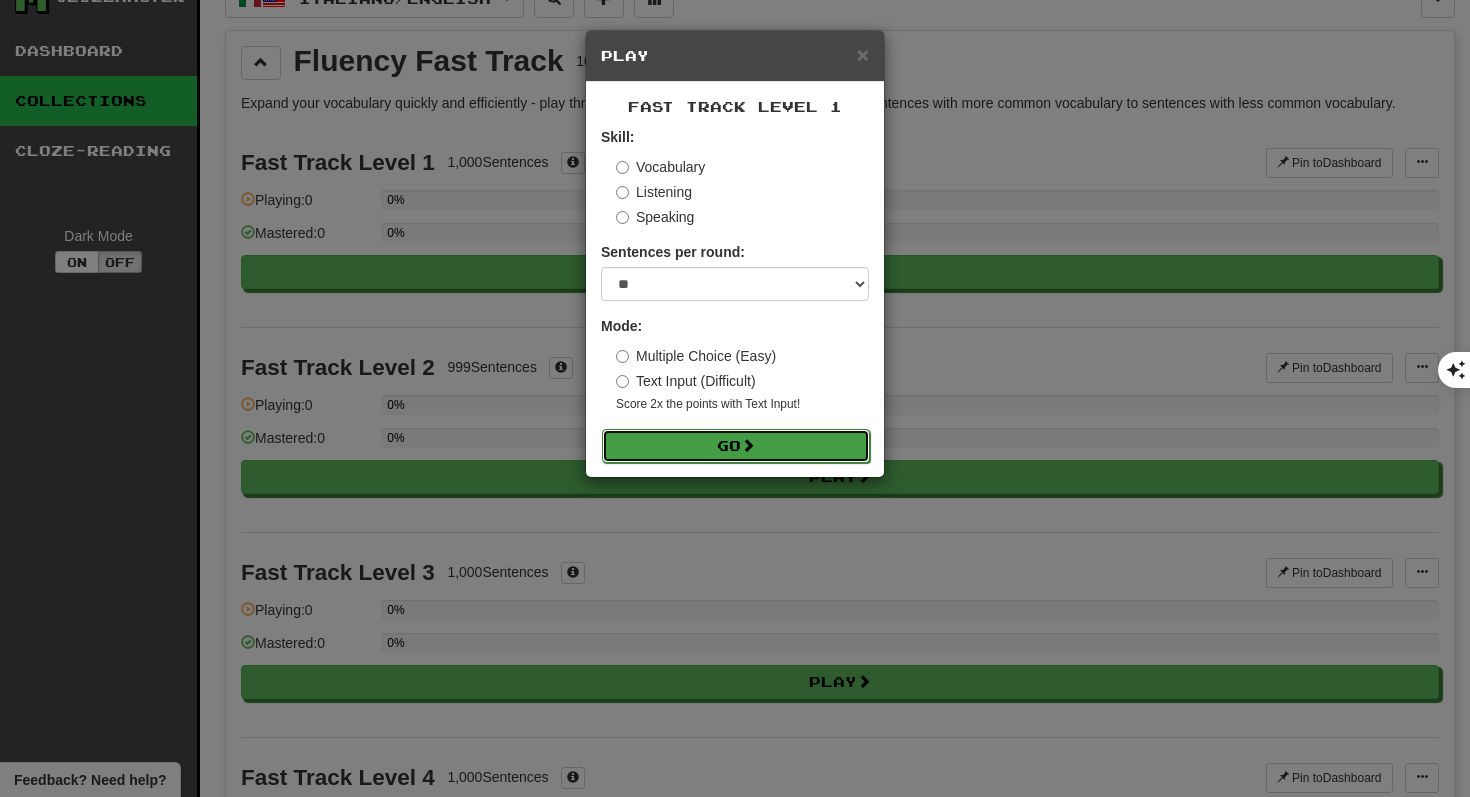 click on "Go" at bounding box center (736, 446) 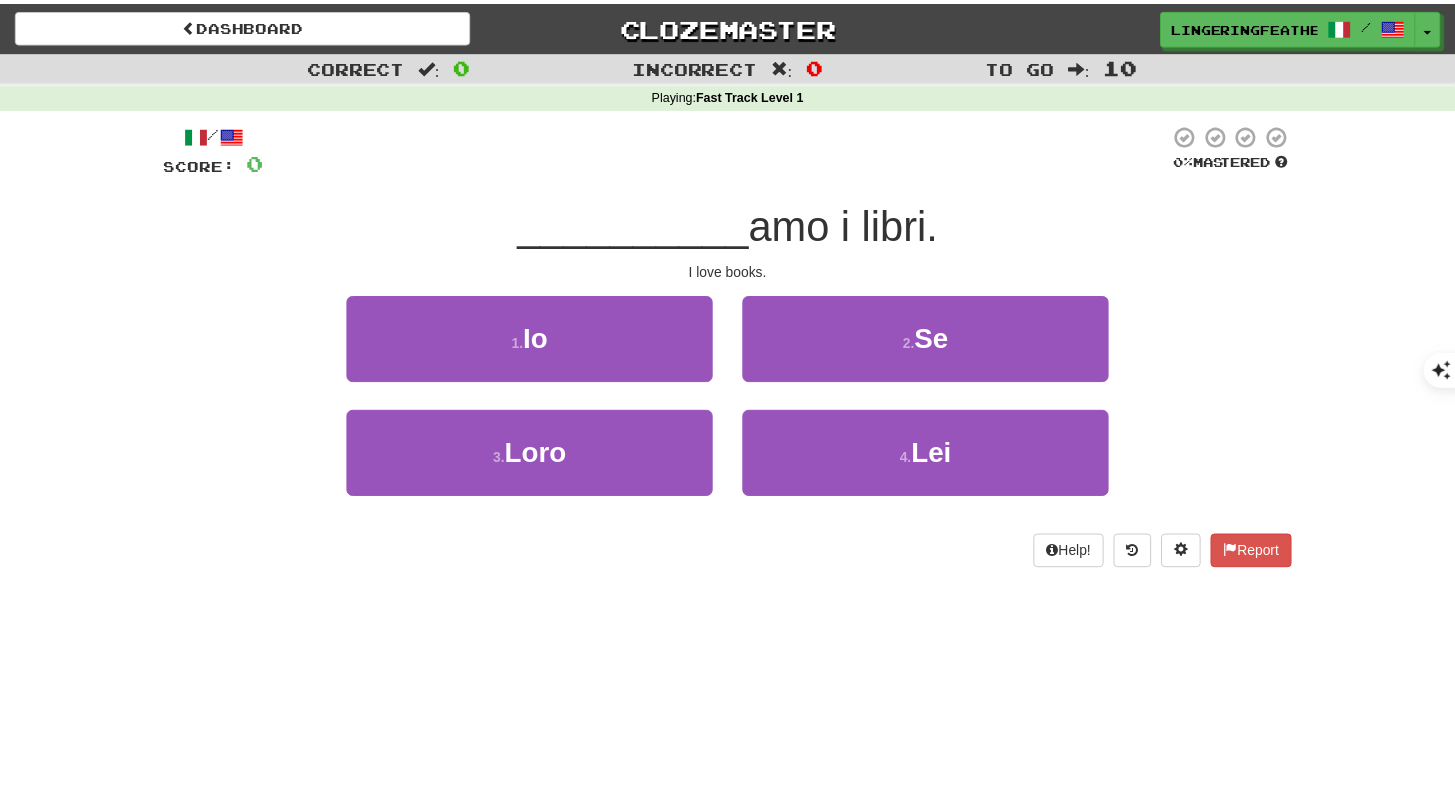 scroll, scrollTop: 0, scrollLeft: 0, axis: both 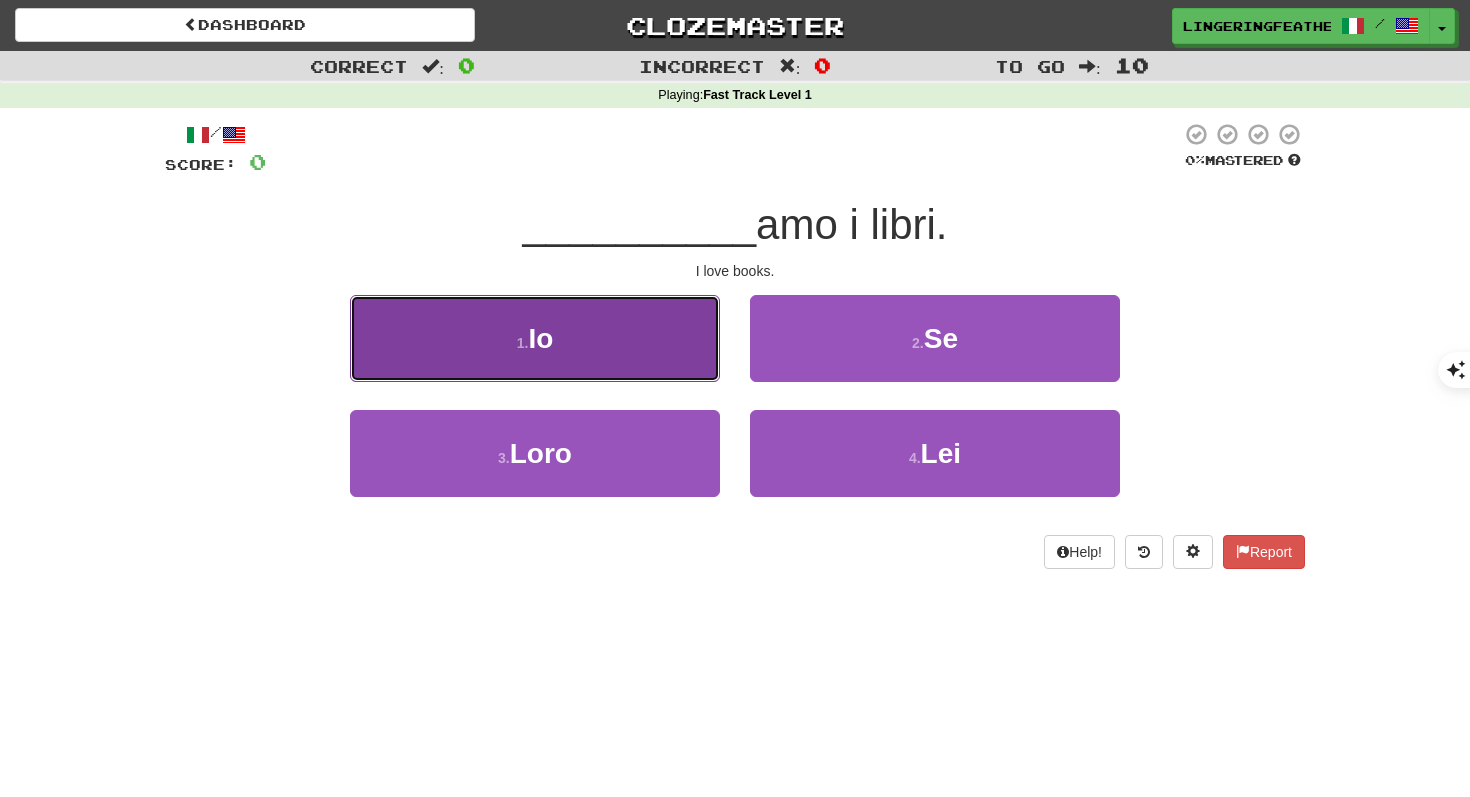 click on "1 .  Io" at bounding box center [535, 338] 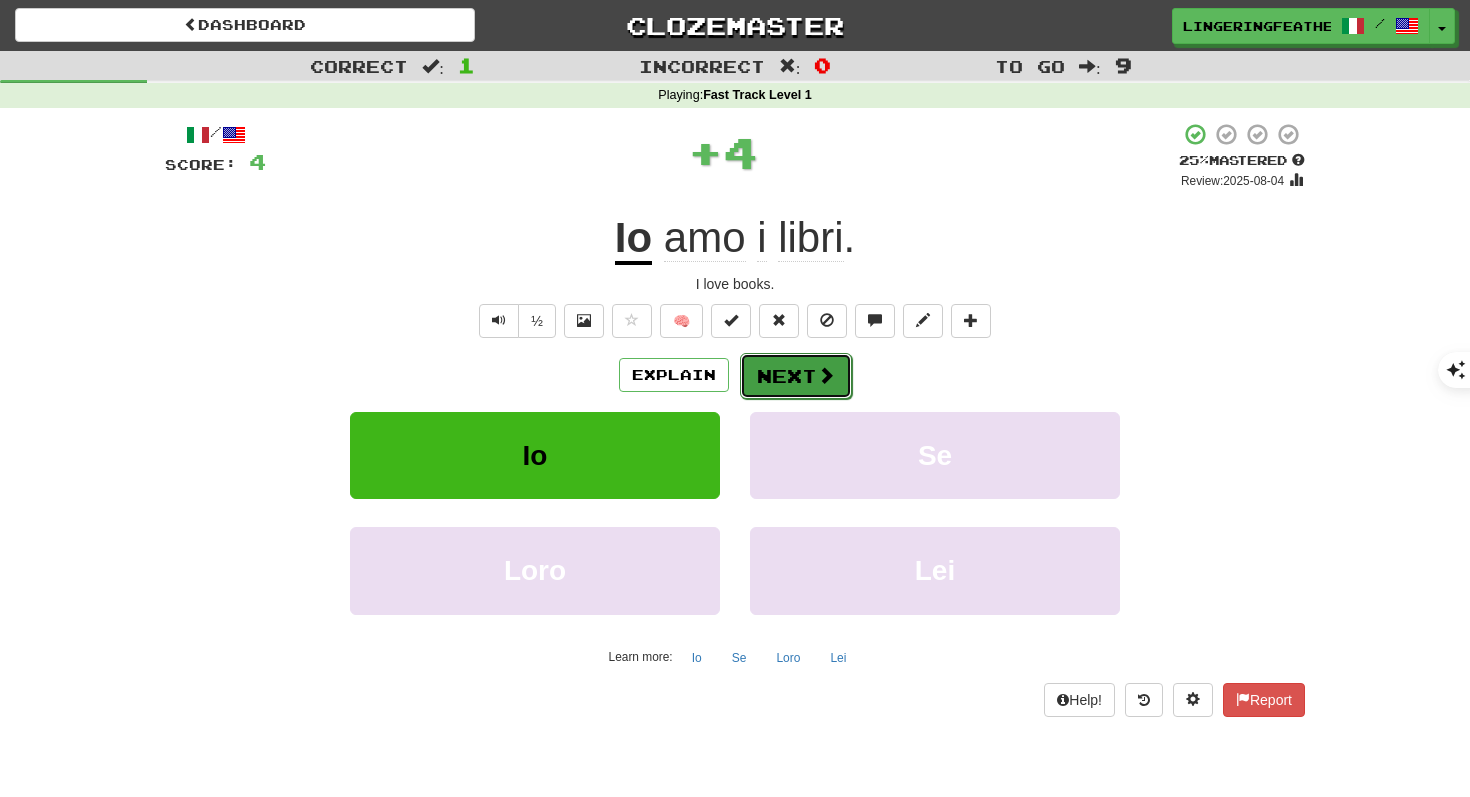 click on "Next" at bounding box center (796, 376) 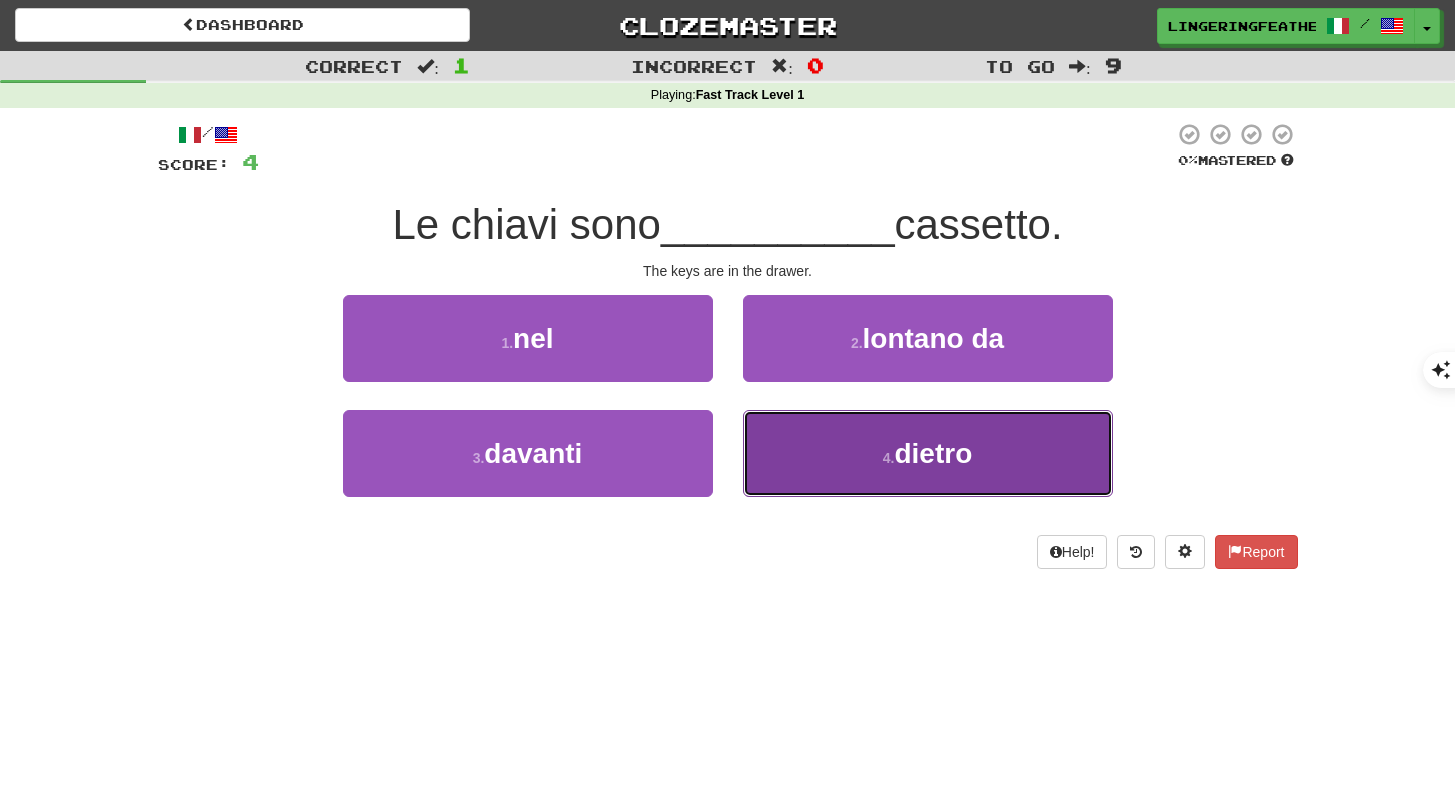 click on "dietro" at bounding box center (933, 453) 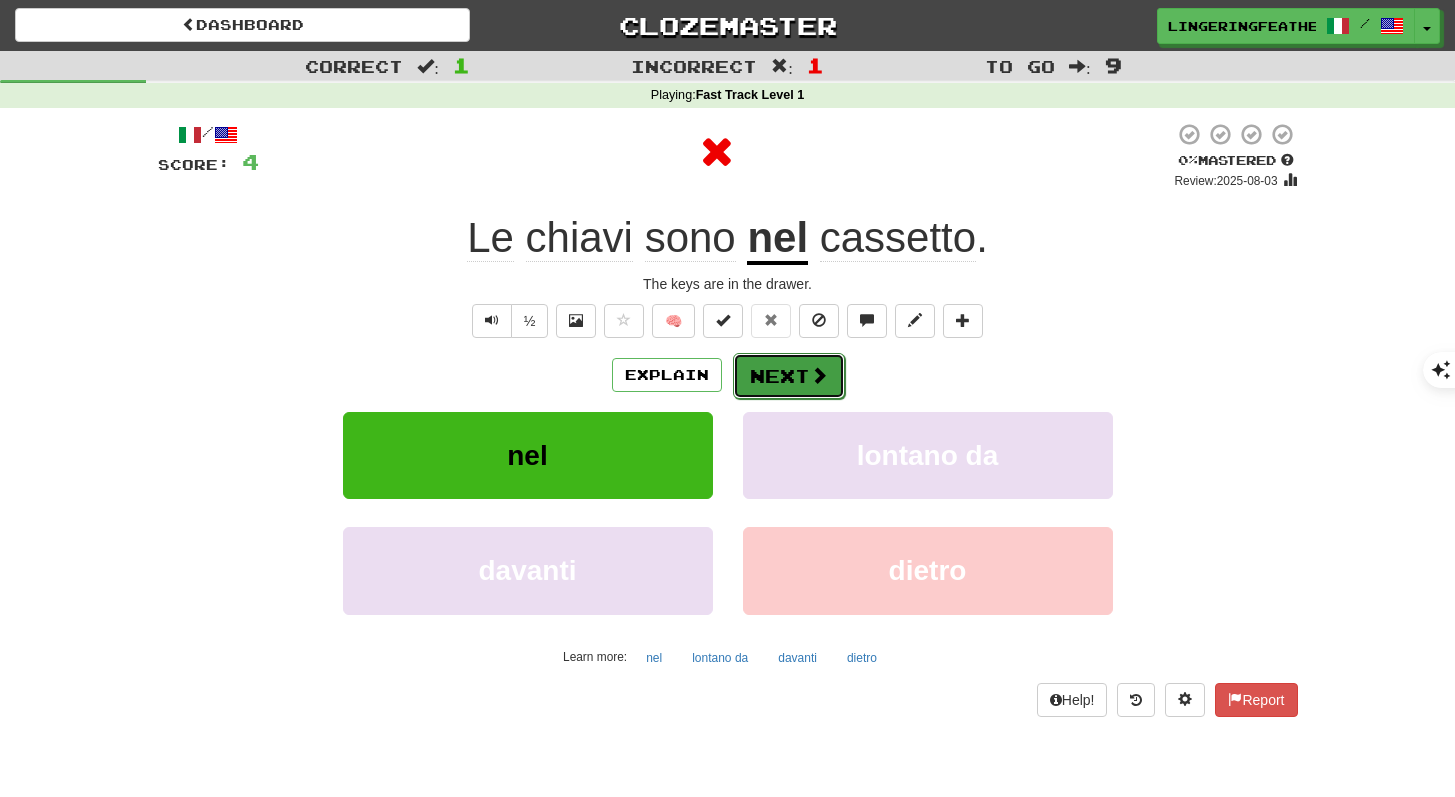 click on "Next" at bounding box center [789, 376] 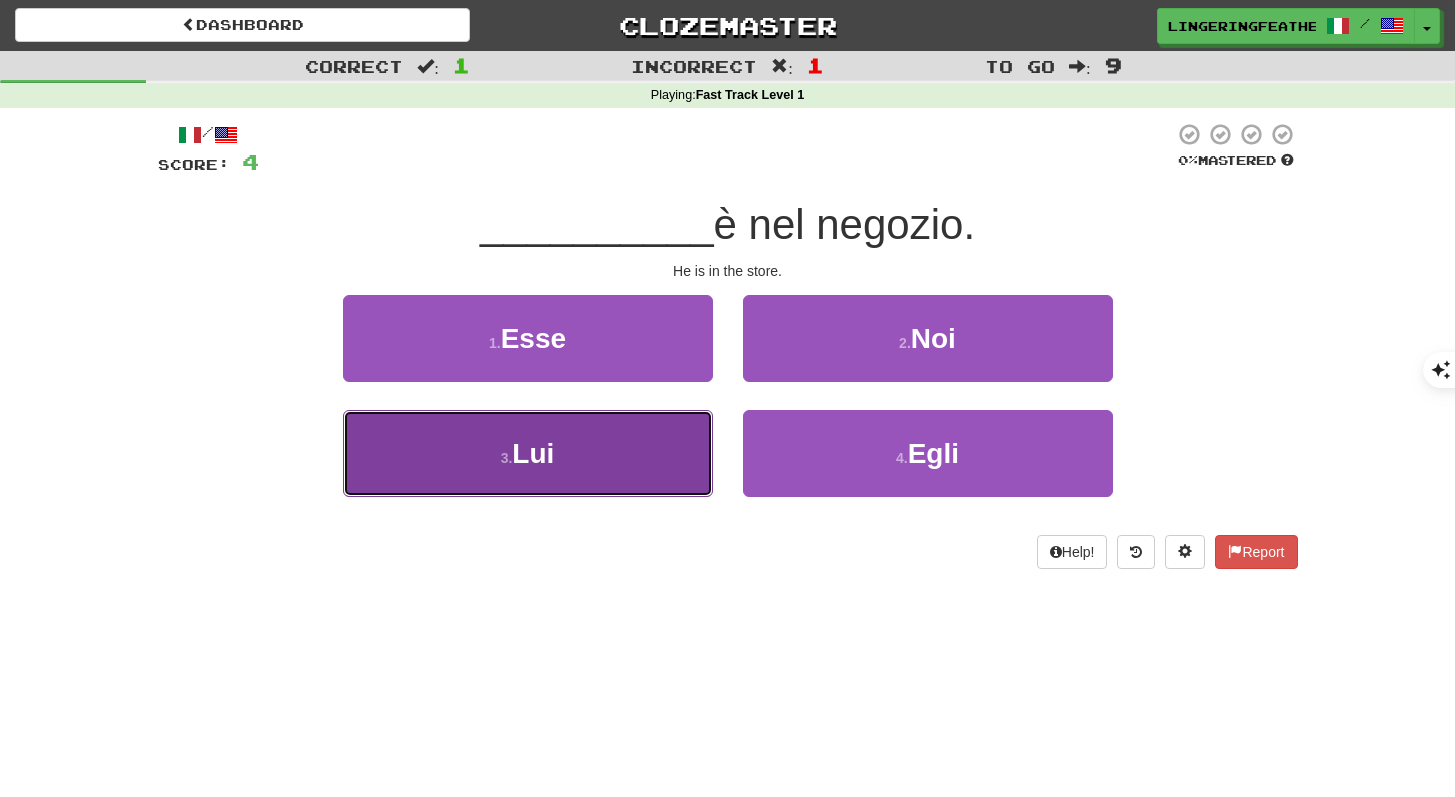 click on "Lui" at bounding box center (533, 453) 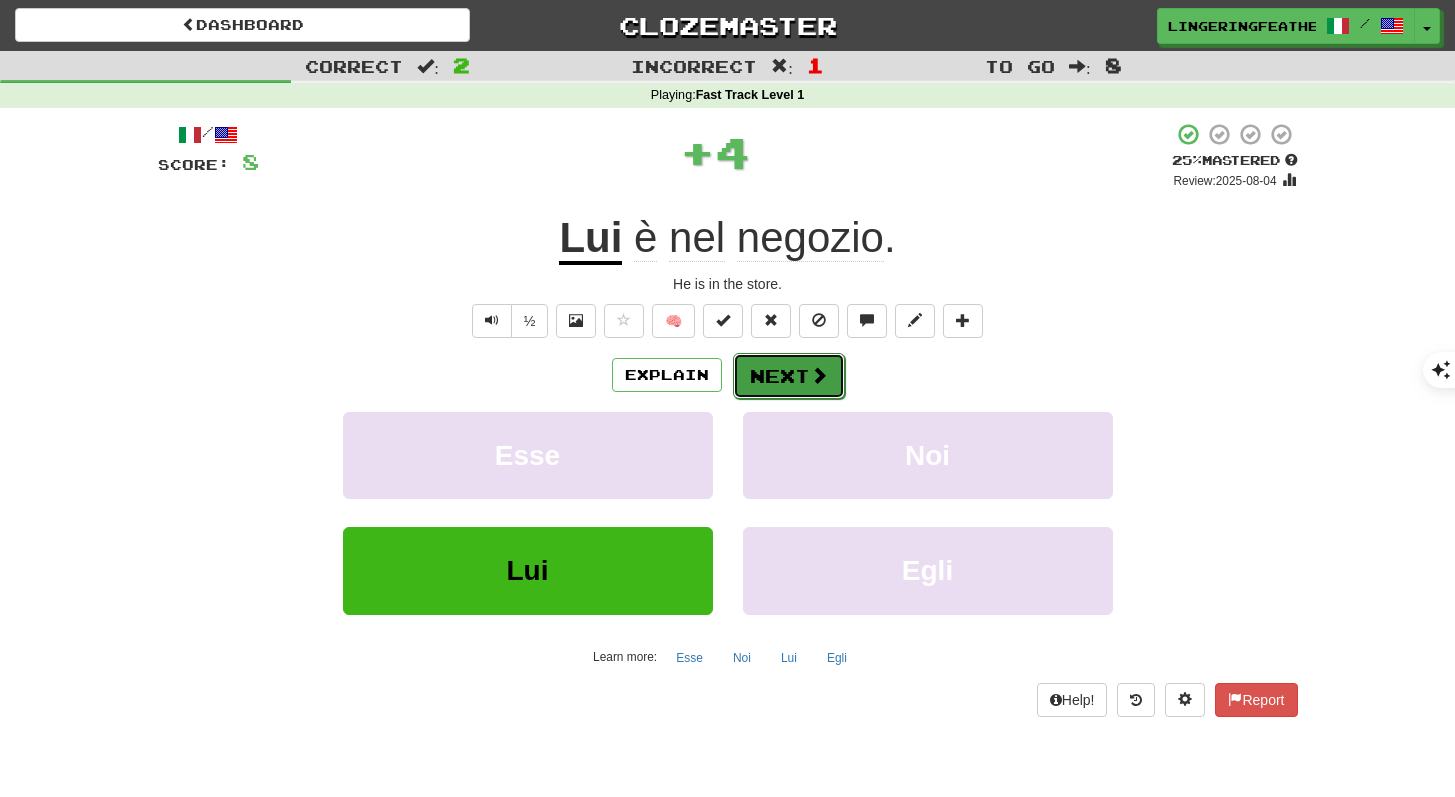 click on "Next" at bounding box center [789, 376] 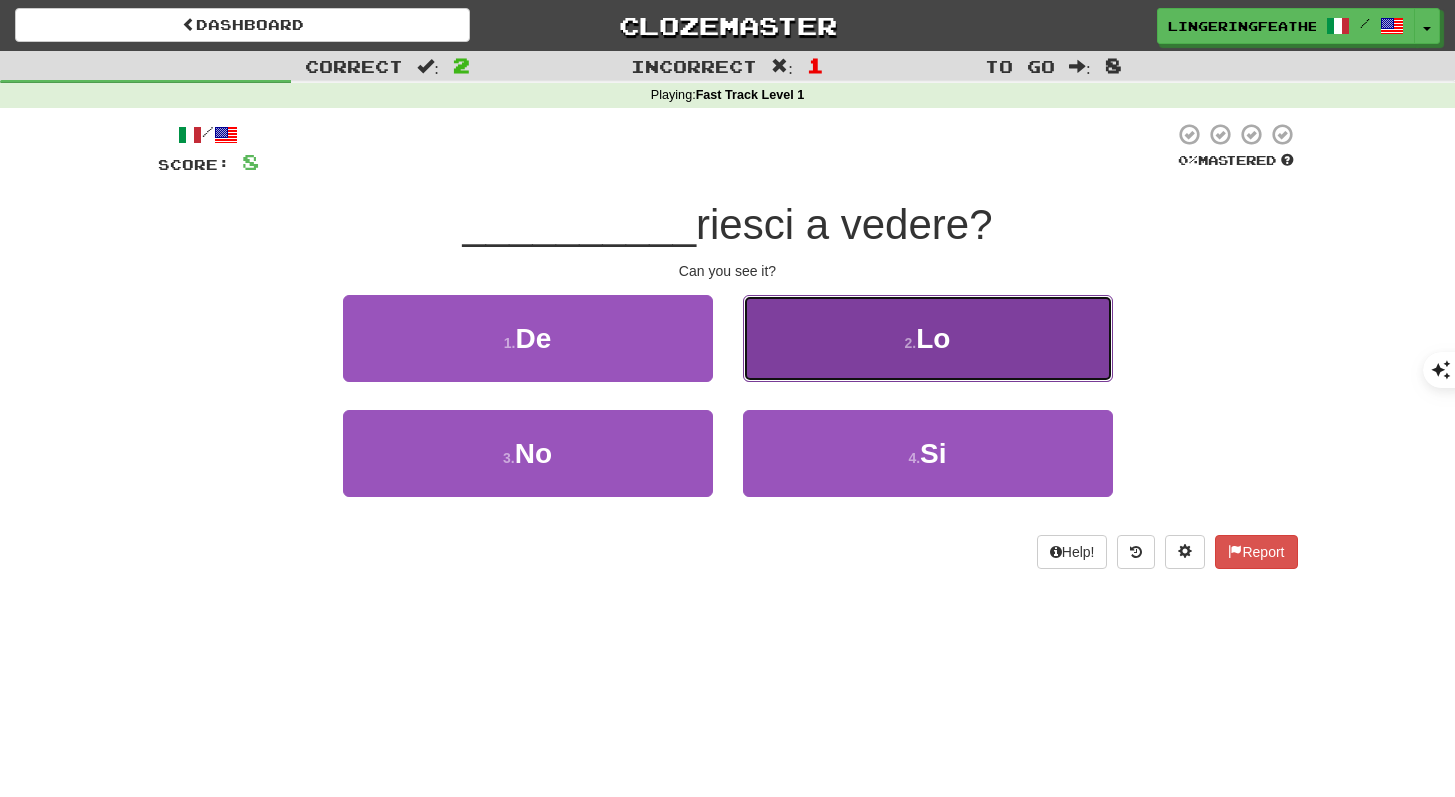 click on "2 .  Lo" at bounding box center (928, 338) 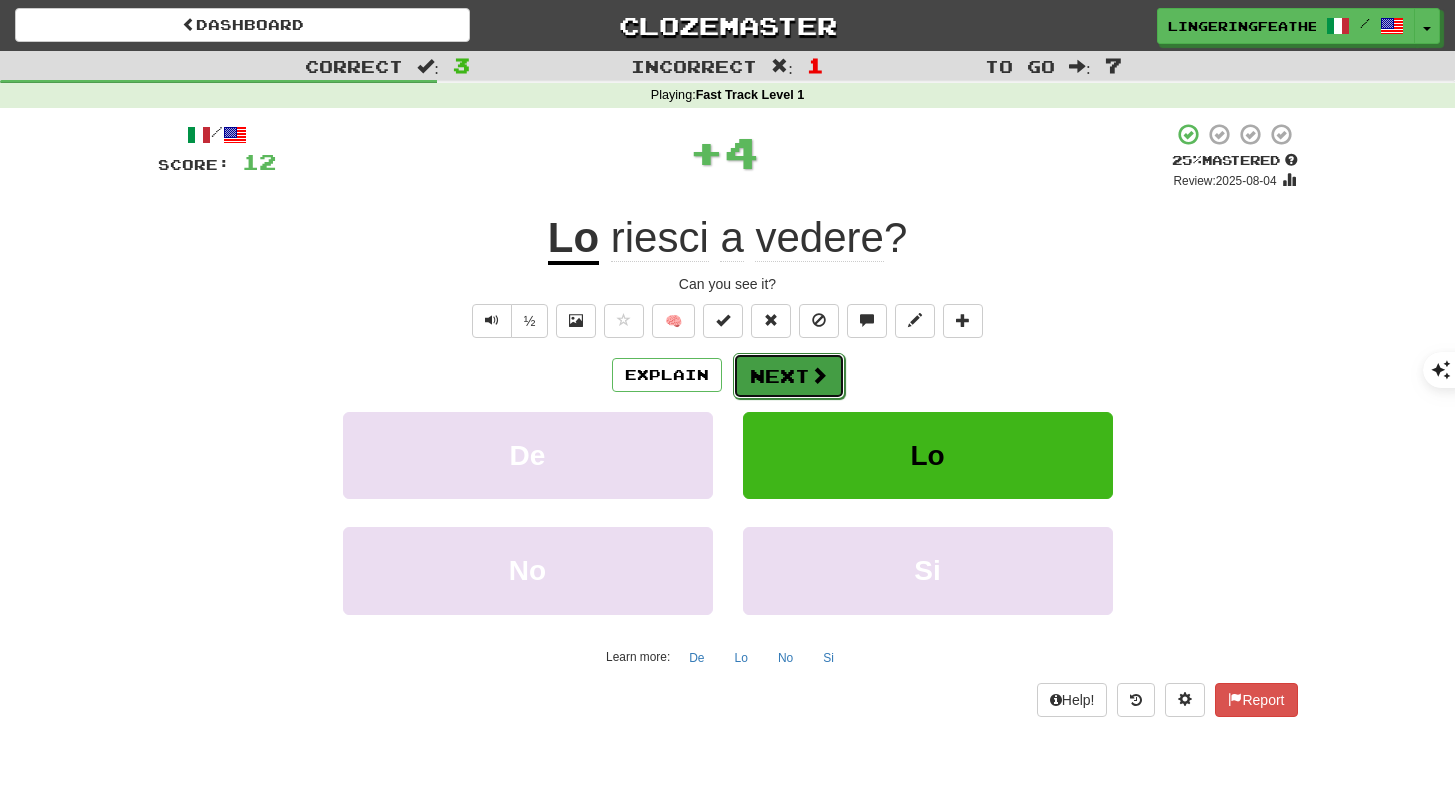 click at bounding box center (819, 375) 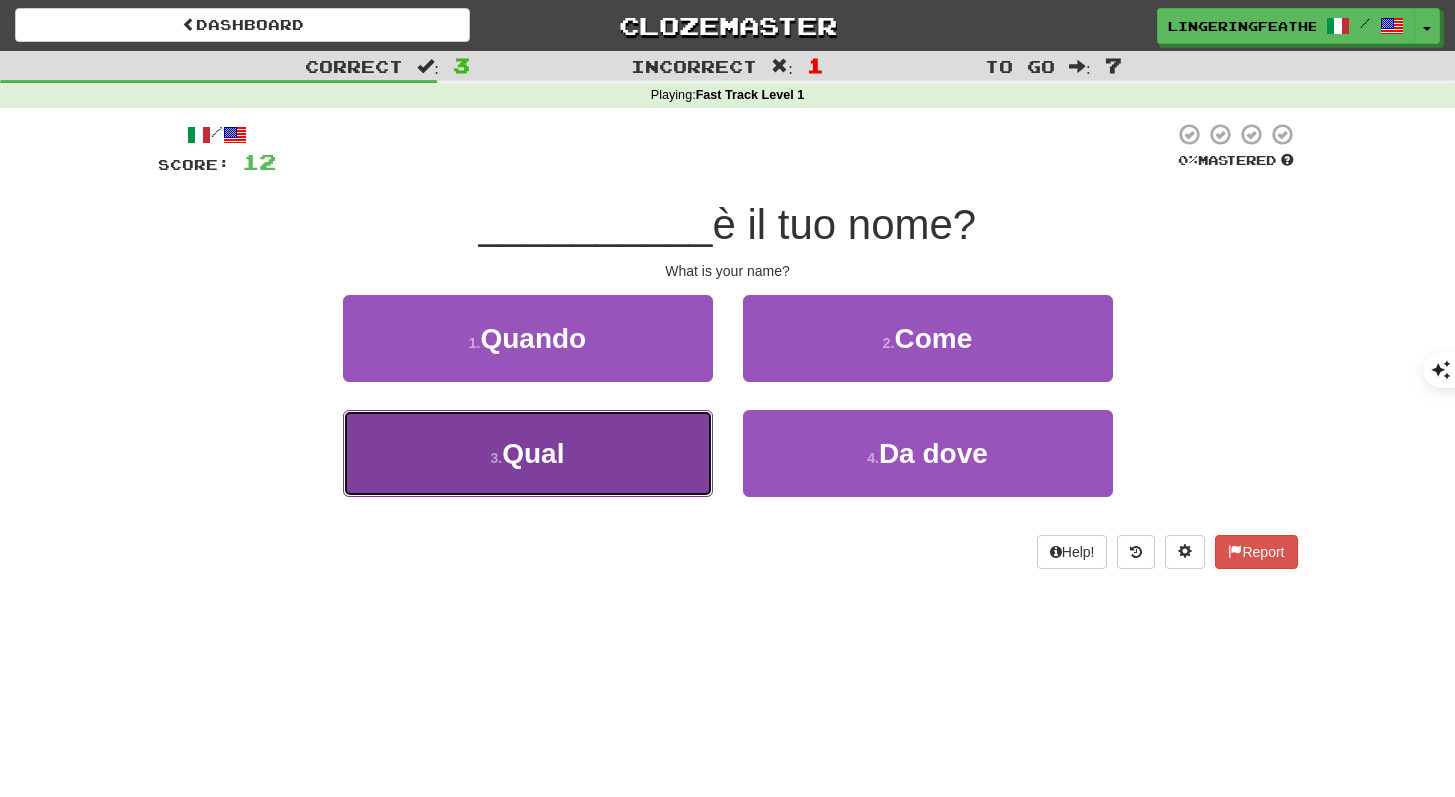 click on "3 .  Qual" at bounding box center [528, 453] 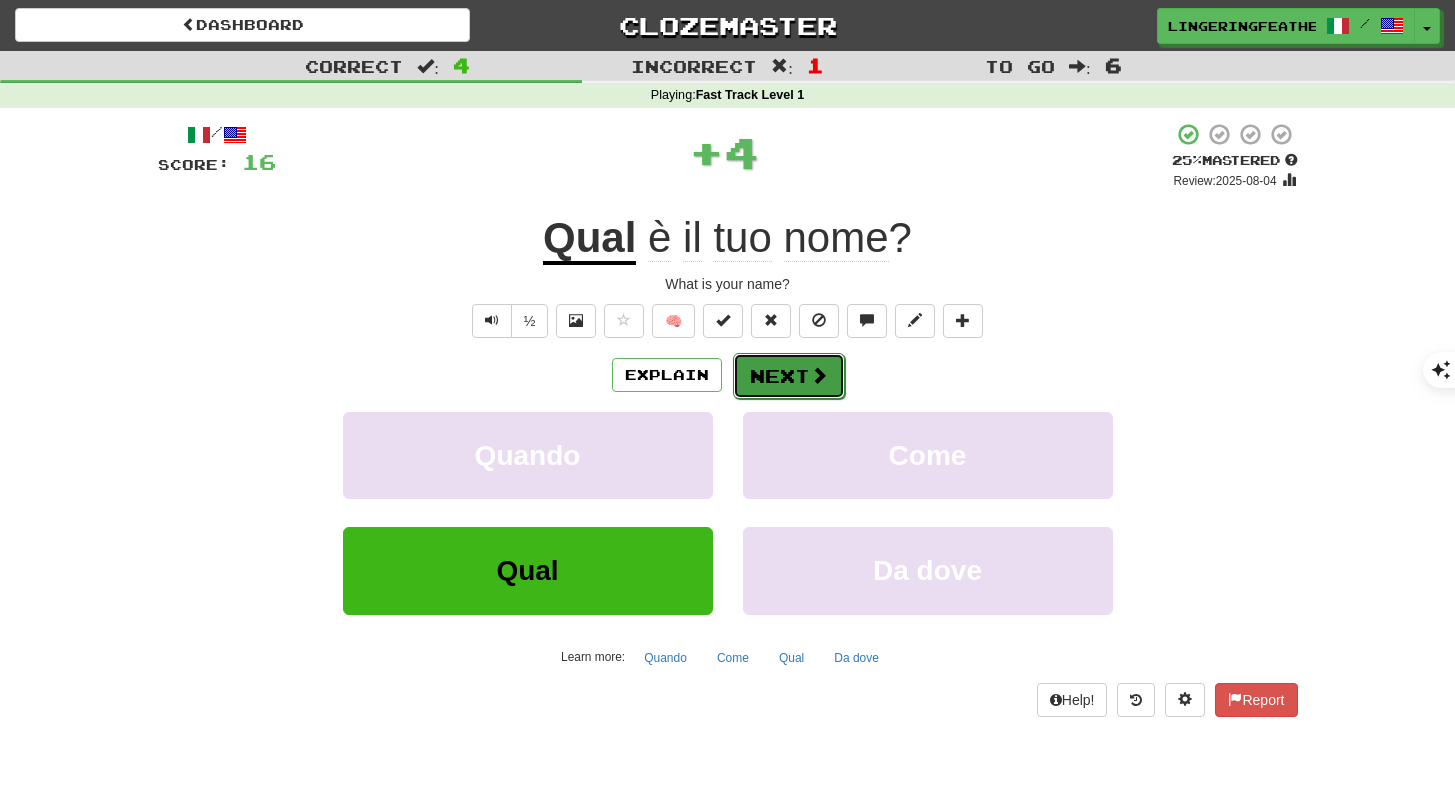 click on "Next" at bounding box center (789, 376) 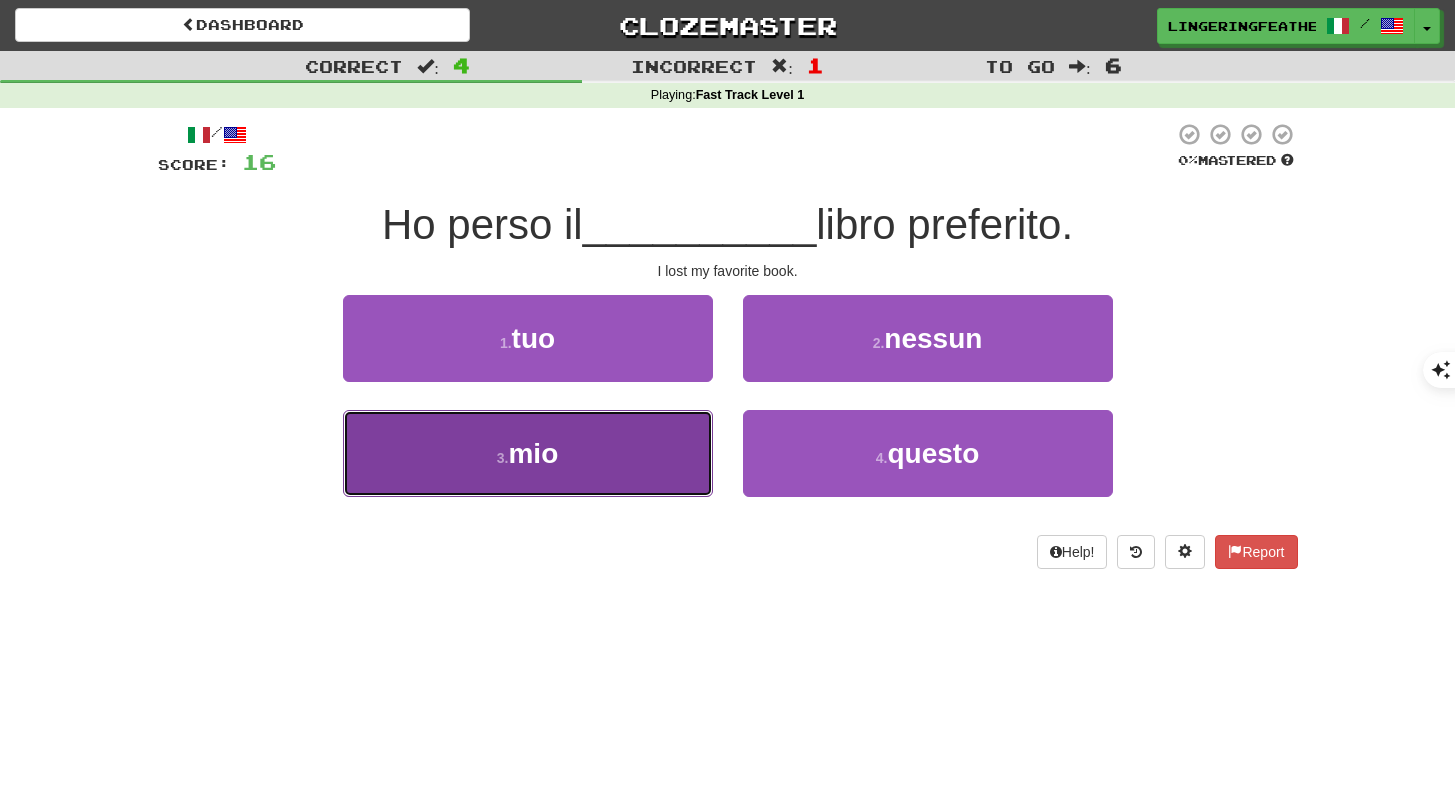 click on "3 .  mio" at bounding box center [528, 453] 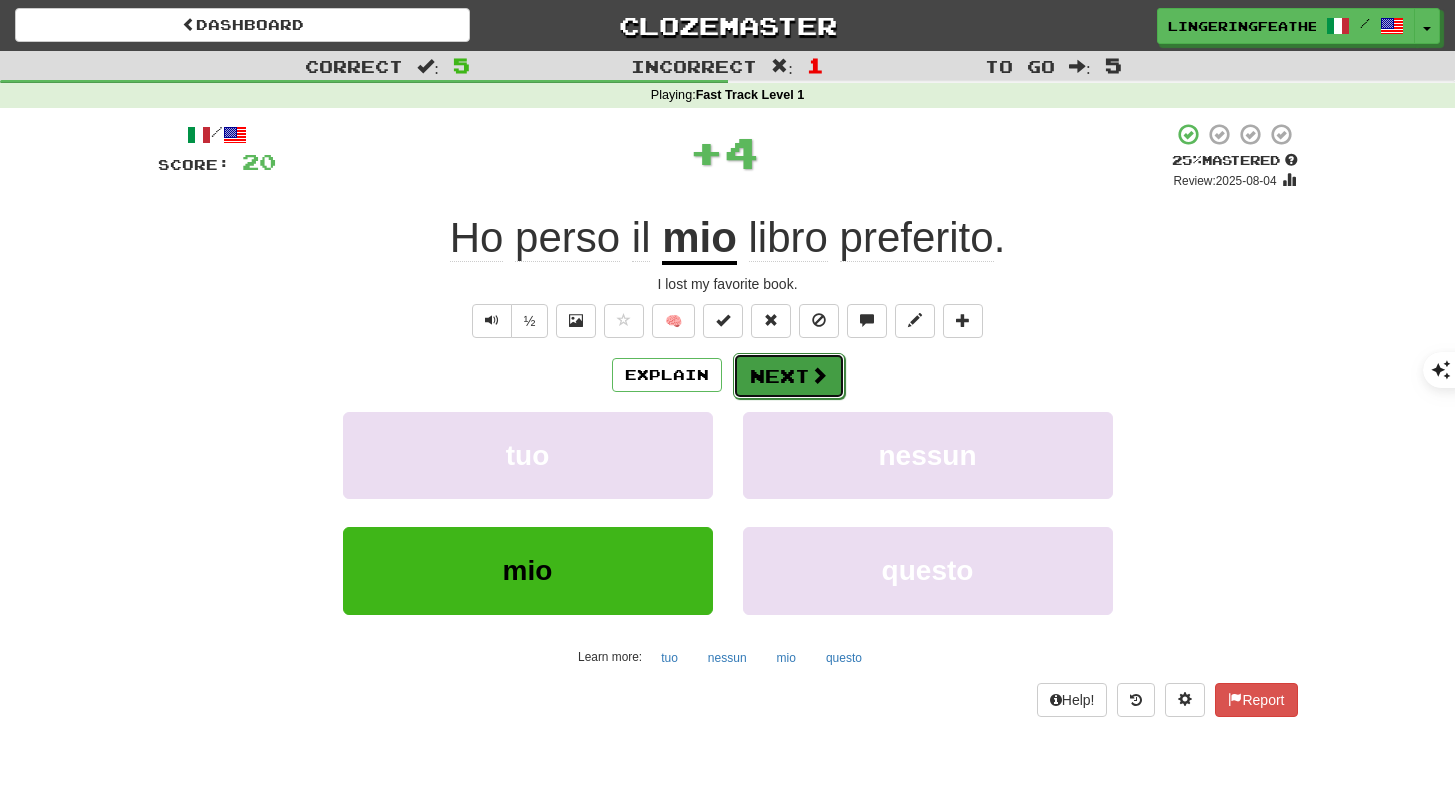 click on "Next" at bounding box center [789, 376] 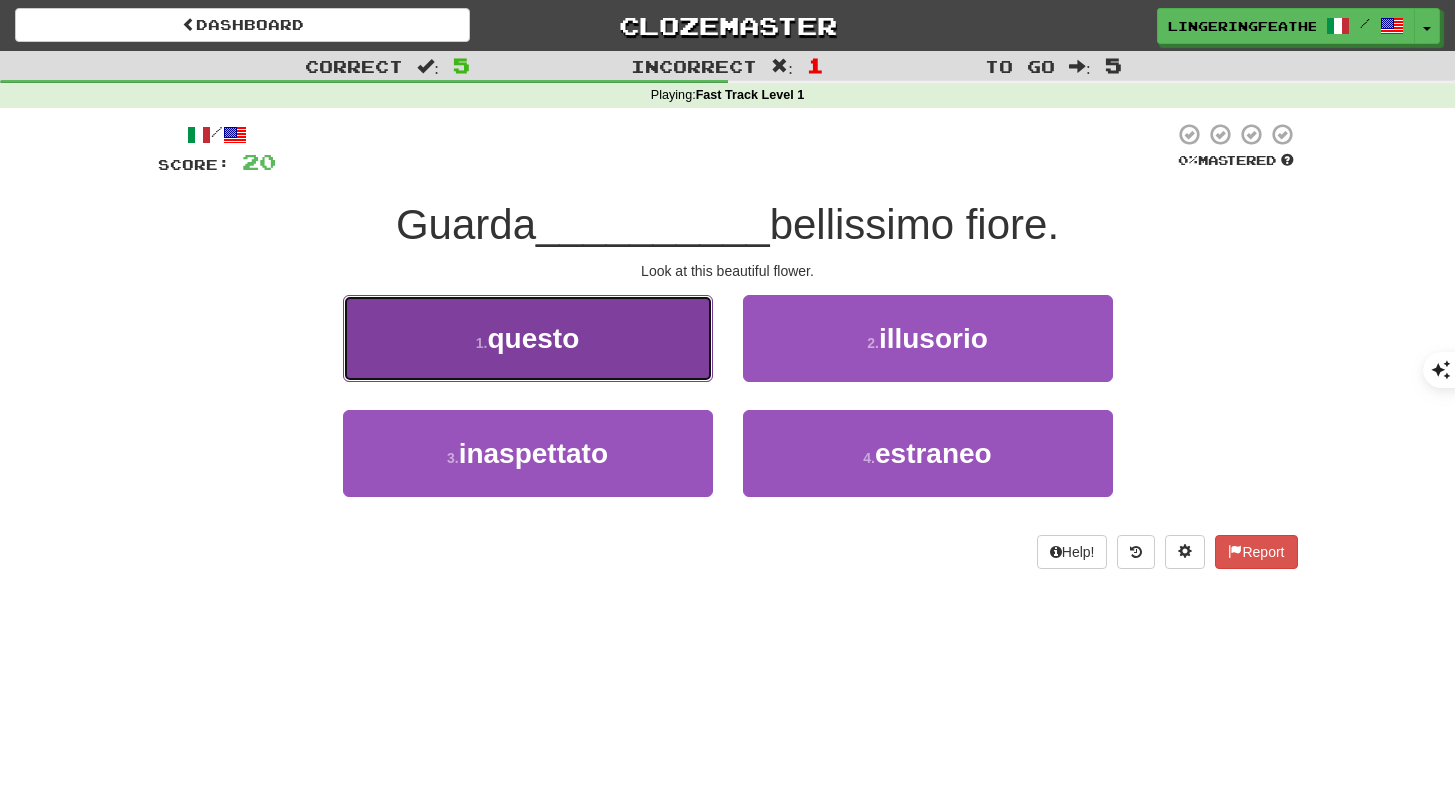click on "1 .  questo" at bounding box center (528, 338) 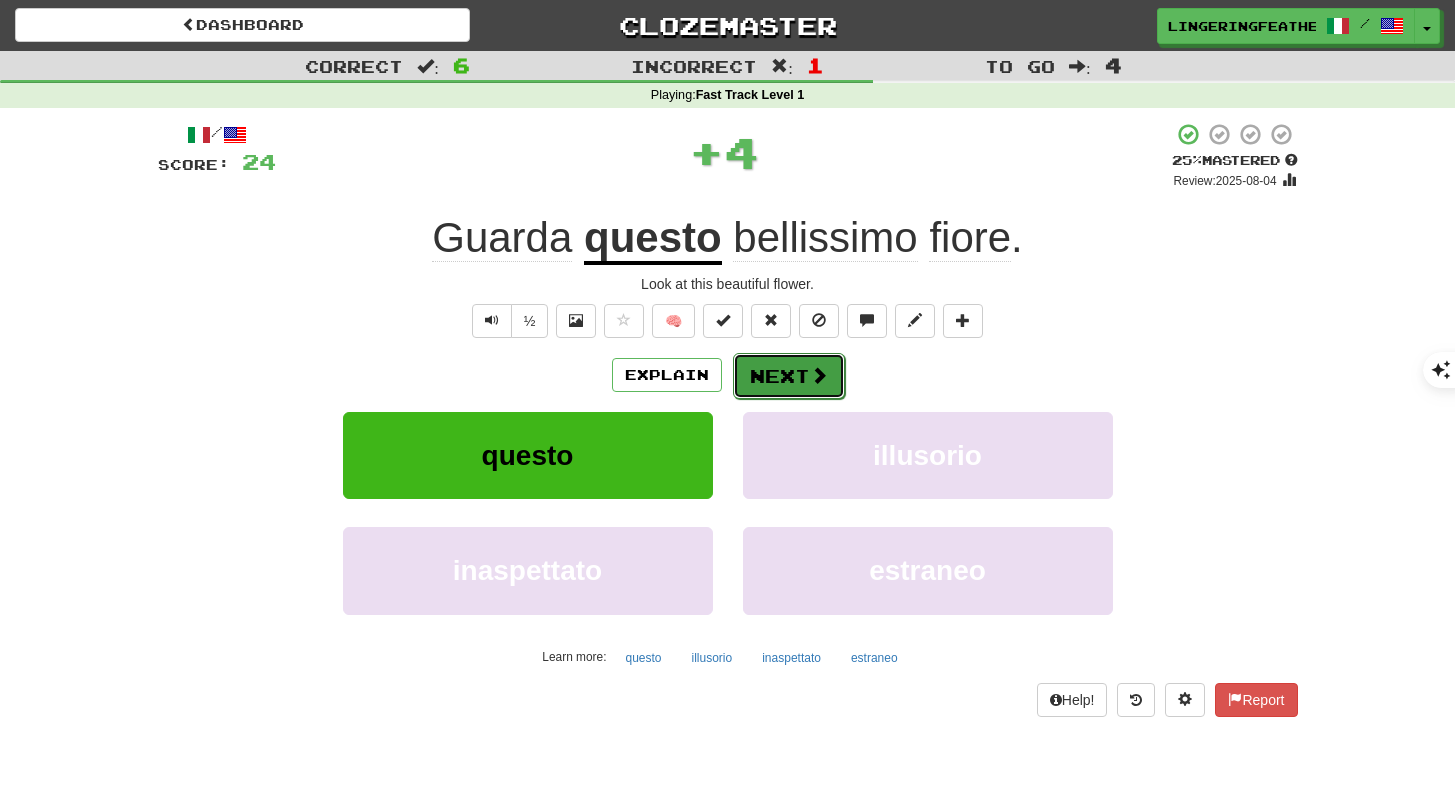 click on "Next" at bounding box center (789, 376) 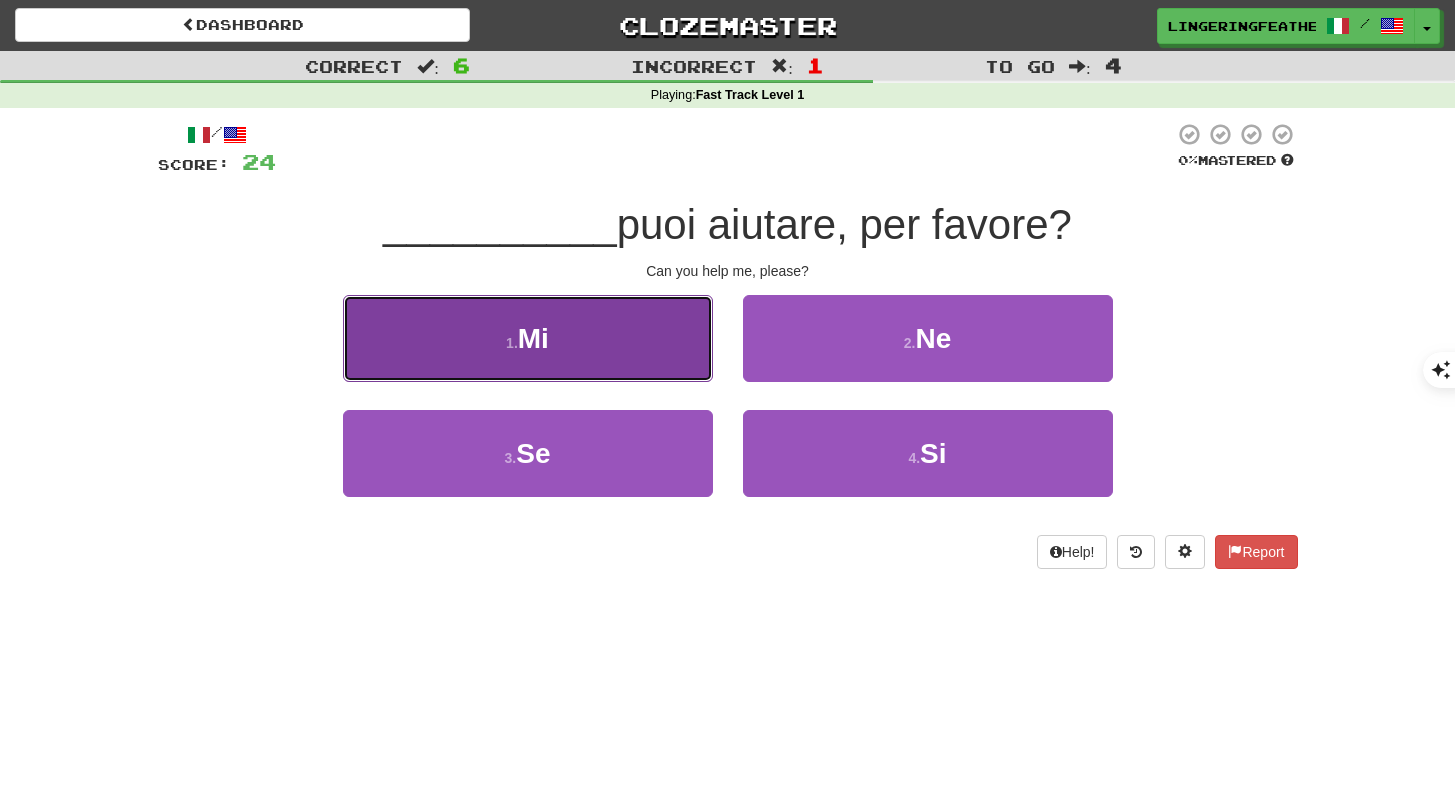 click on "1 .  Mi" at bounding box center [528, 338] 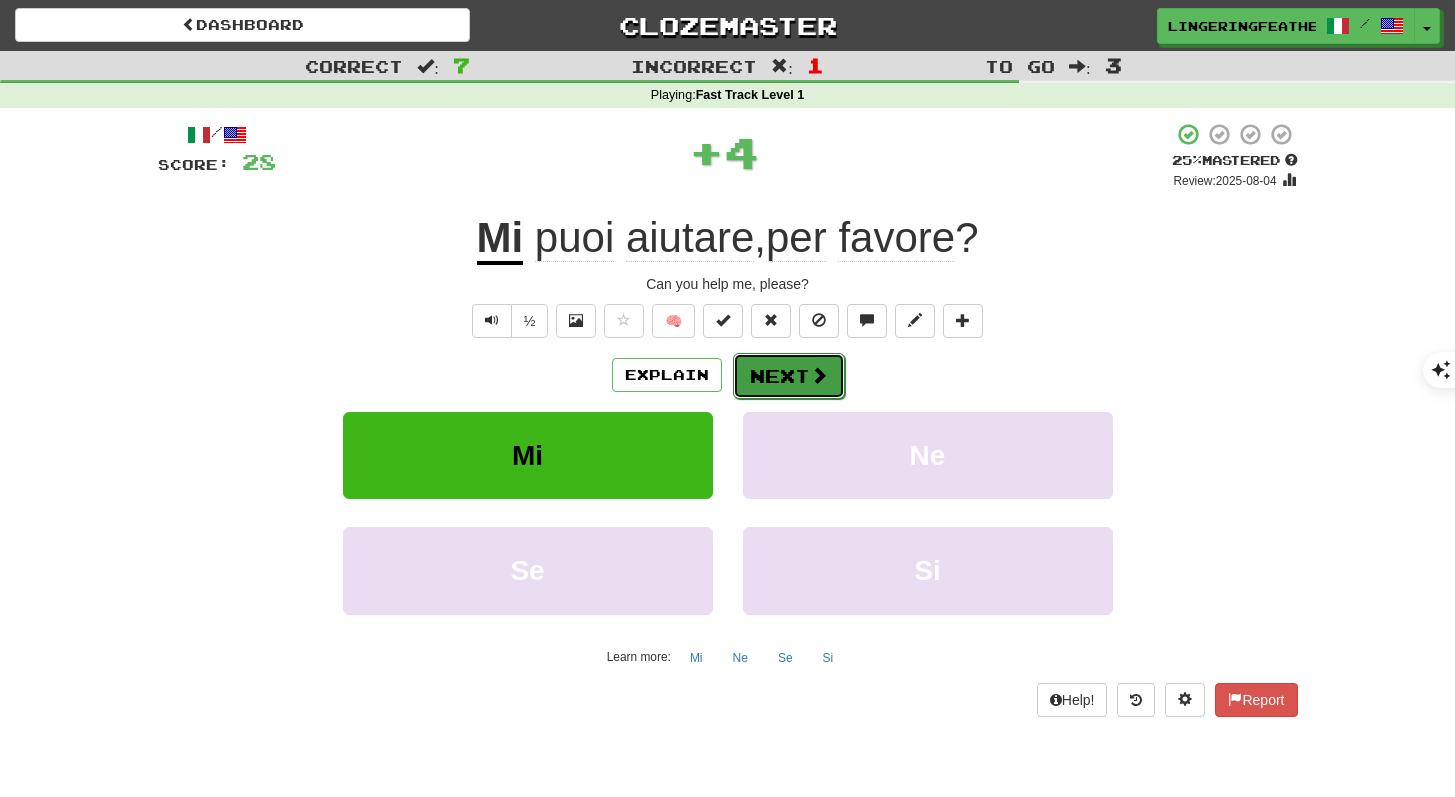 click on "Next" at bounding box center (789, 376) 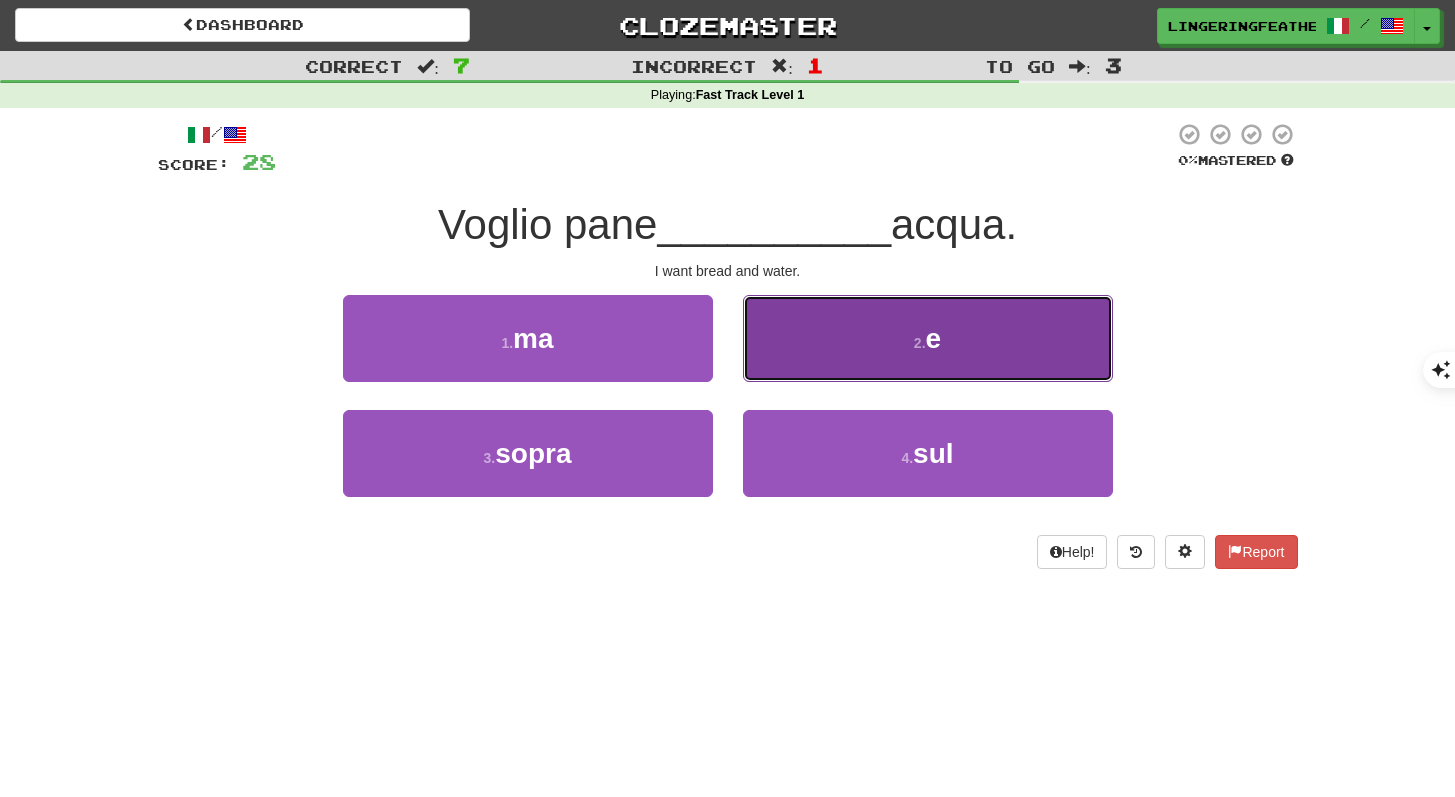 click on "2 .  e" at bounding box center (928, 338) 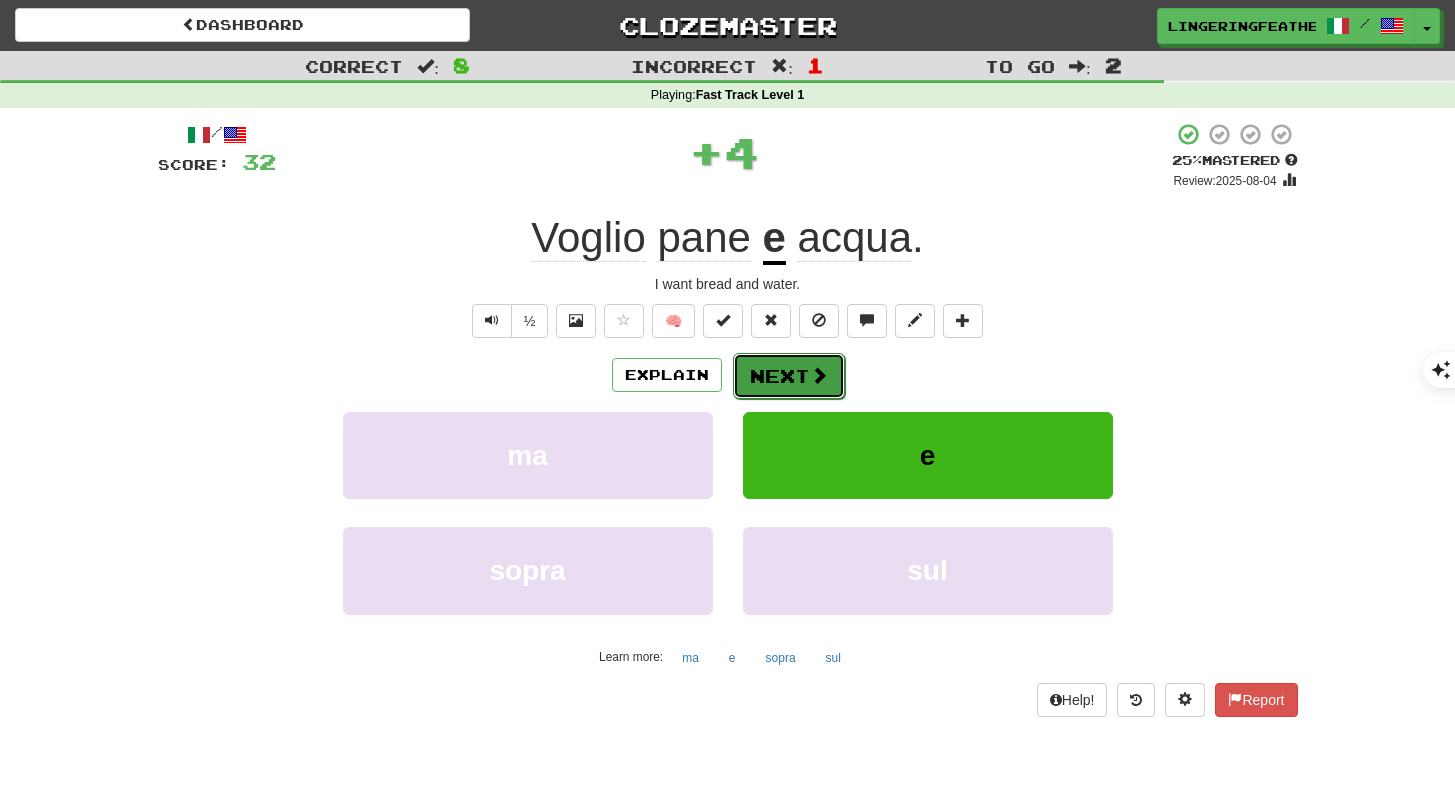 click on "Next" at bounding box center (789, 376) 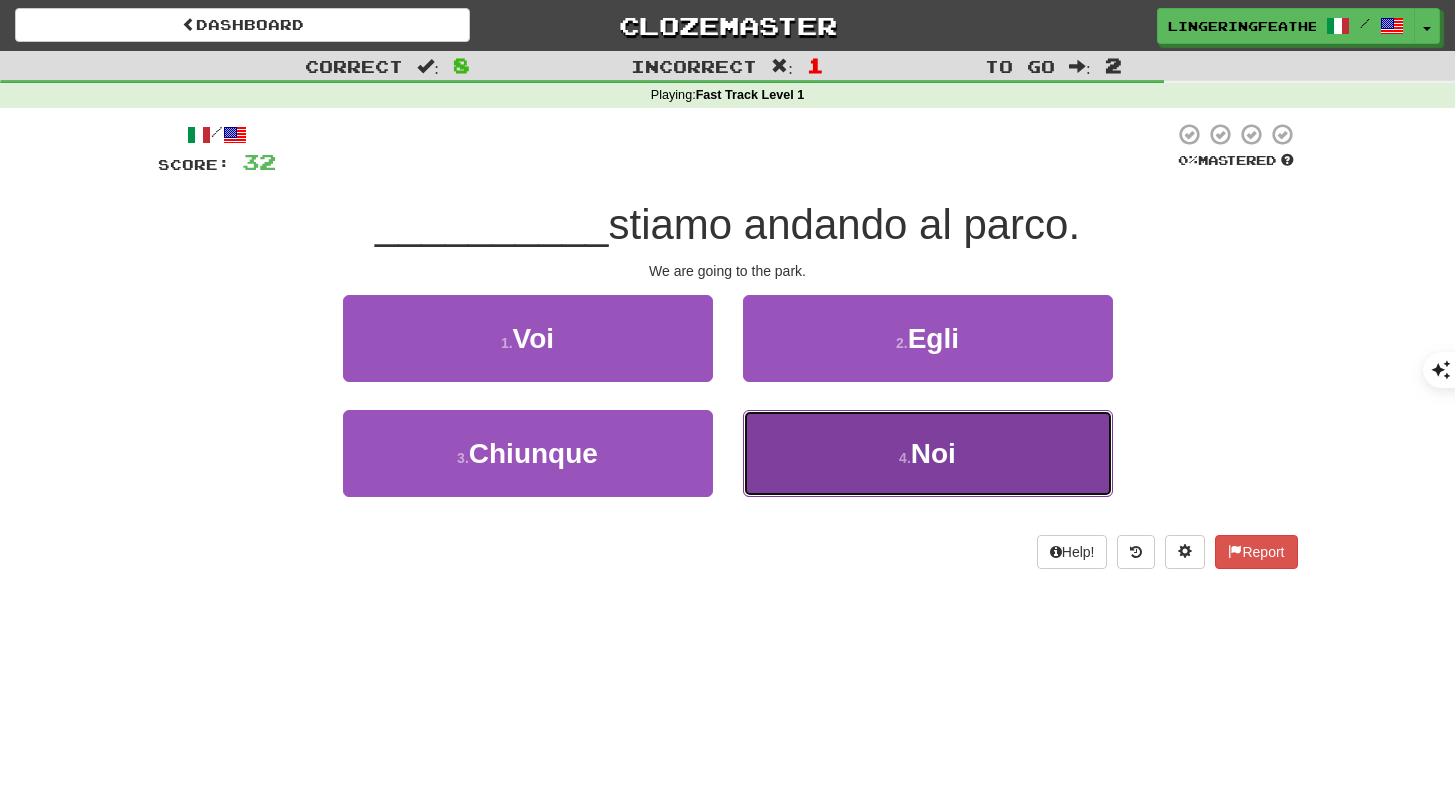 click on "4 .  Noi" at bounding box center (928, 453) 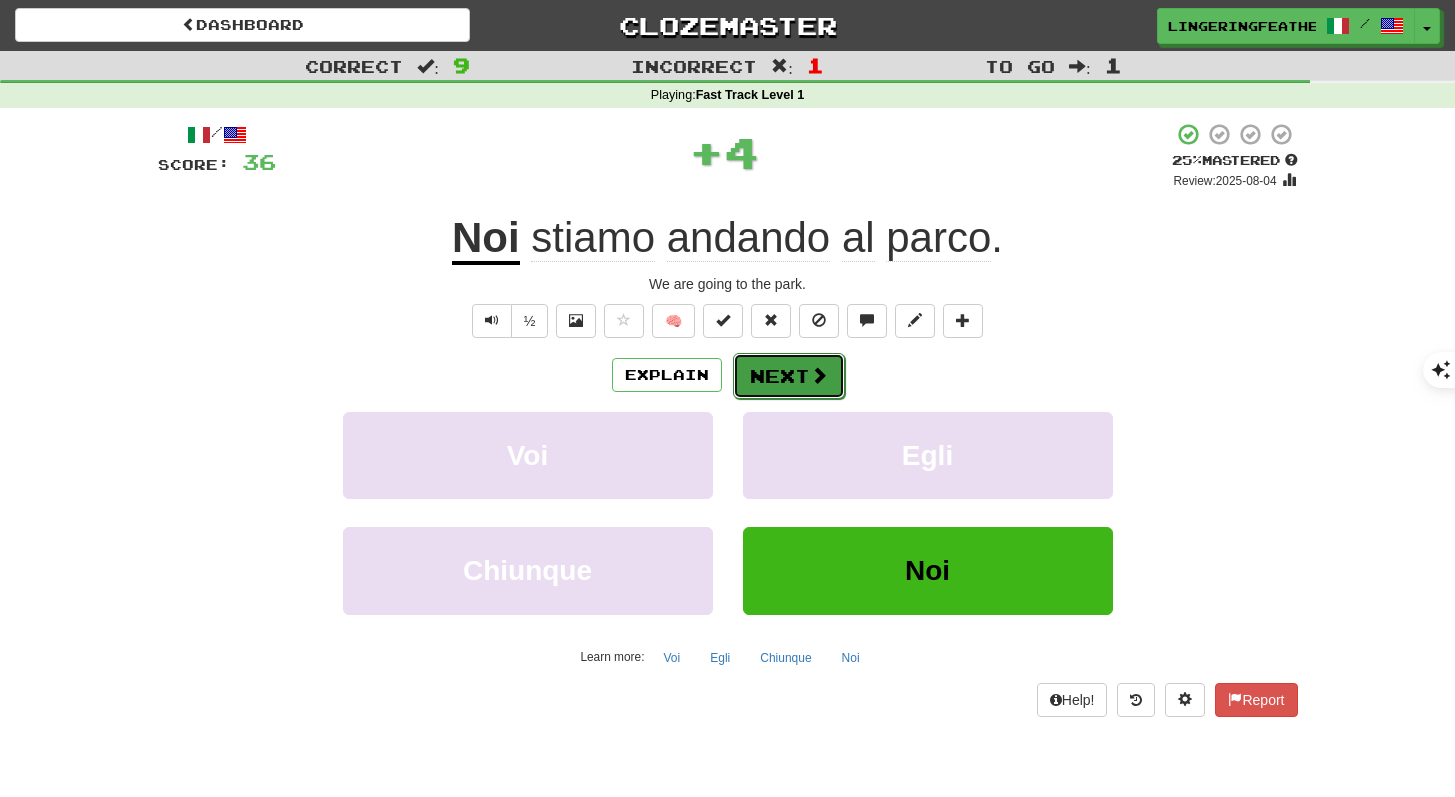 click on "Next" at bounding box center [789, 376] 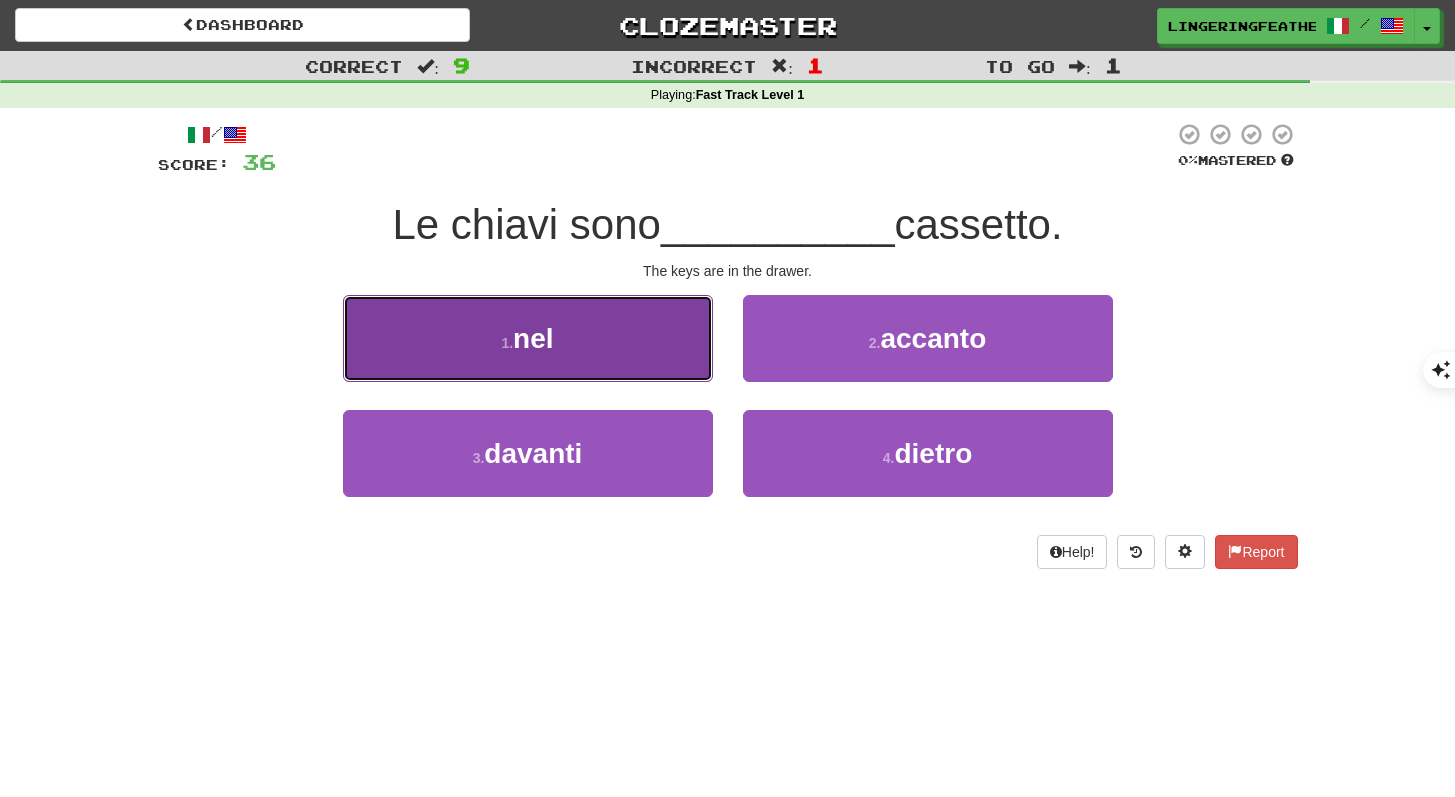 click on "1 .  nel" at bounding box center (528, 338) 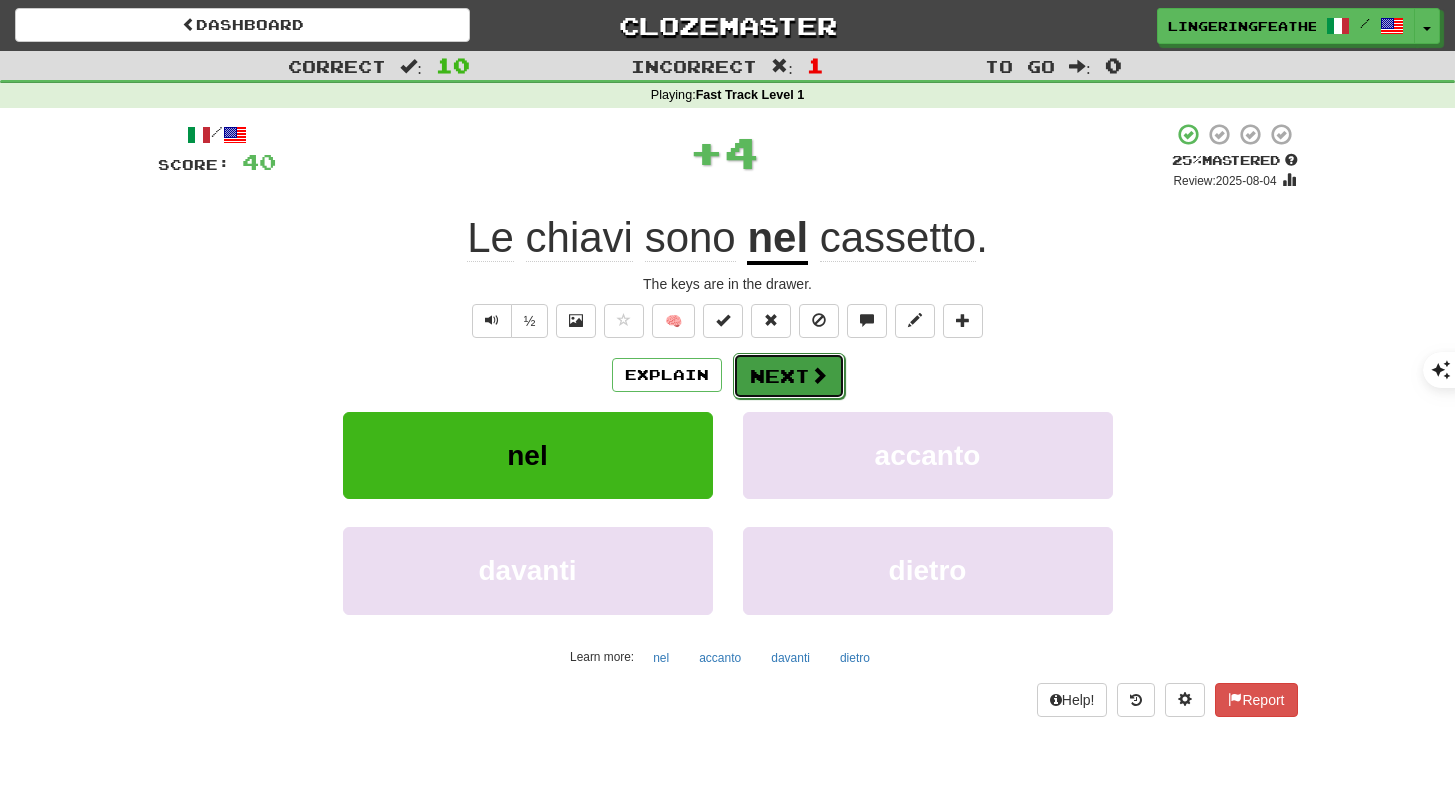click on "Next" at bounding box center (789, 376) 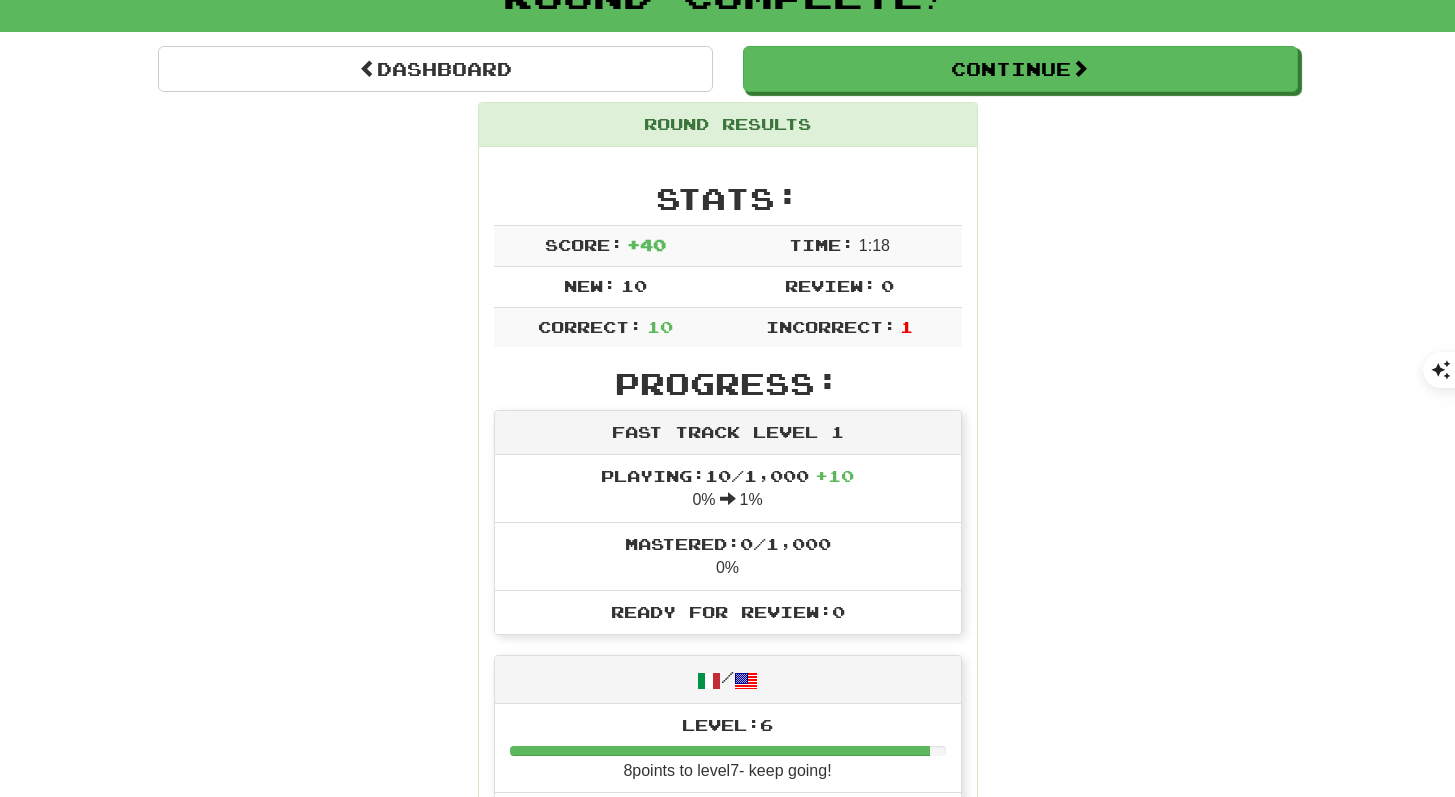 scroll, scrollTop: 0, scrollLeft: 0, axis: both 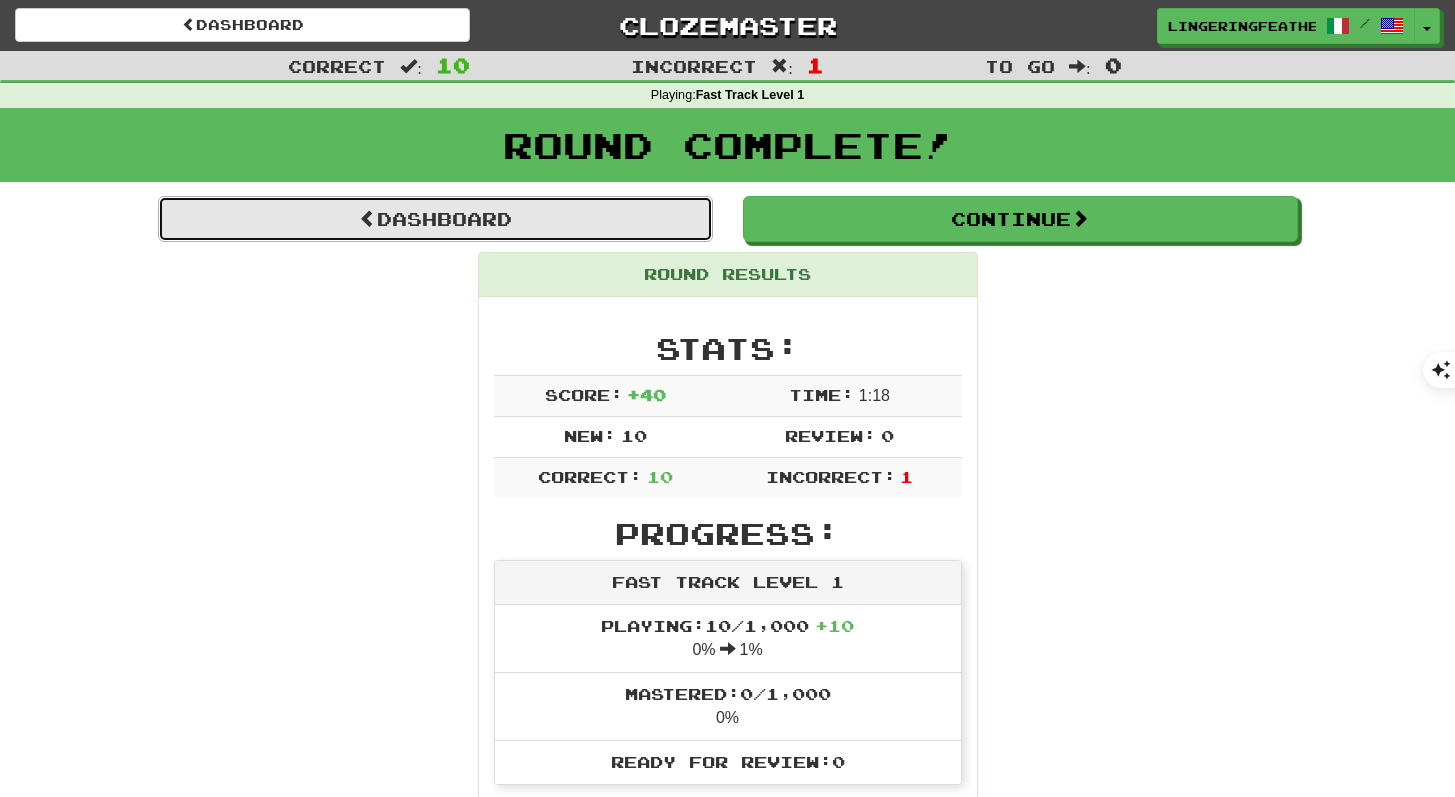 click on "Dashboard" at bounding box center (435, 219) 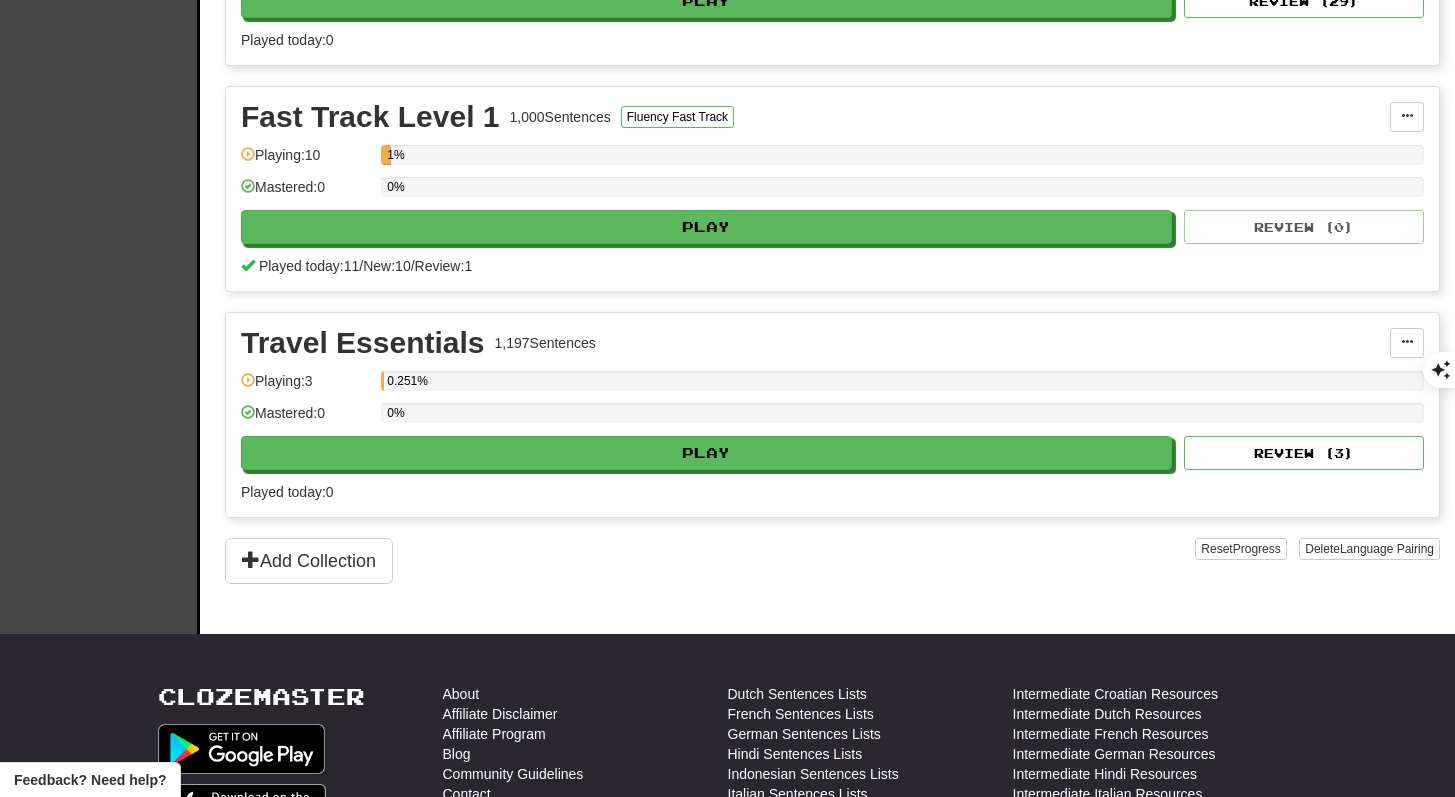 scroll, scrollTop: 597, scrollLeft: 0, axis: vertical 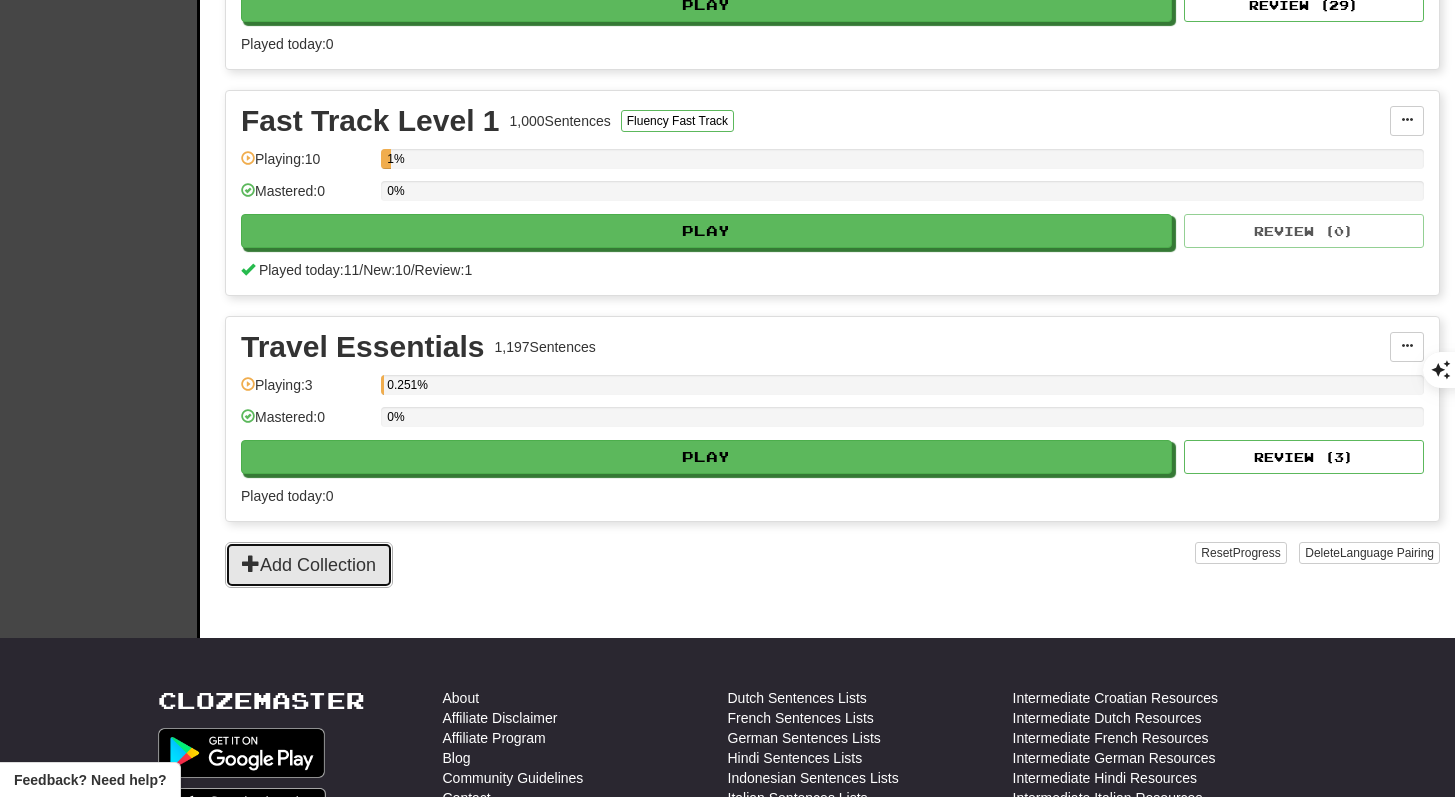 click on "Add Collection" at bounding box center [309, 565] 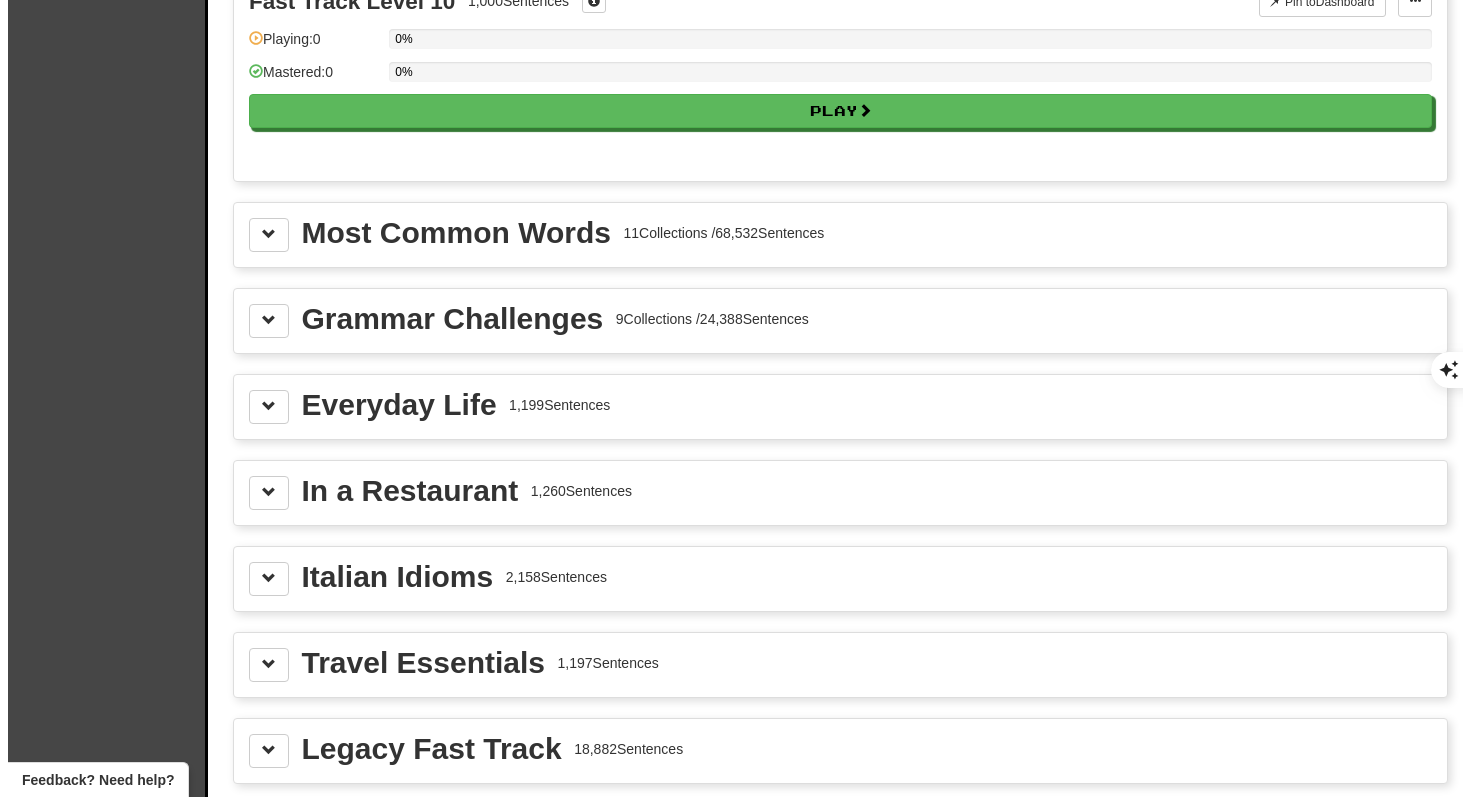 scroll, scrollTop: 2059, scrollLeft: 0, axis: vertical 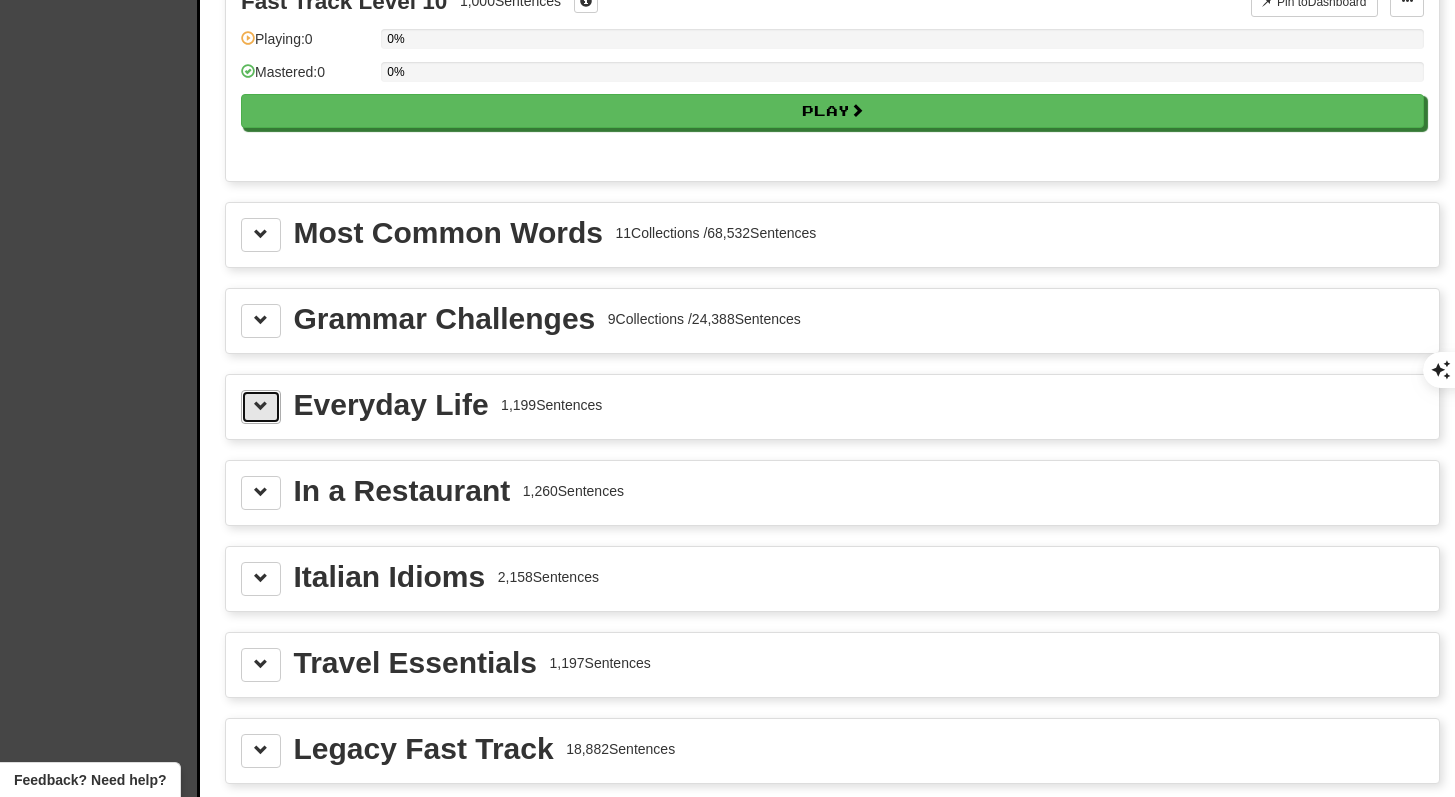 click at bounding box center [261, 407] 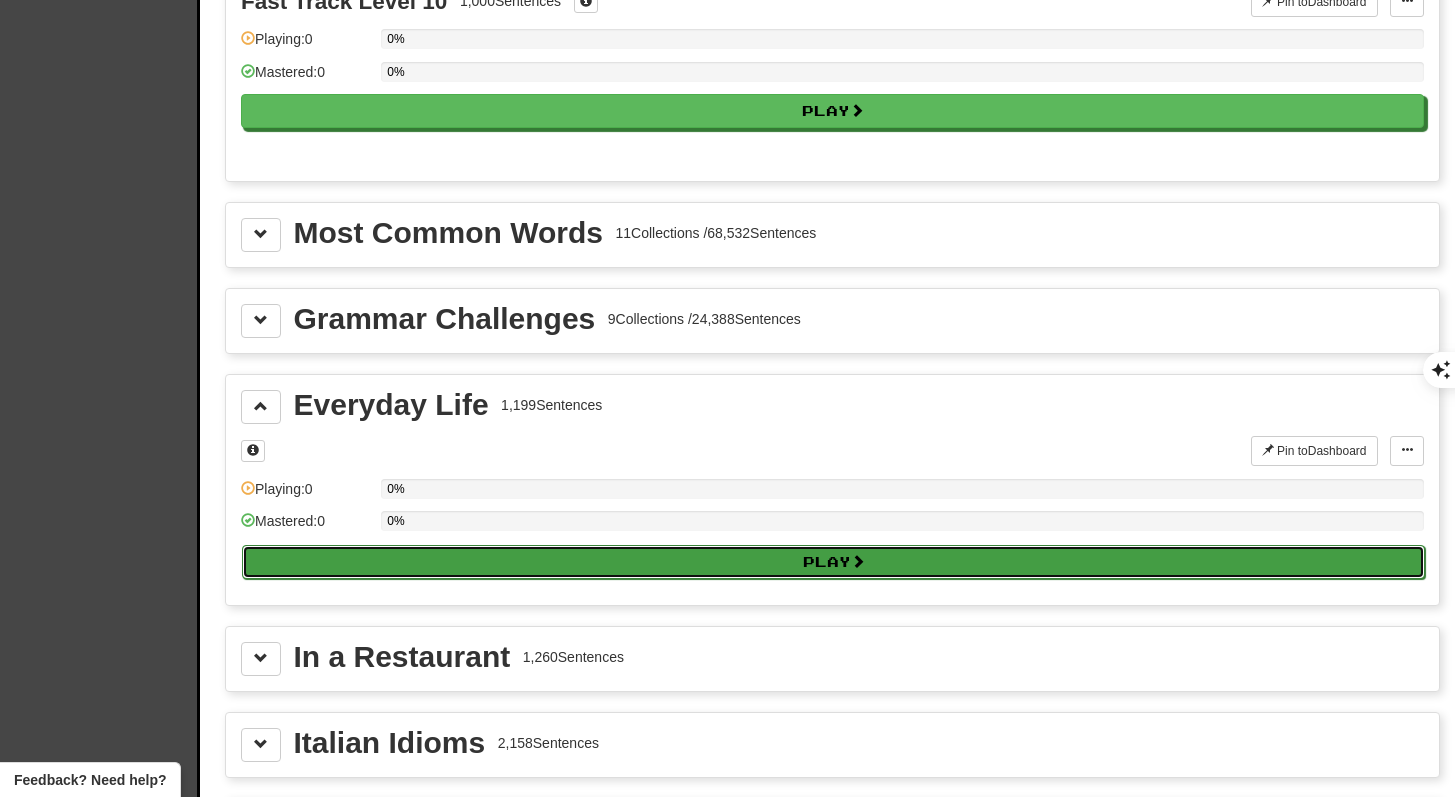 click on "Play" at bounding box center [833, 562] 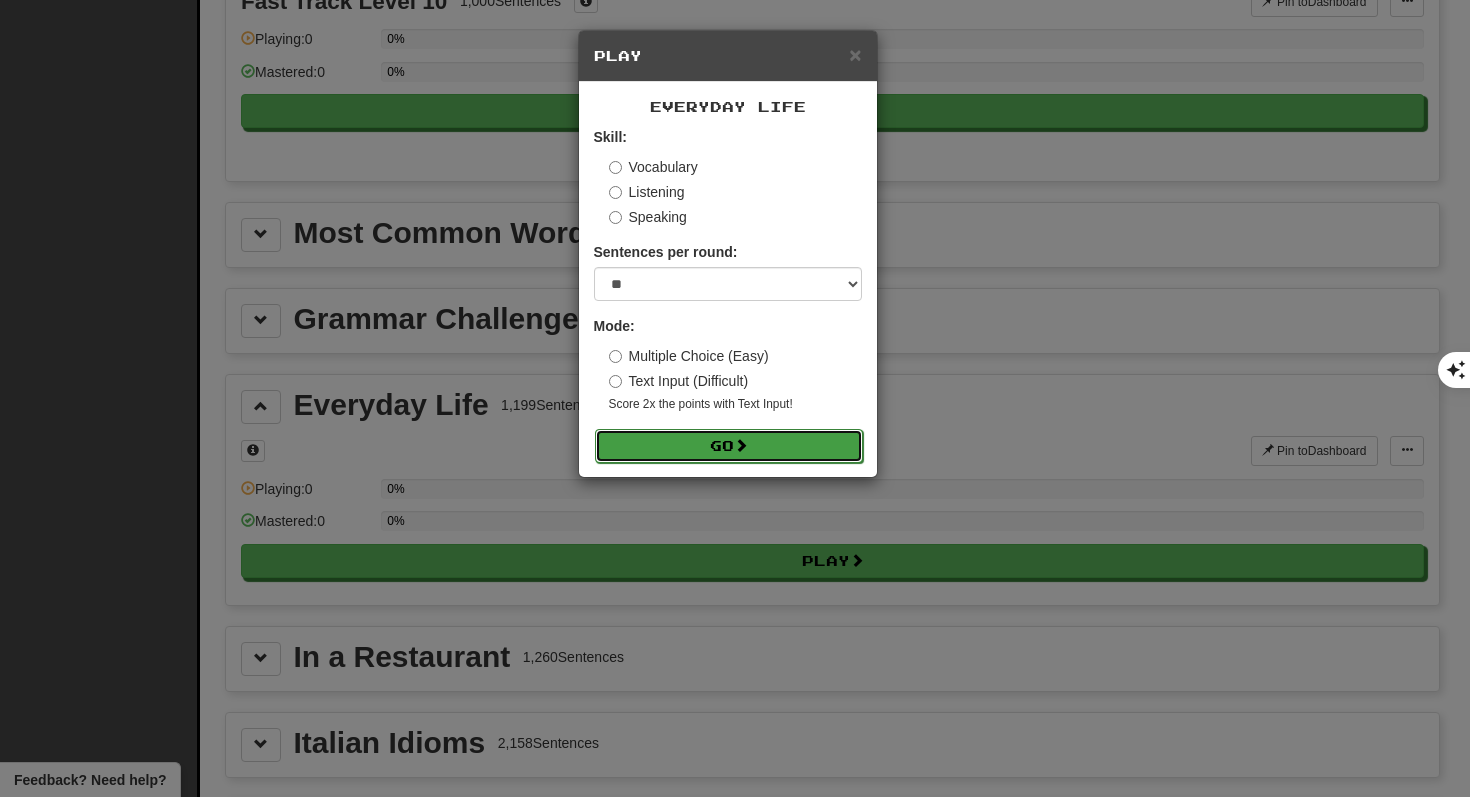 click on "Go" at bounding box center (729, 446) 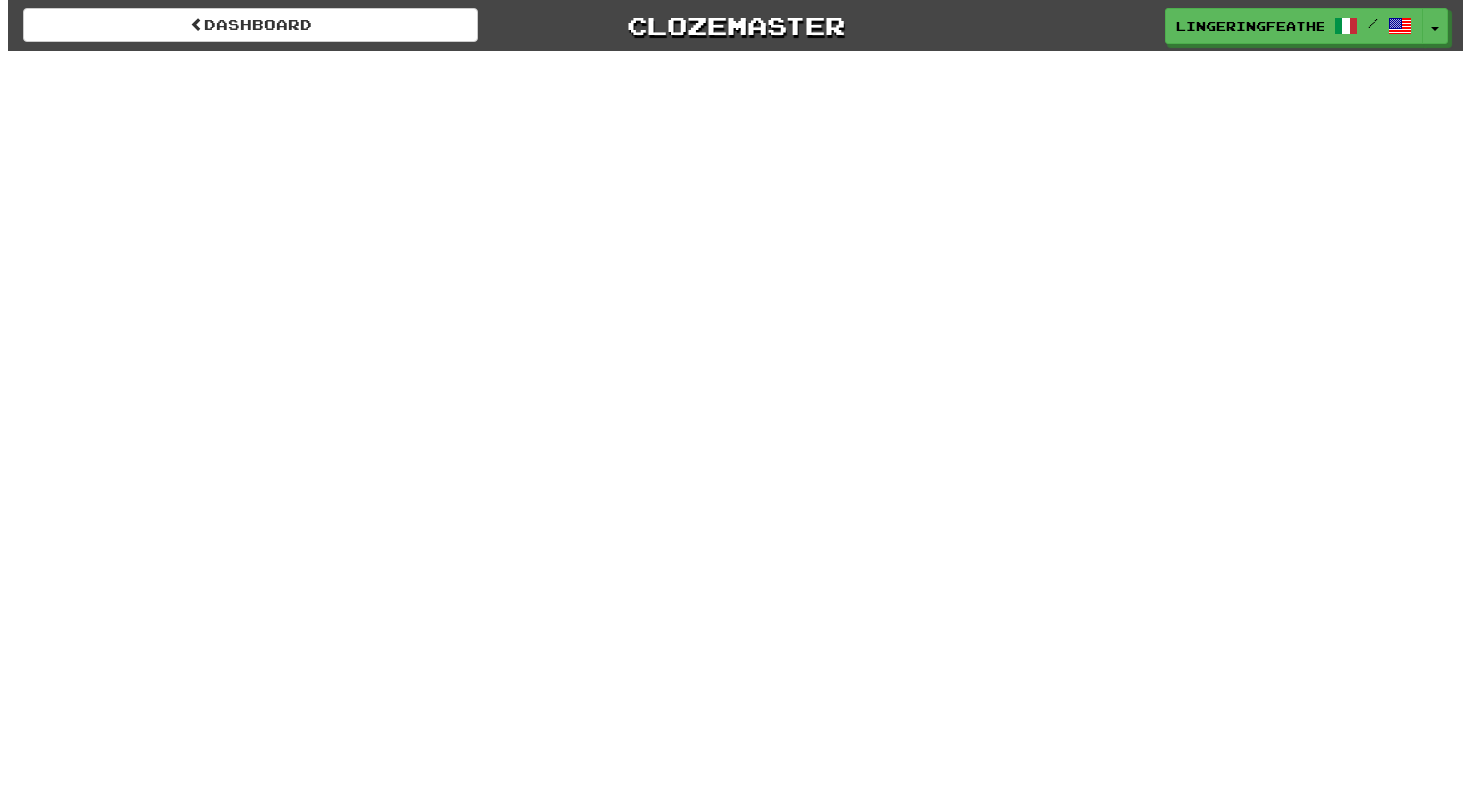 scroll, scrollTop: 0, scrollLeft: 0, axis: both 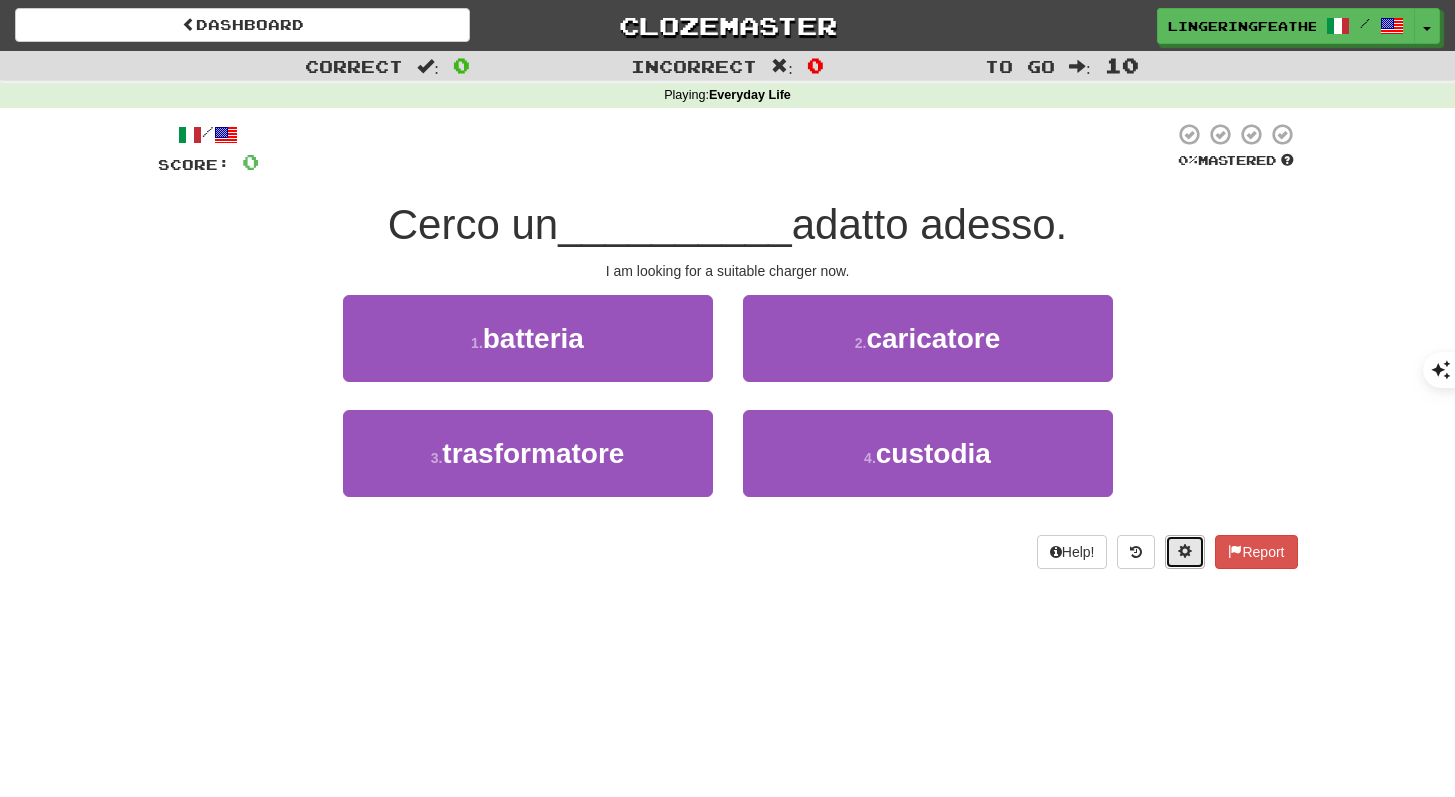 click at bounding box center (1185, 551) 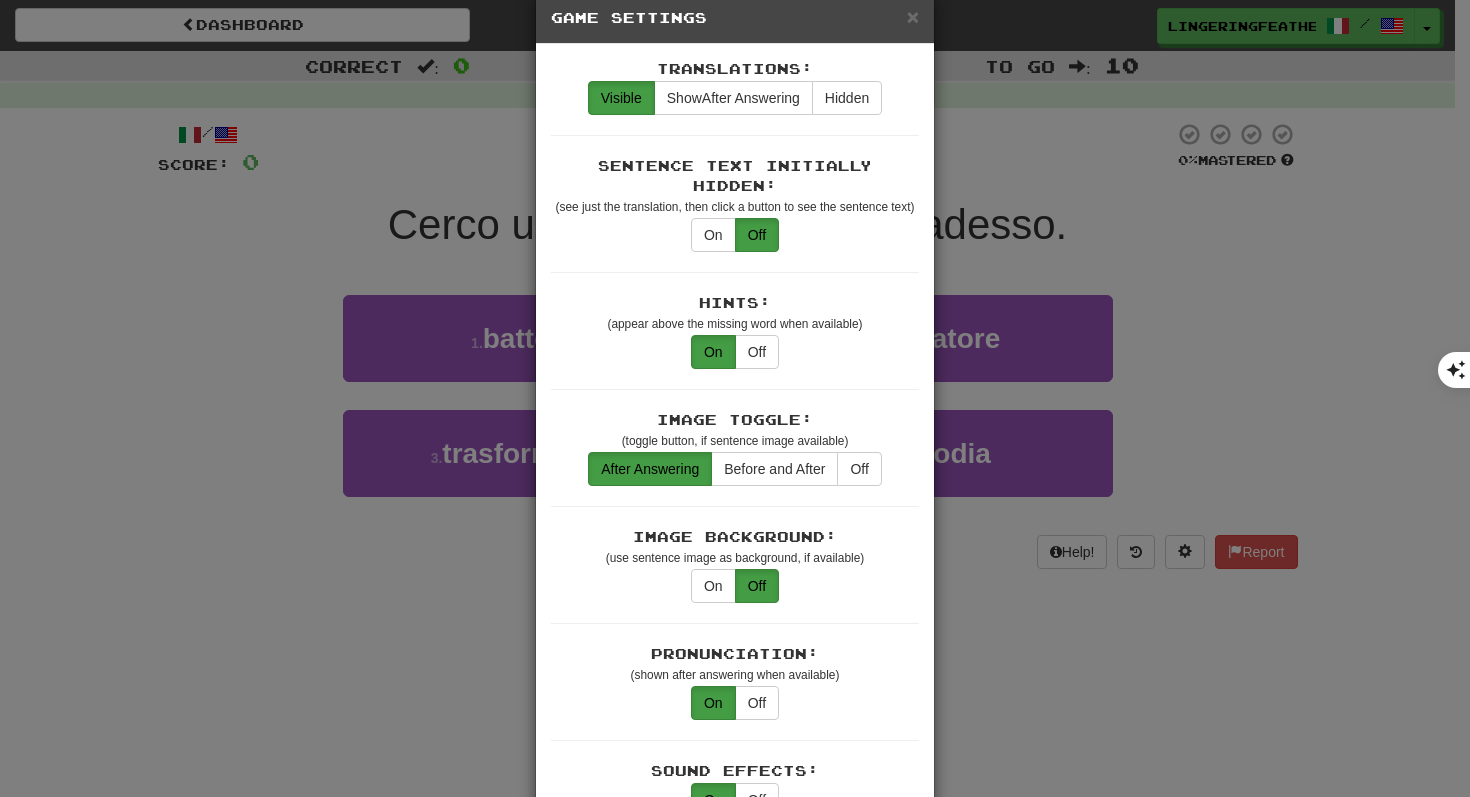 scroll, scrollTop: 43, scrollLeft: 0, axis: vertical 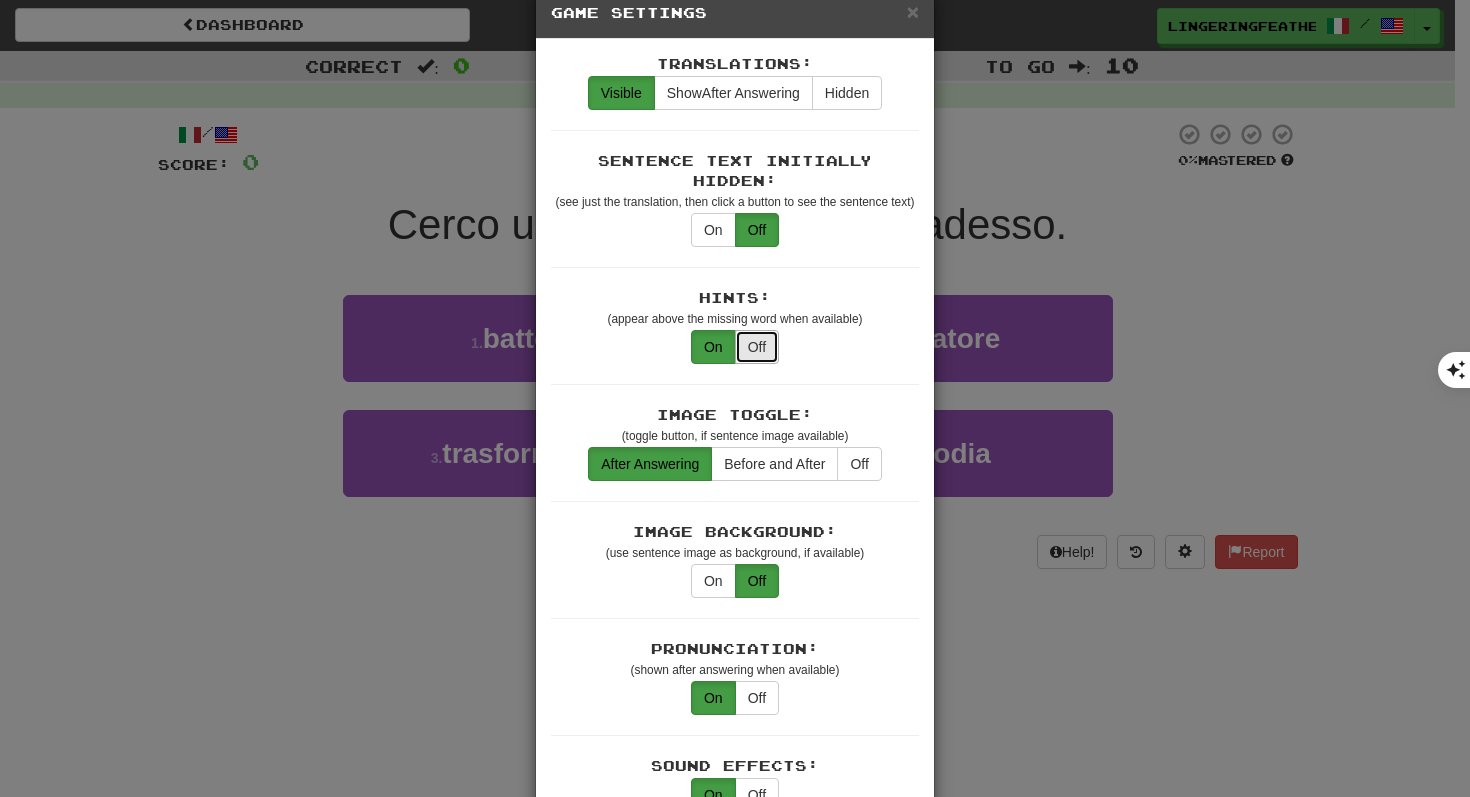 click on "Off" at bounding box center (757, 347) 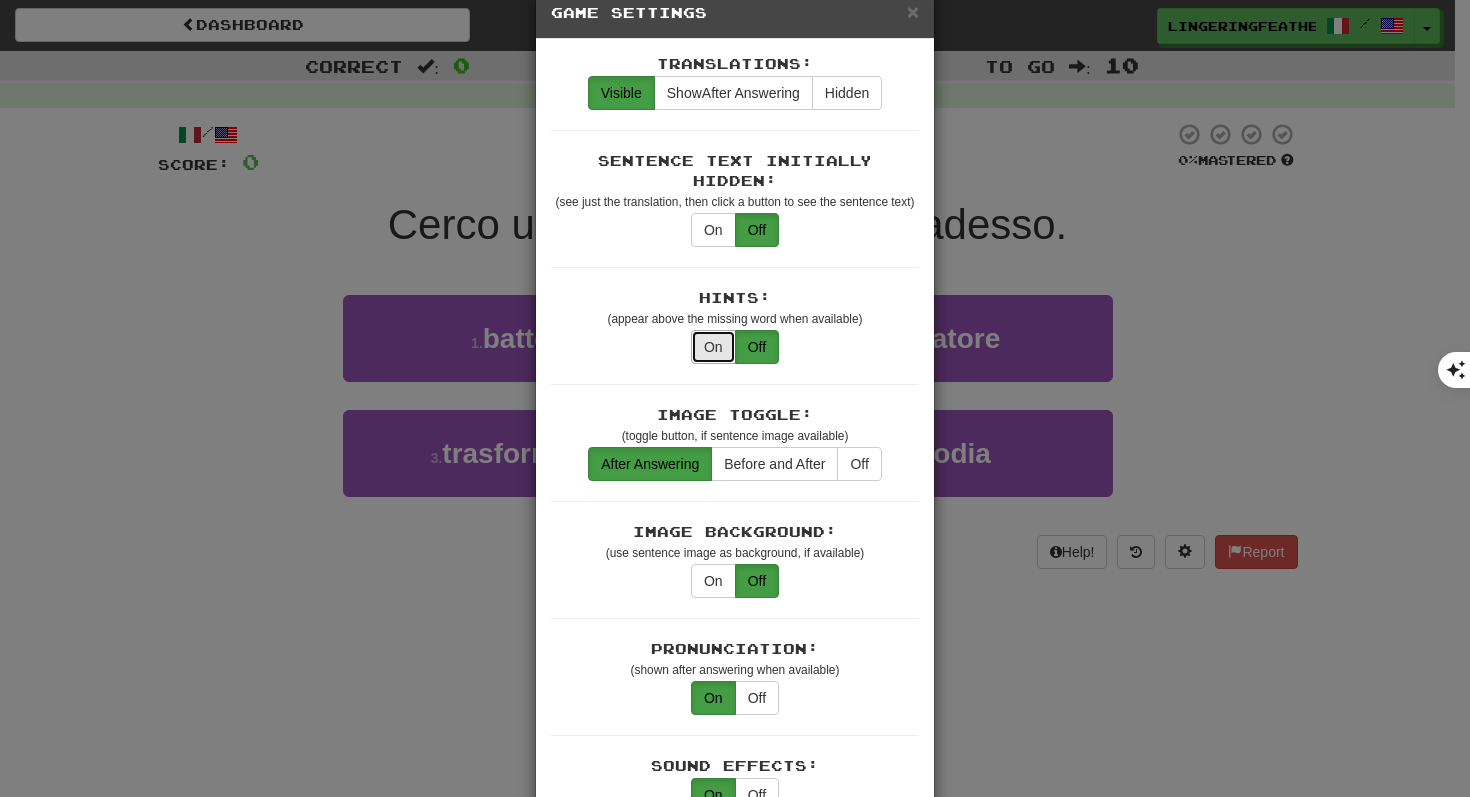 click on "On" at bounding box center (713, 347) 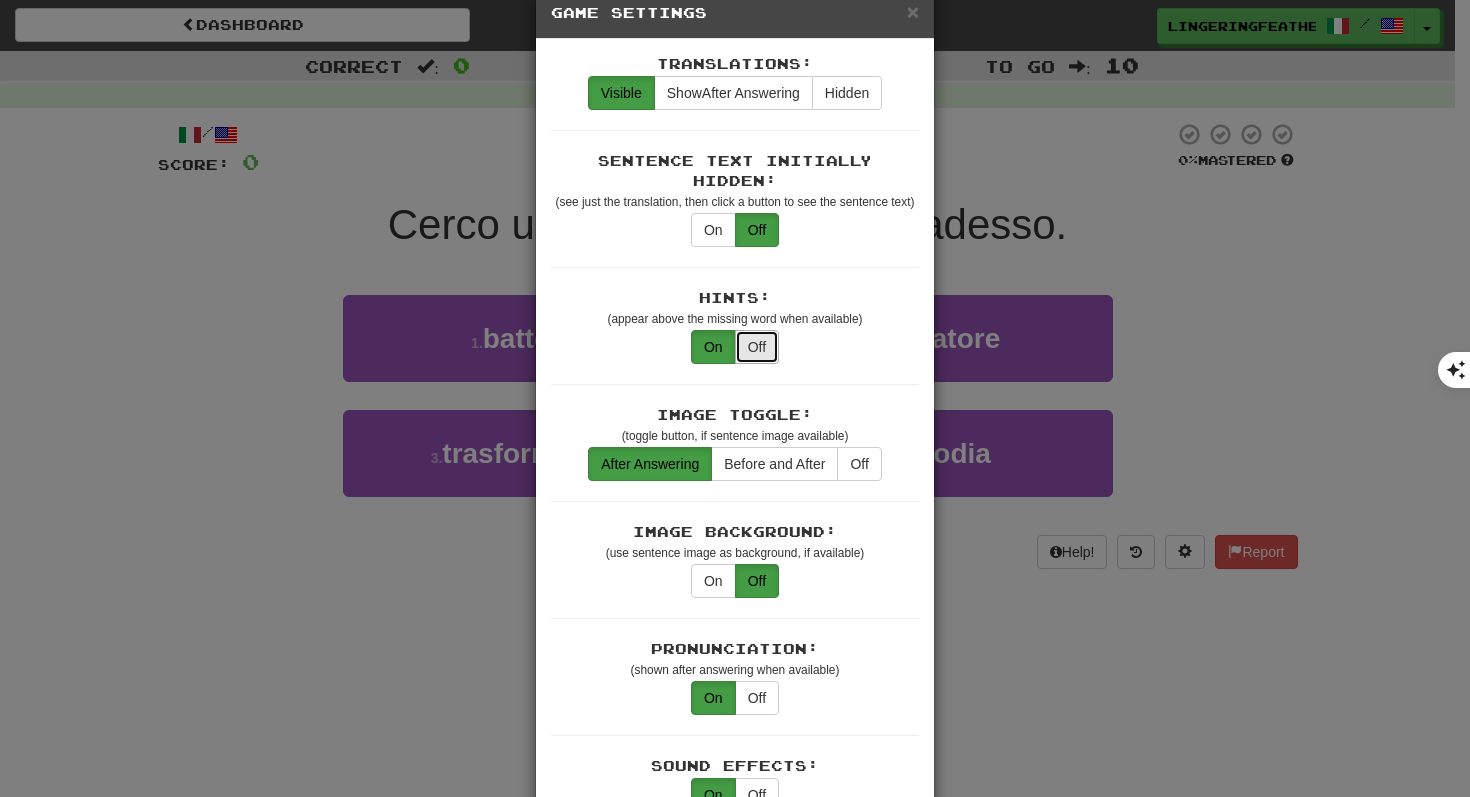 click on "Off" at bounding box center [757, 347] 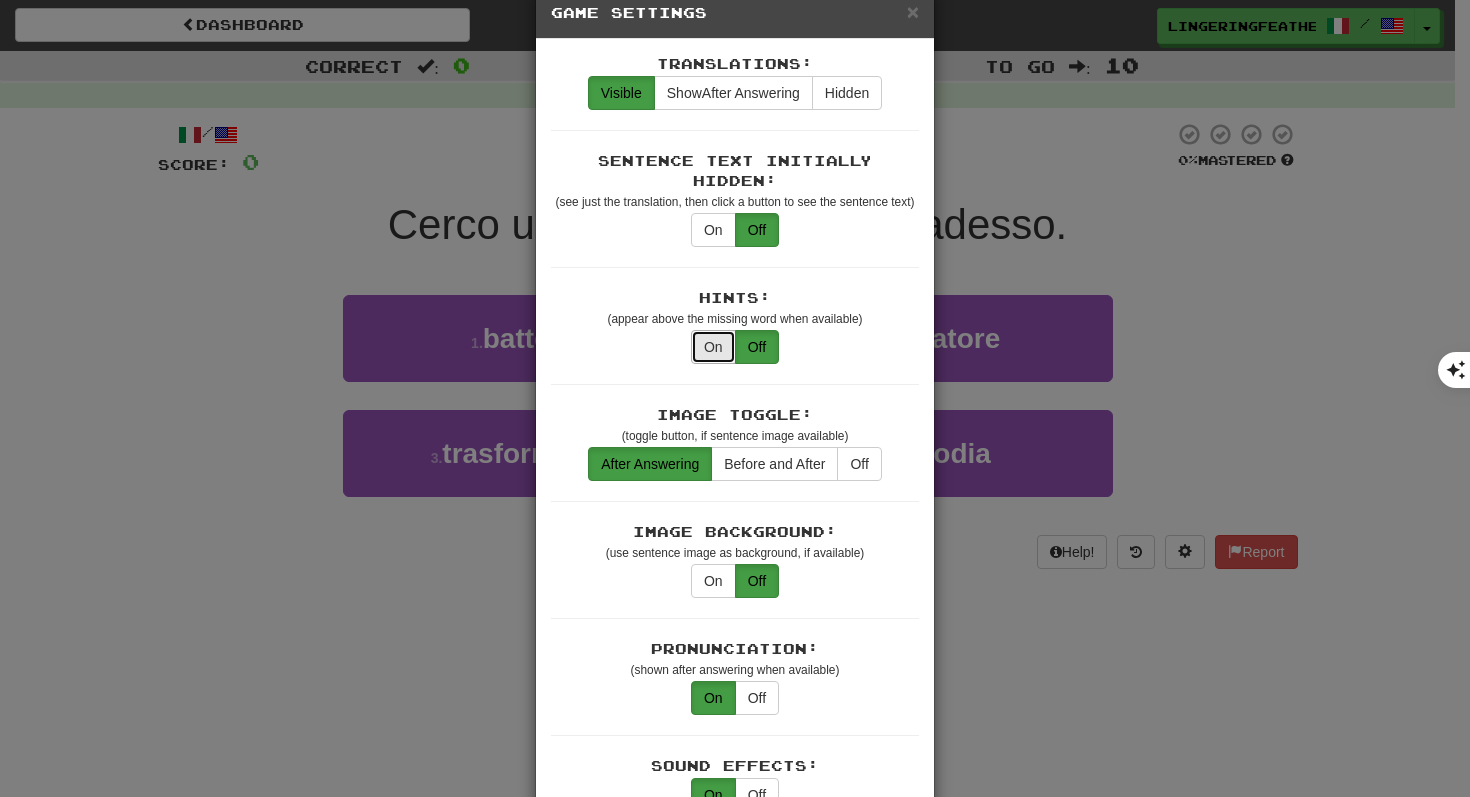 click on "On" at bounding box center (713, 347) 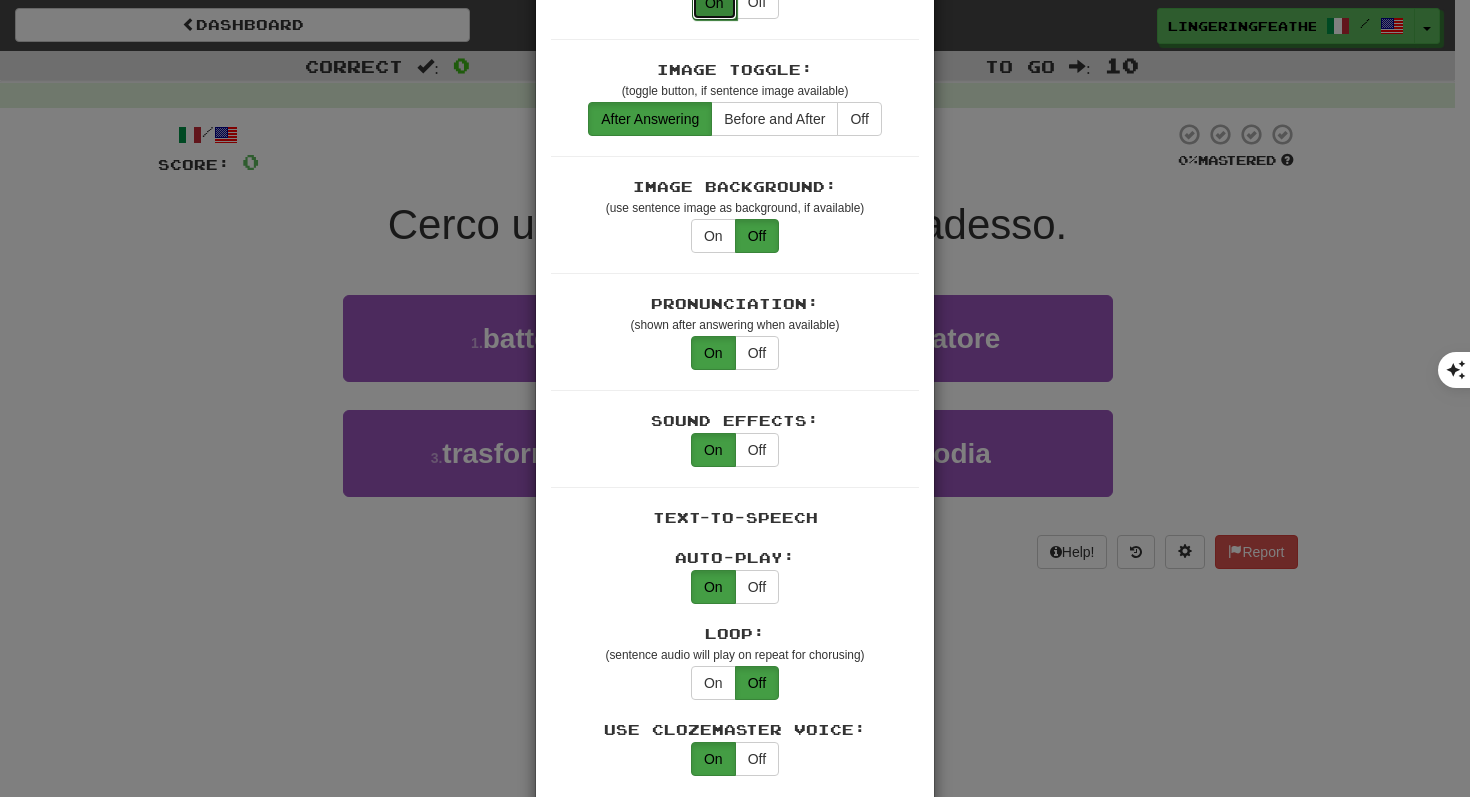 scroll, scrollTop: 0, scrollLeft: 0, axis: both 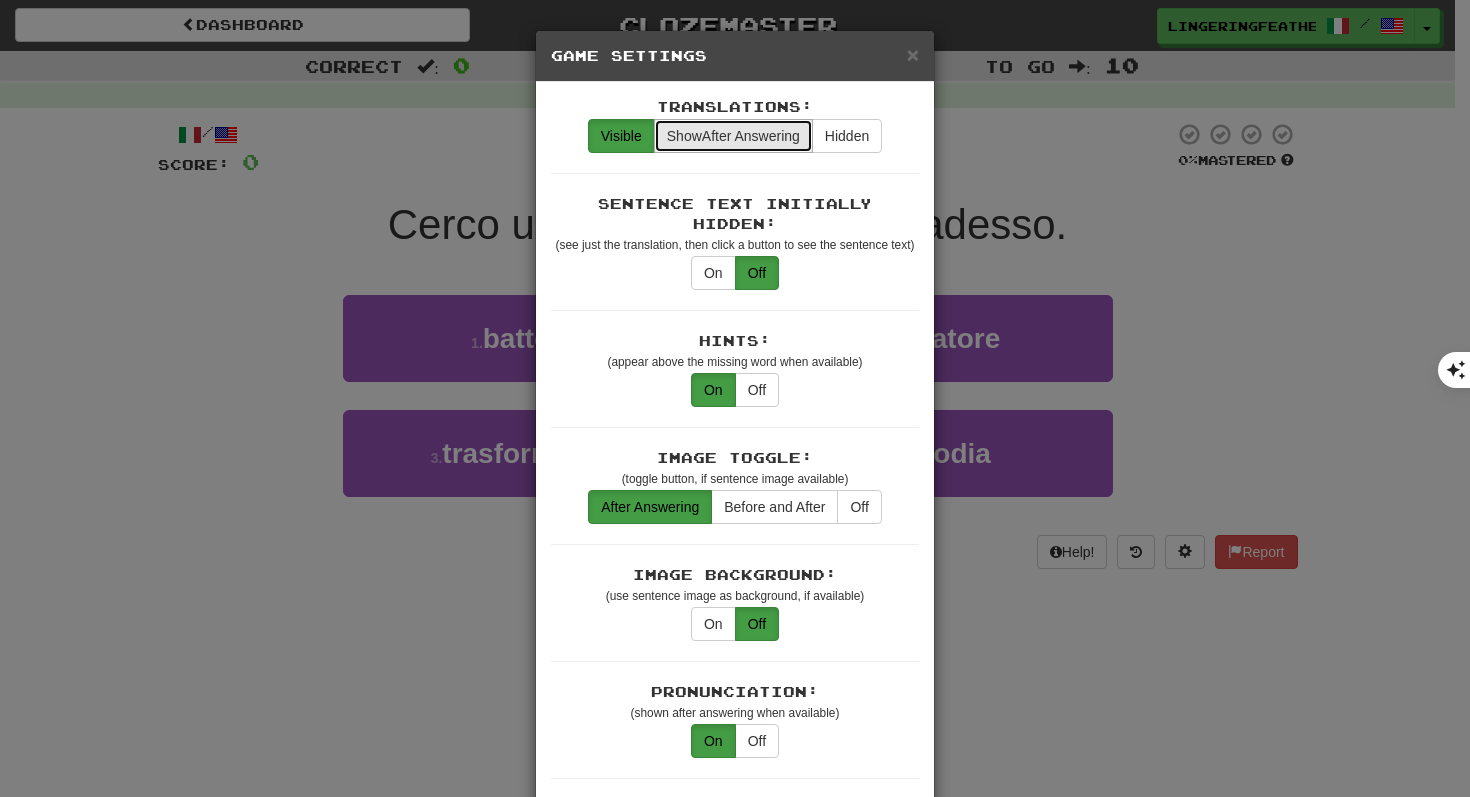 click on "Show  After Answering" at bounding box center (733, 136) 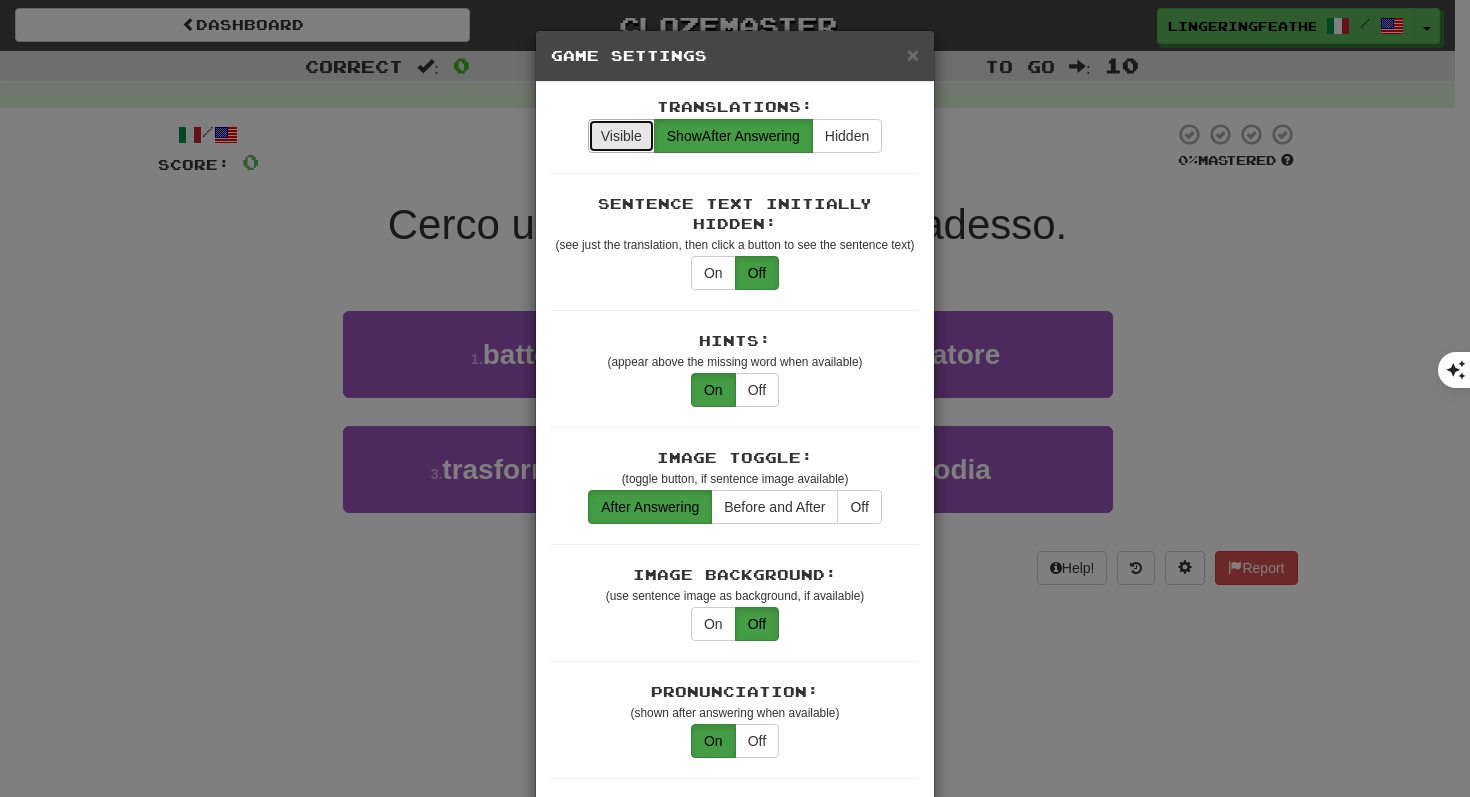 click on "Visible" at bounding box center (621, 136) 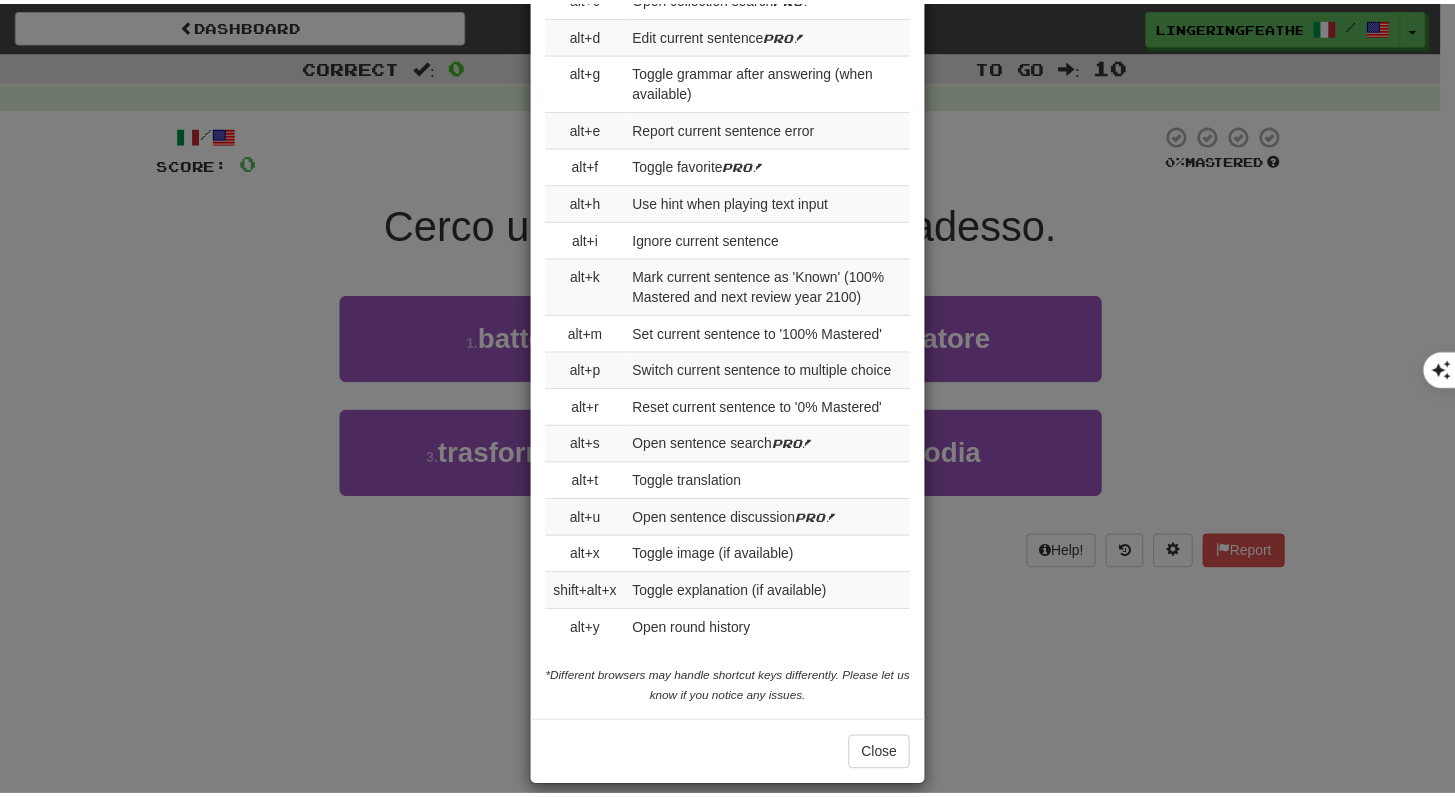 scroll, scrollTop: 2151, scrollLeft: 0, axis: vertical 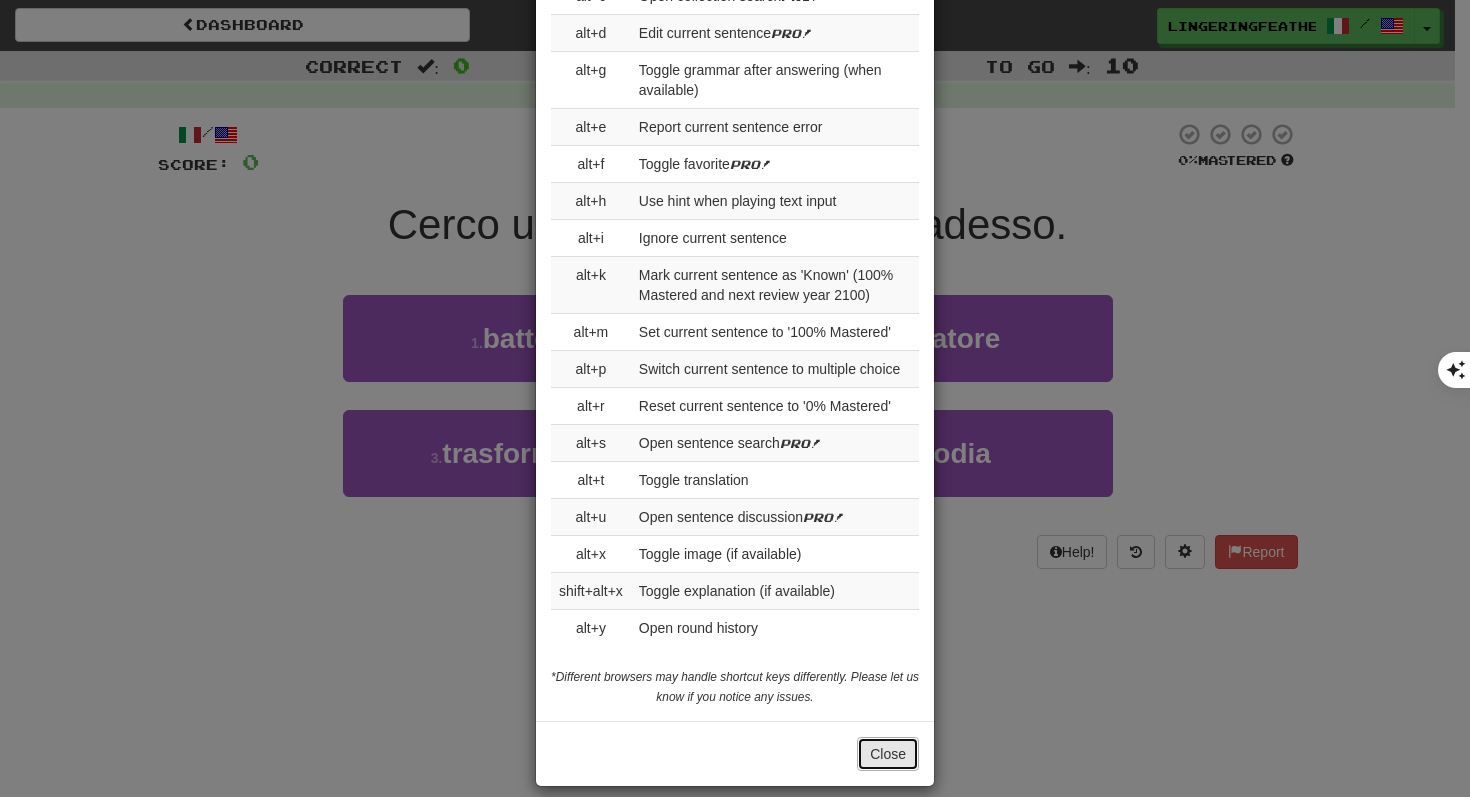 click on "Close" at bounding box center [888, 754] 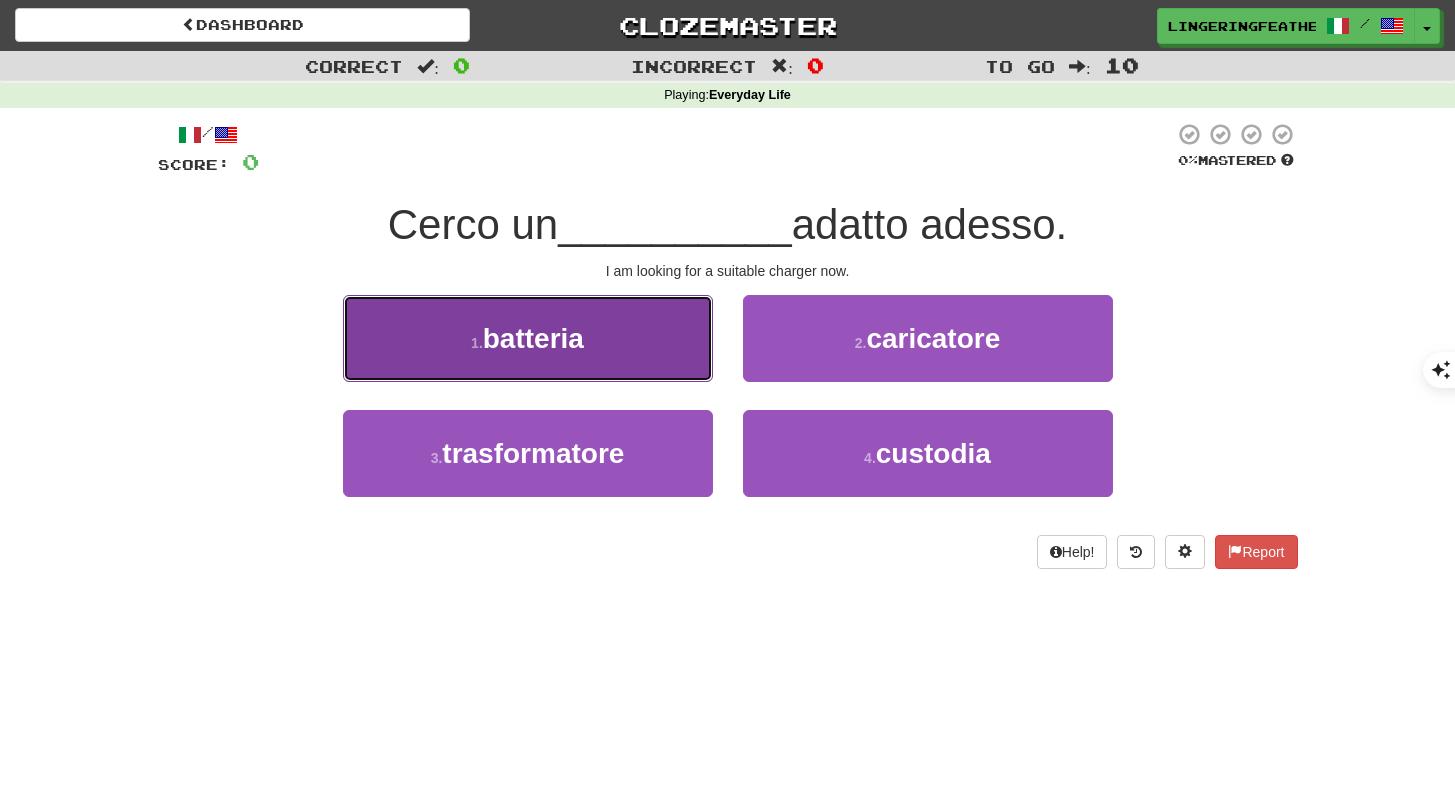 click on "1 .  batteria" at bounding box center [528, 338] 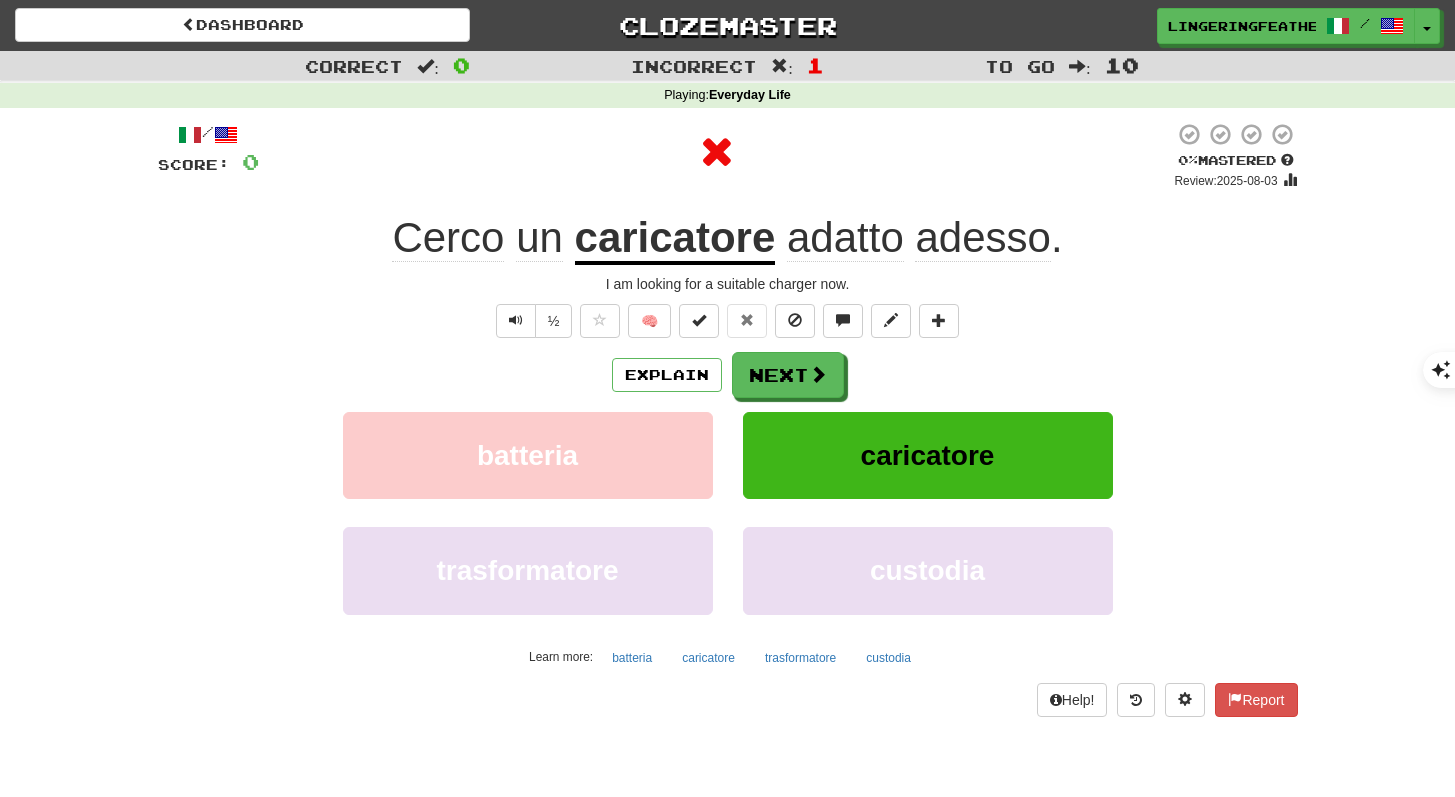 click on "caricatore" at bounding box center (675, 239) 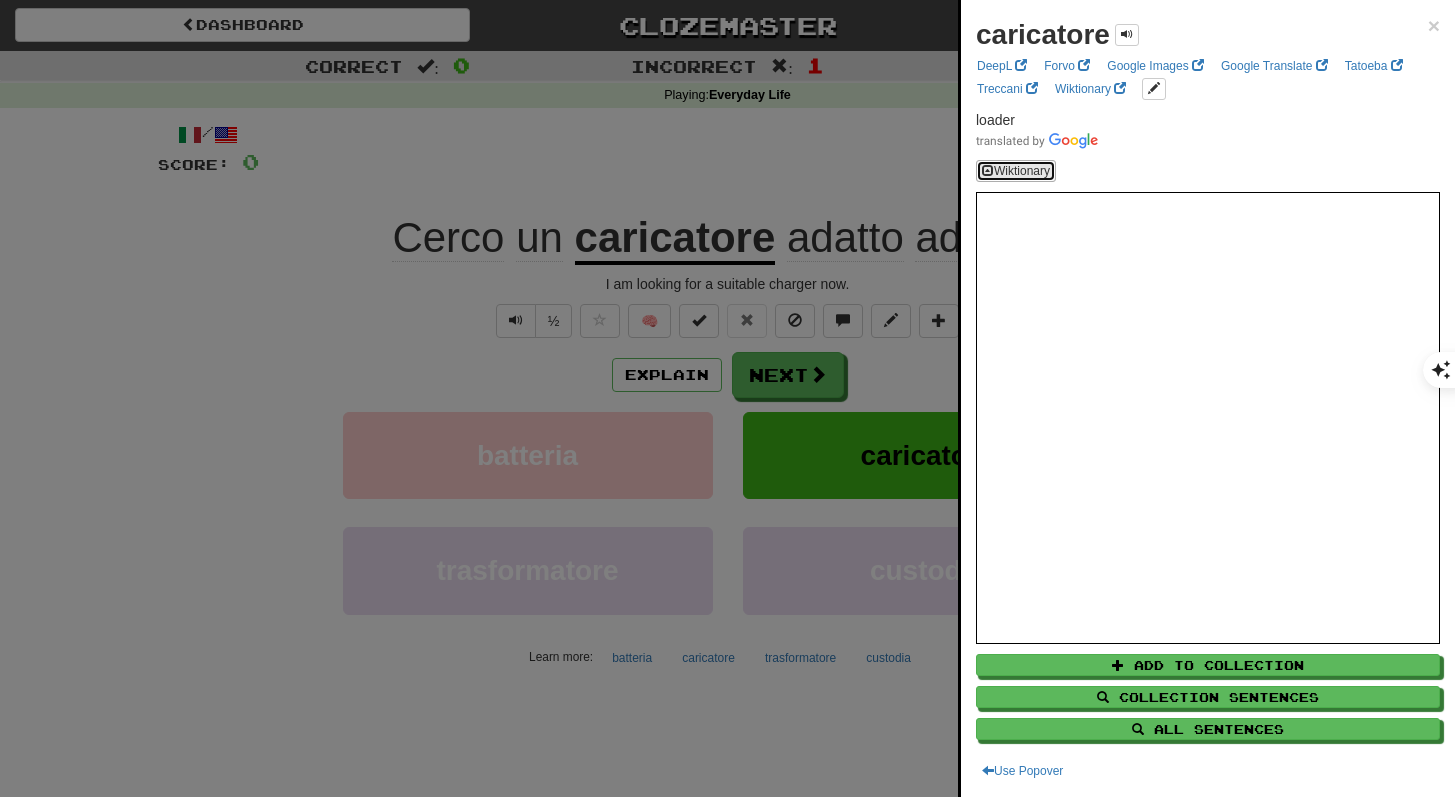 click on "Wiktionary" at bounding box center [1016, 171] 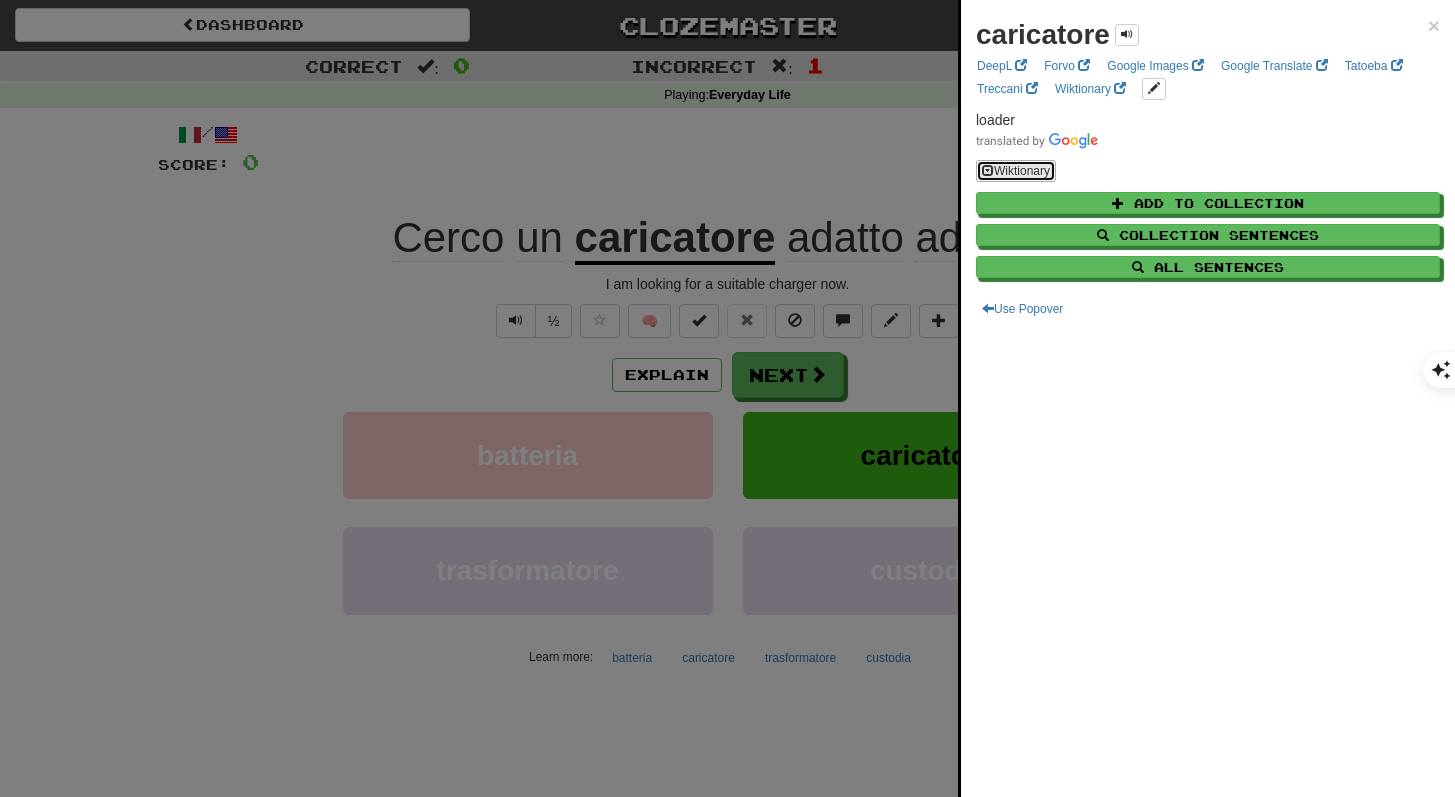click on "Wiktionary" at bounding box center [1016, 171] 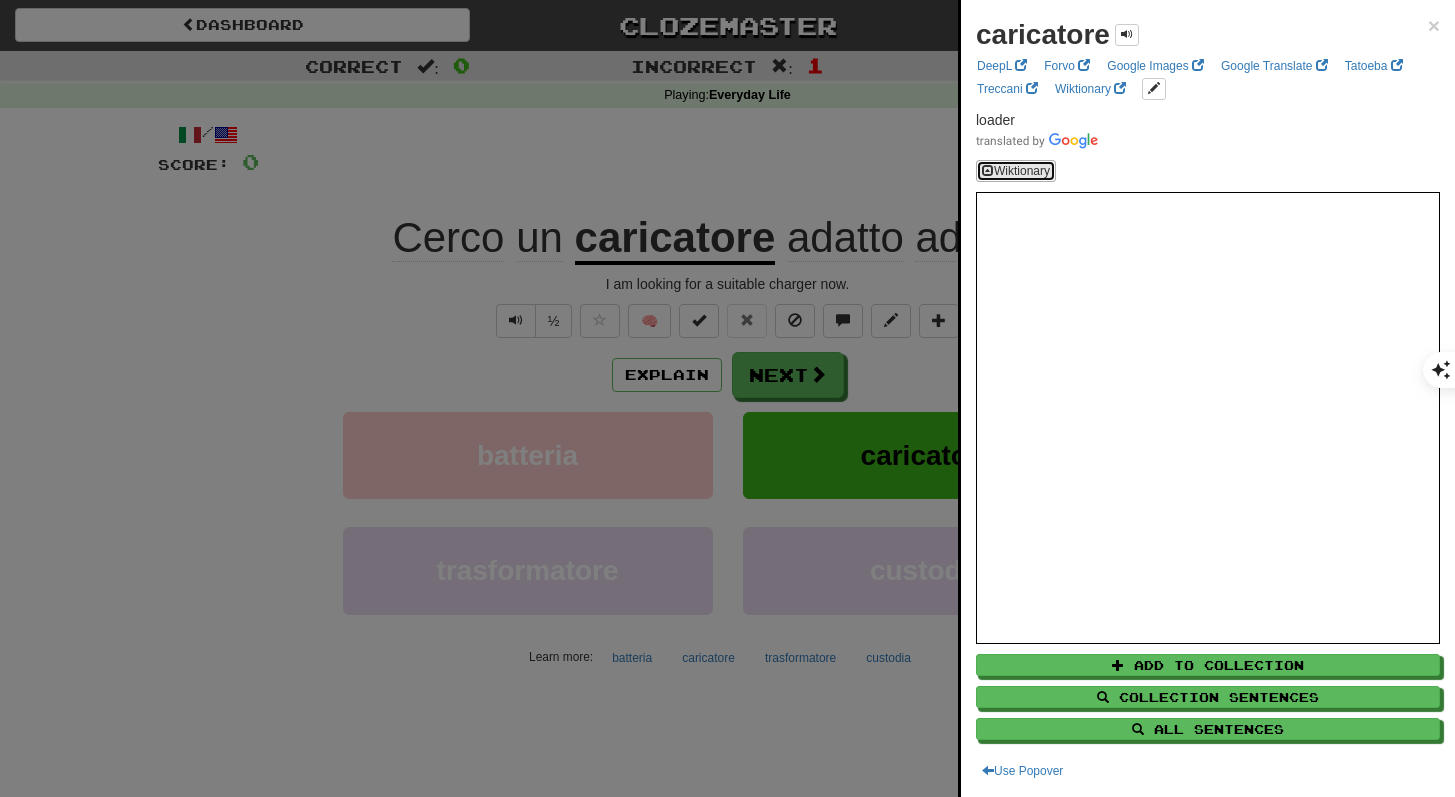 click on "Wiktionary" at bounding box center (1016, 171) 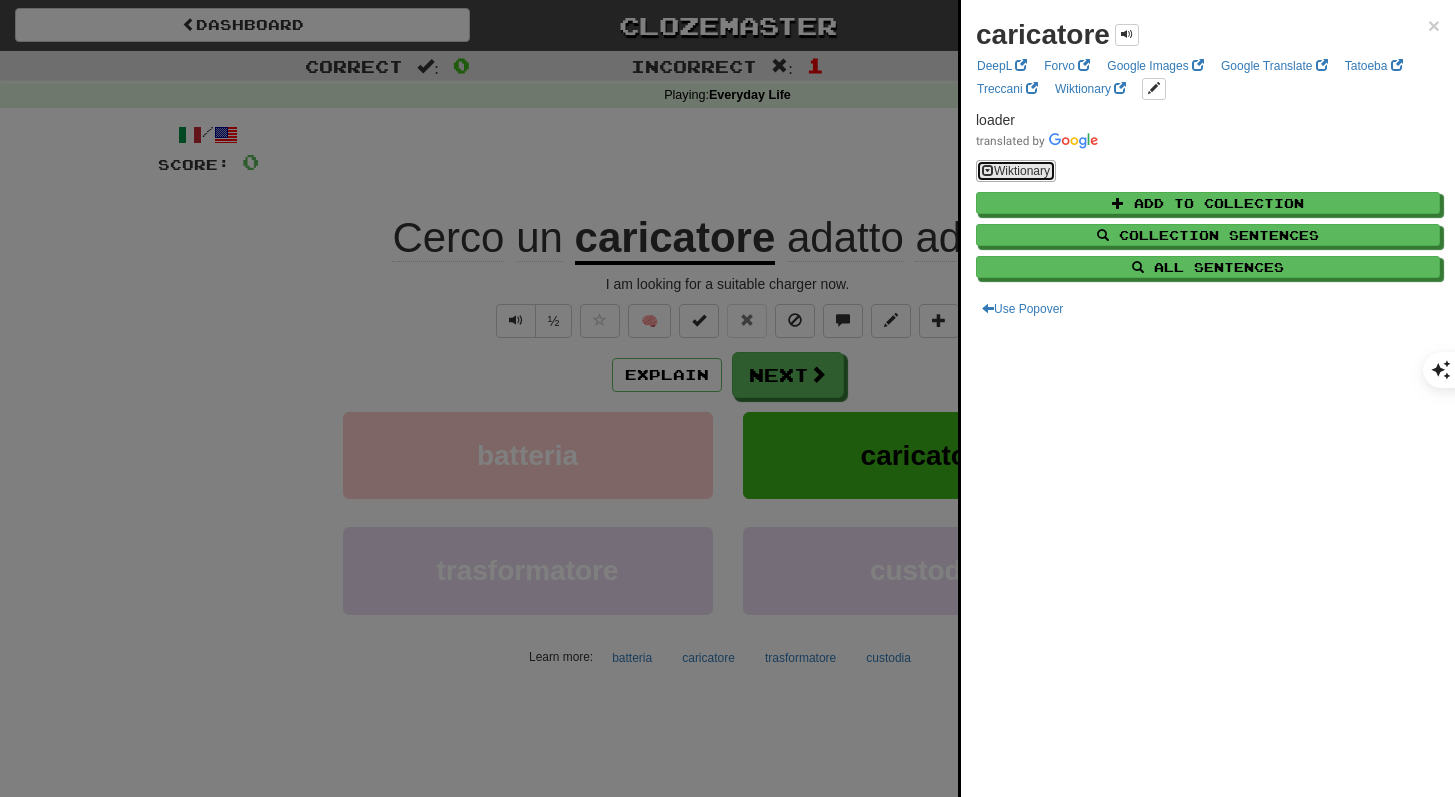 click on "Wiktionary" at bounding box center (1016, 171) 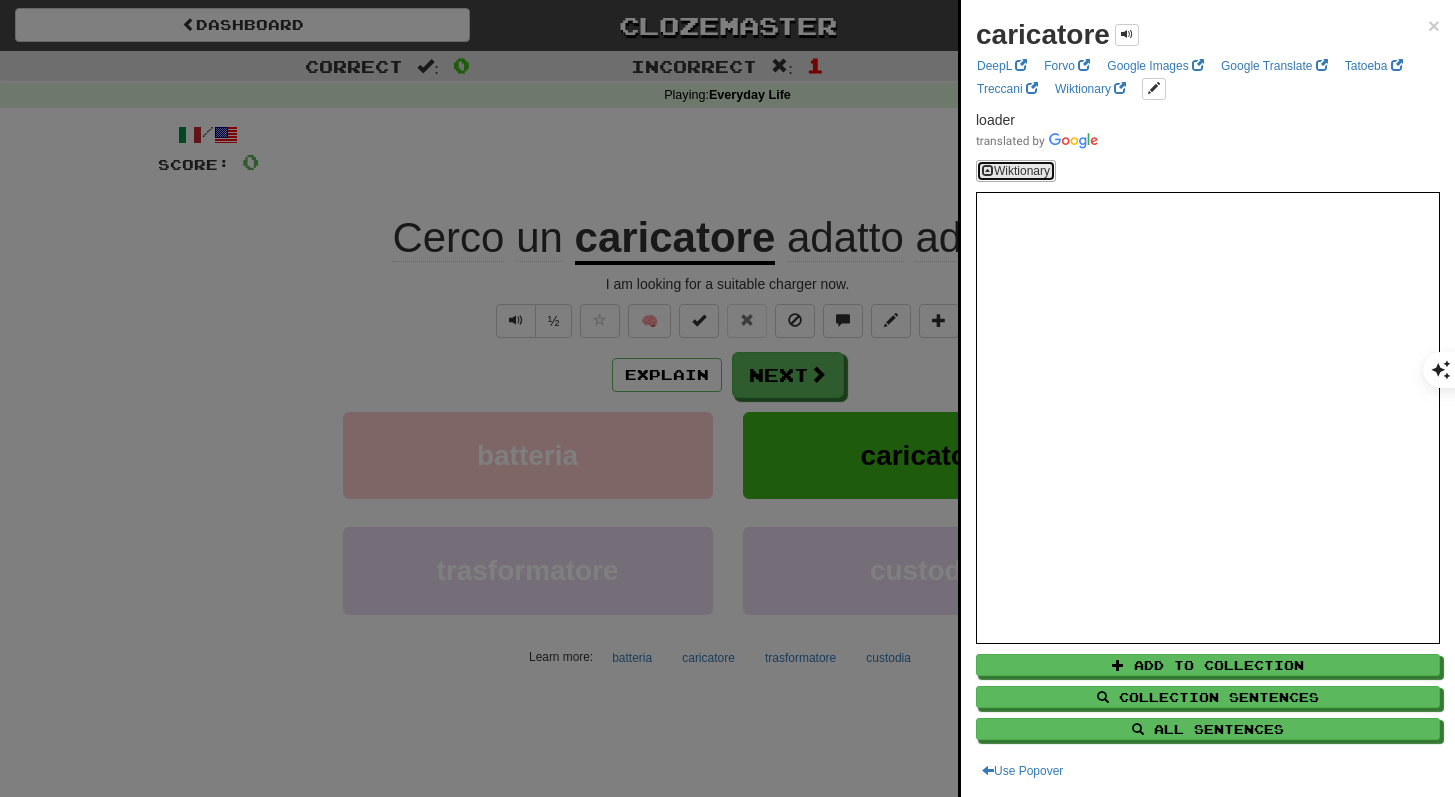 click on "Wiktionary" at bounding box center [1016, 171] 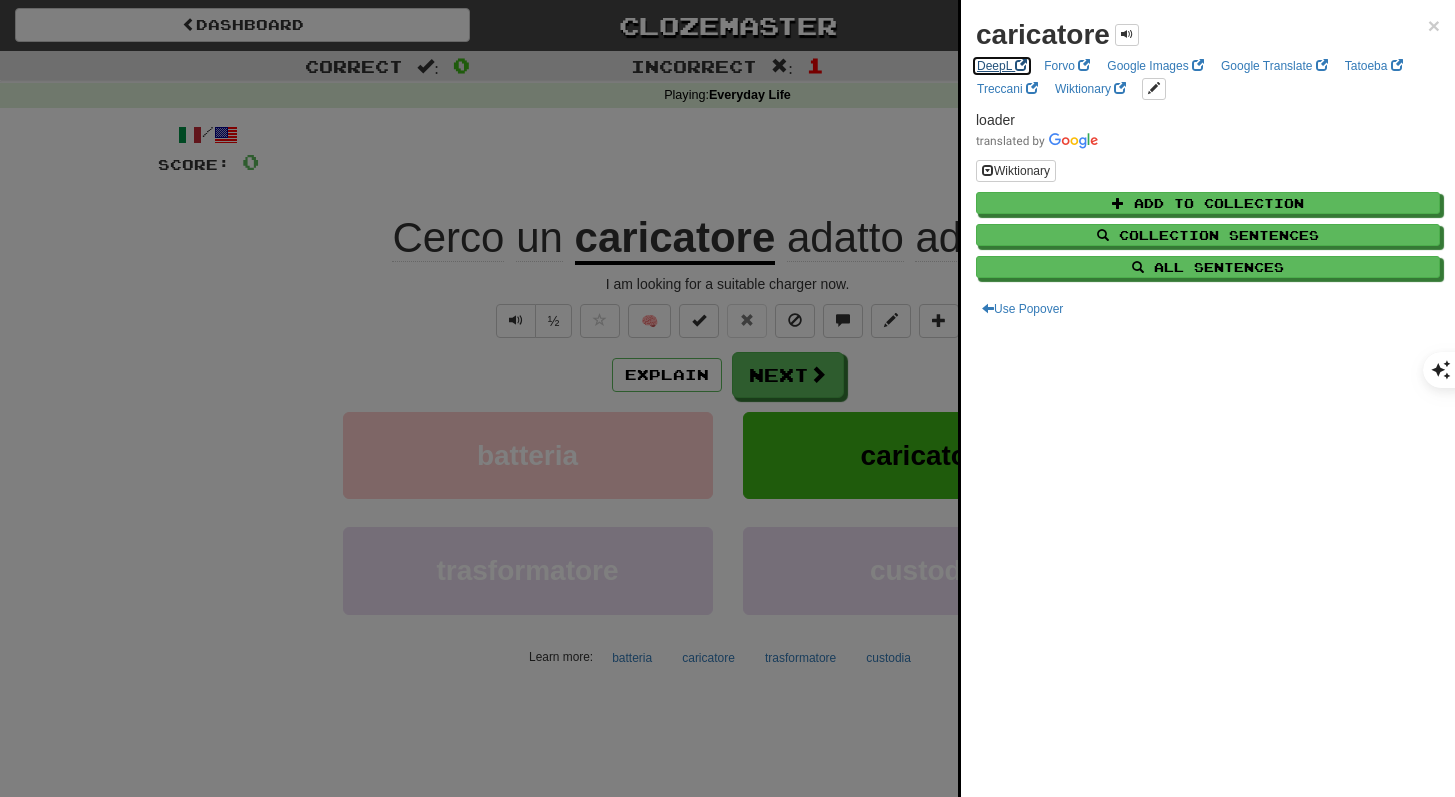 click on "DeepL" at bounding box center [1002, 66] 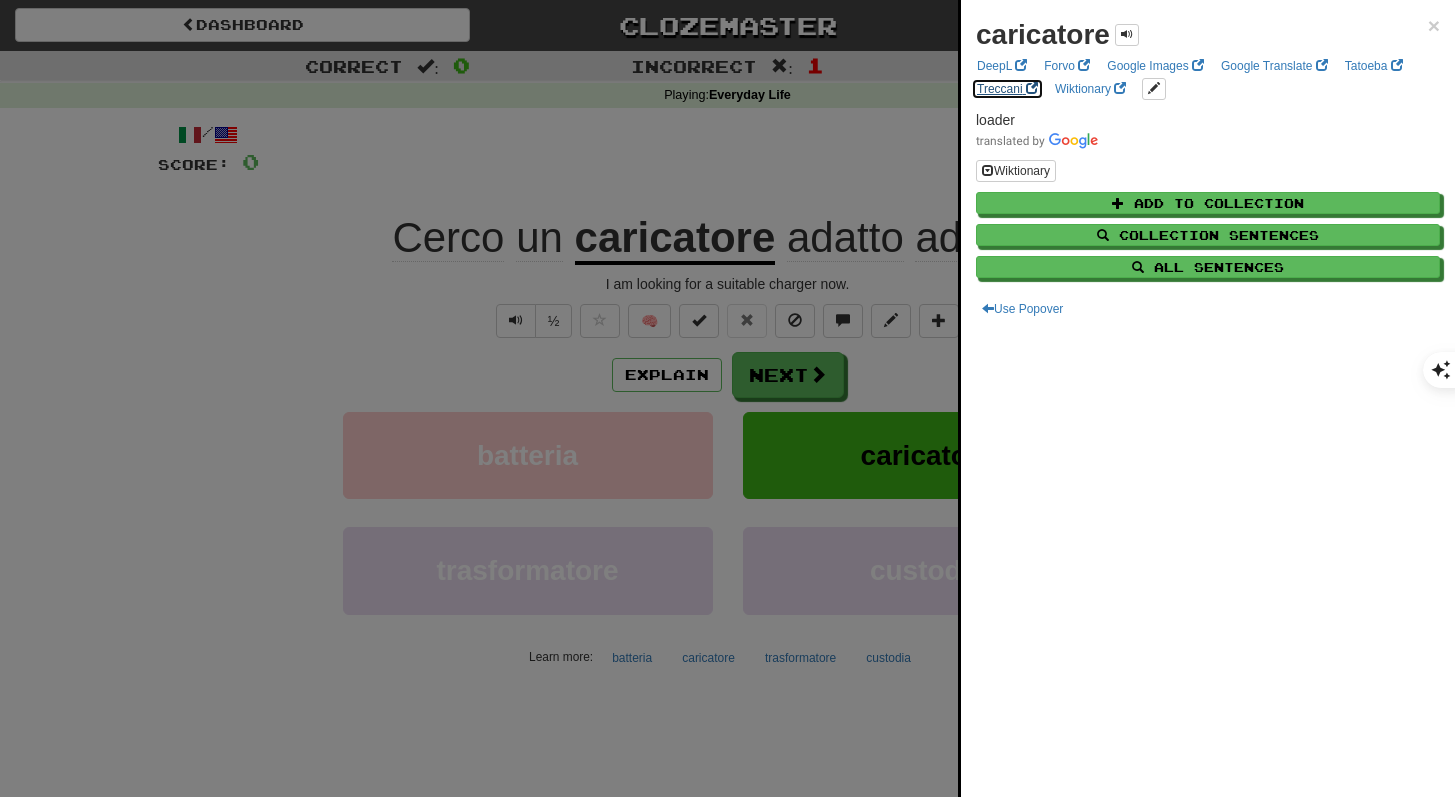 click on "Treccani" at bounding box center (1007, 89) 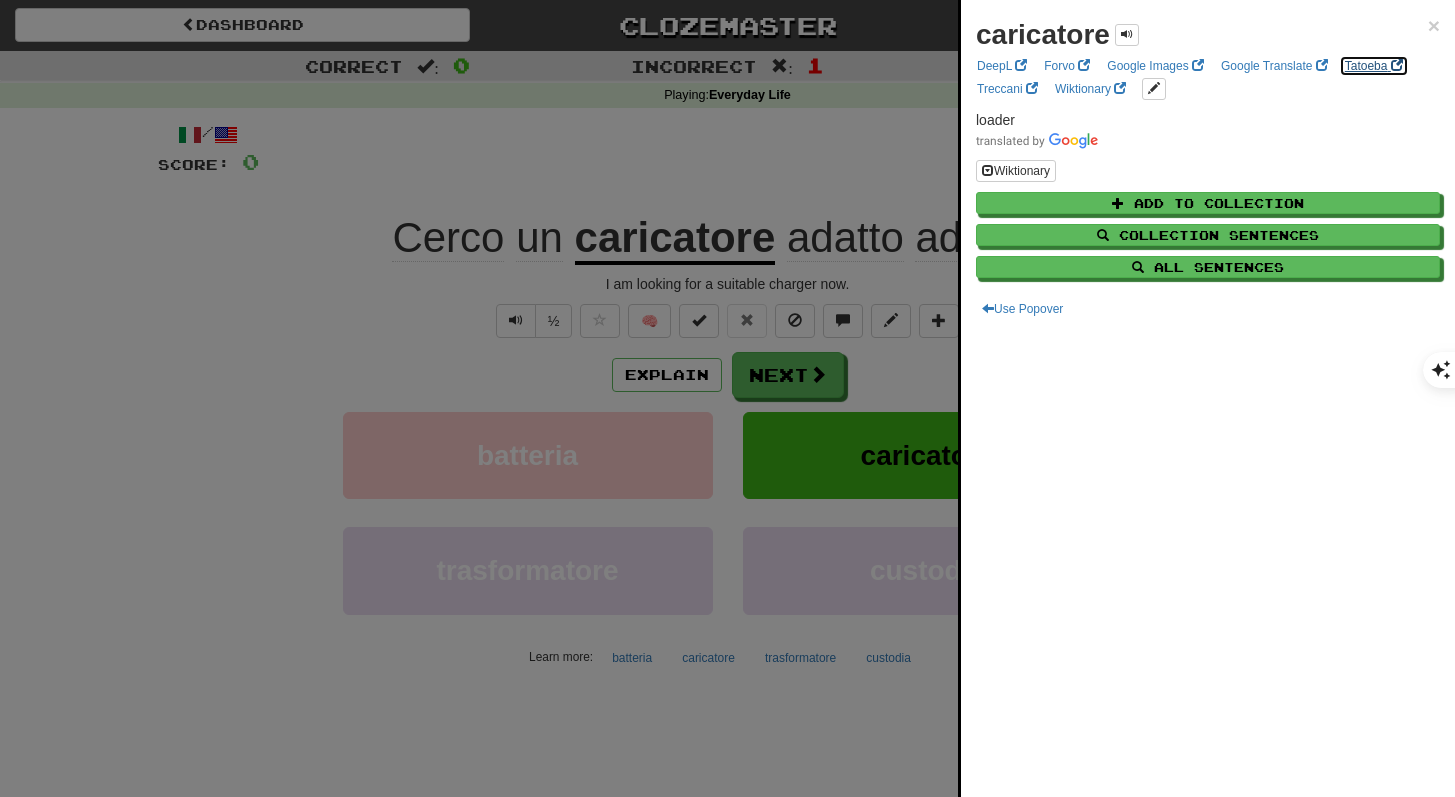 click on "Tatoeba" at bounding box center [1374, 66] 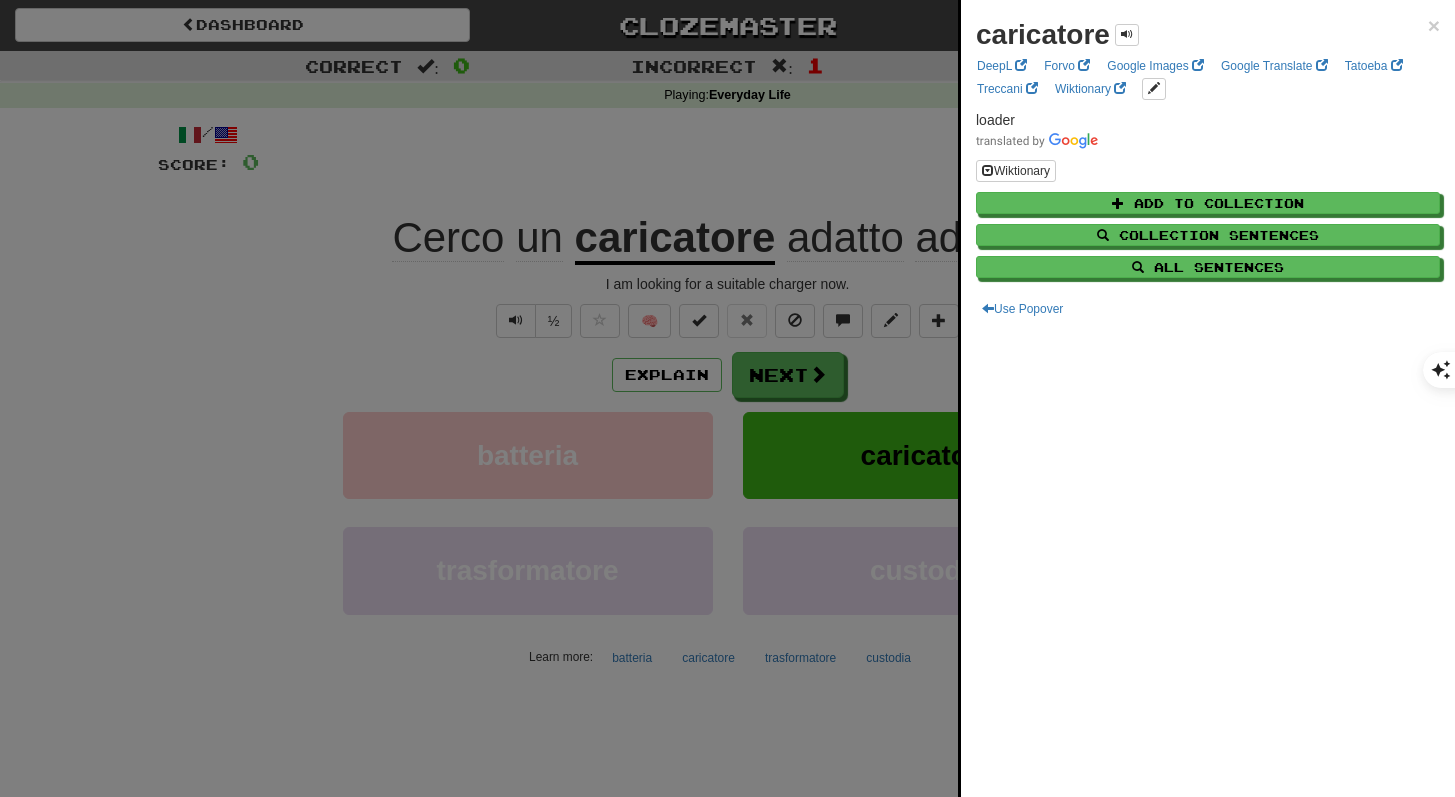 click at bounding box center (727, 398) 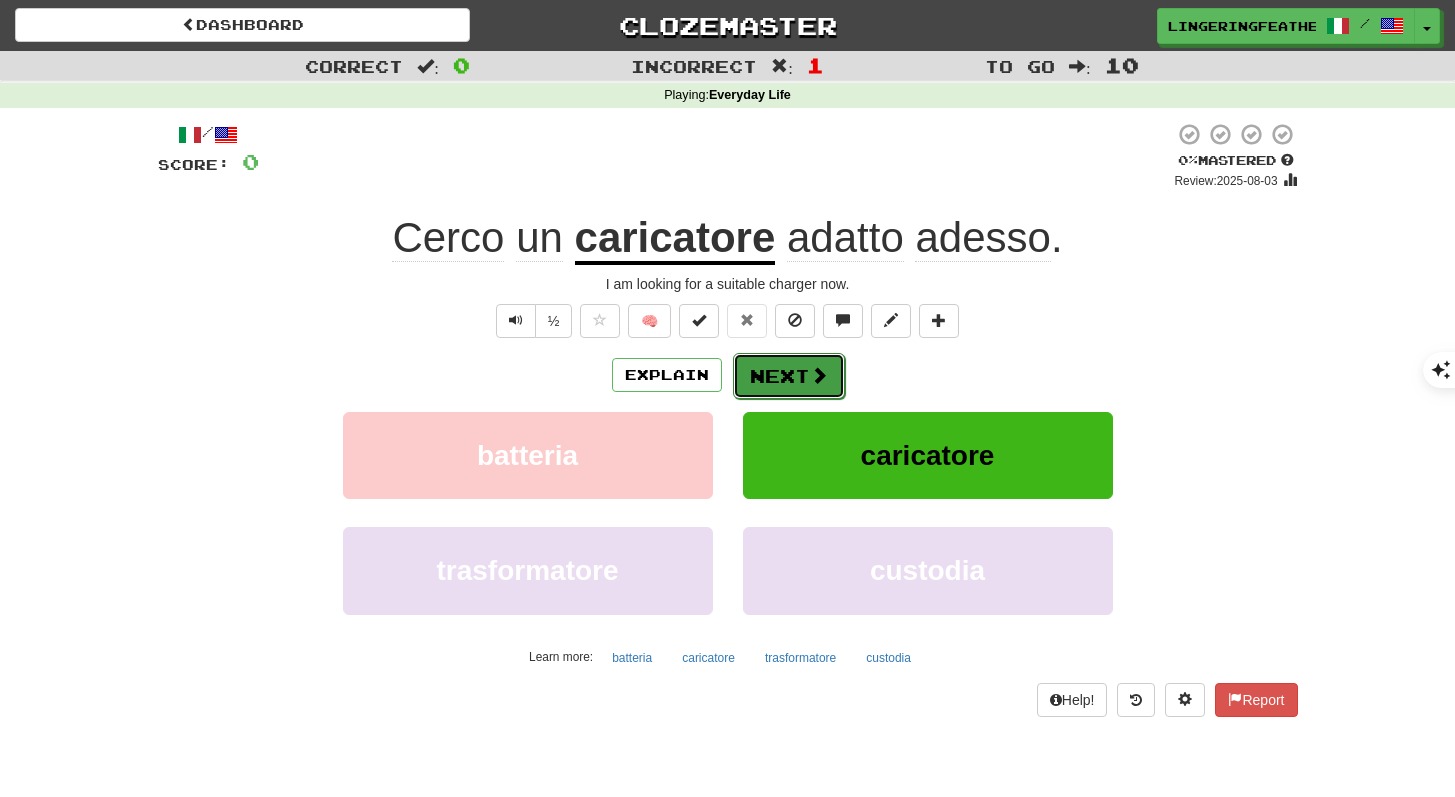 click on "Next" at bounding box center (789, 376) 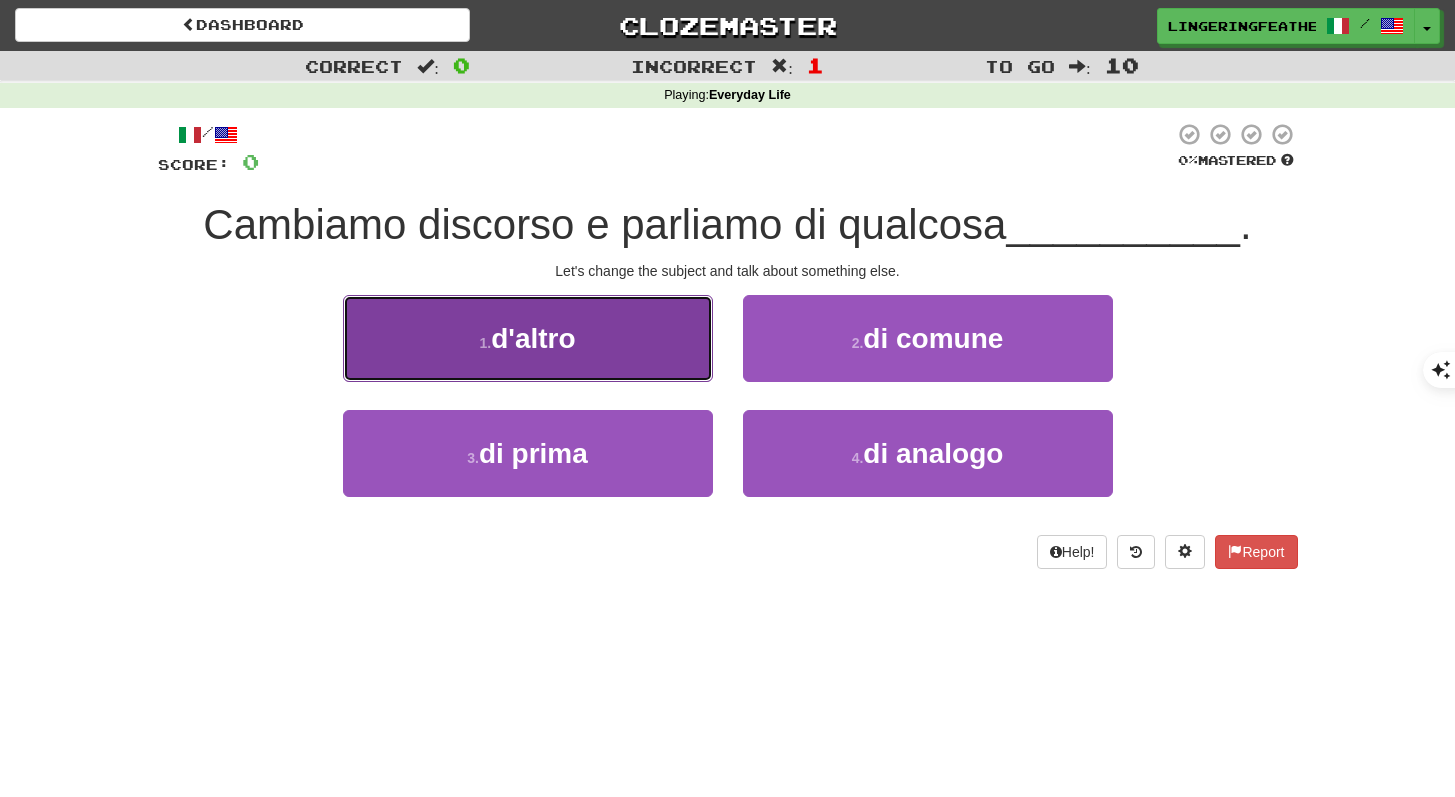 click on "1 .  d'altro" at bounding box center [528, 338] 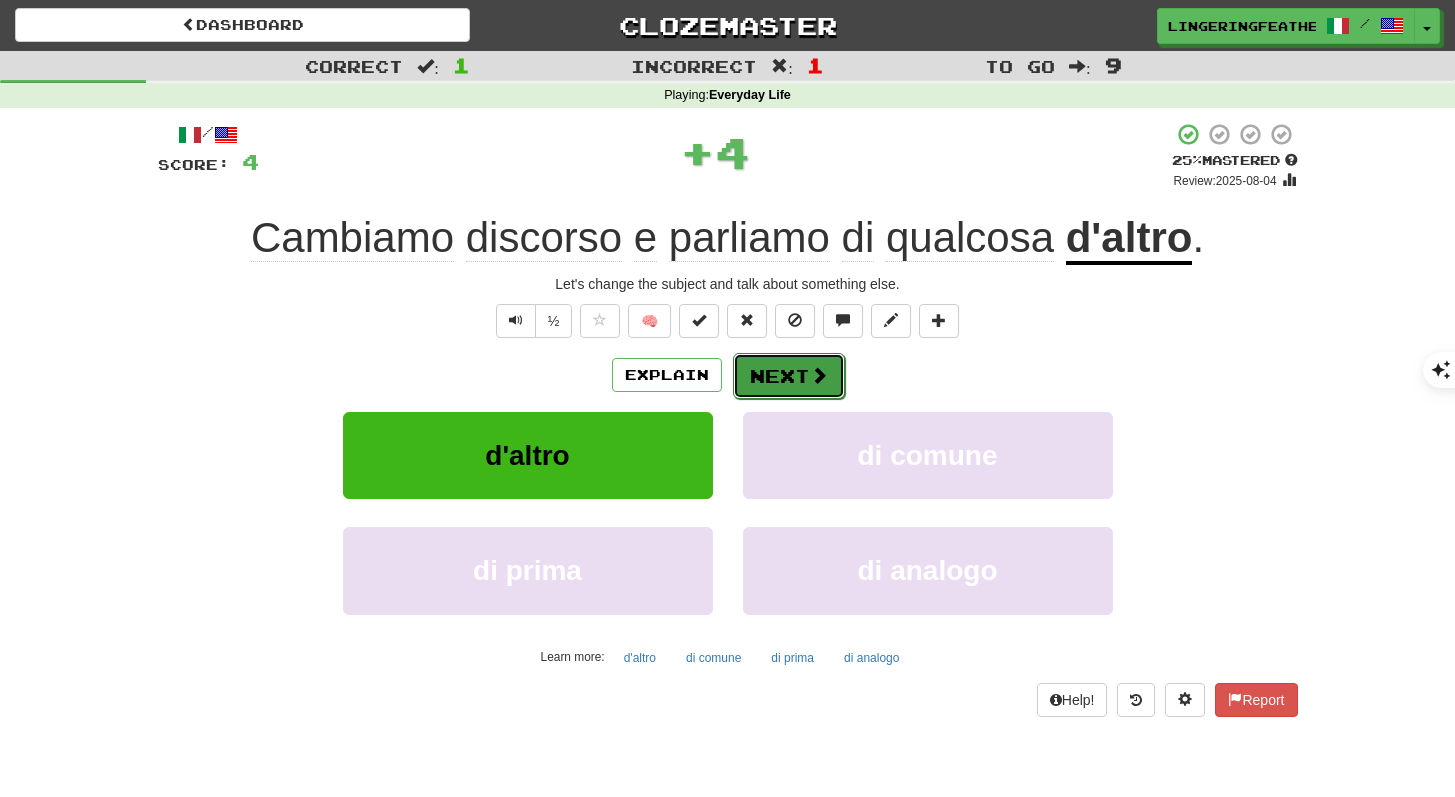 click on "Next" at bounding box center (789, 376) 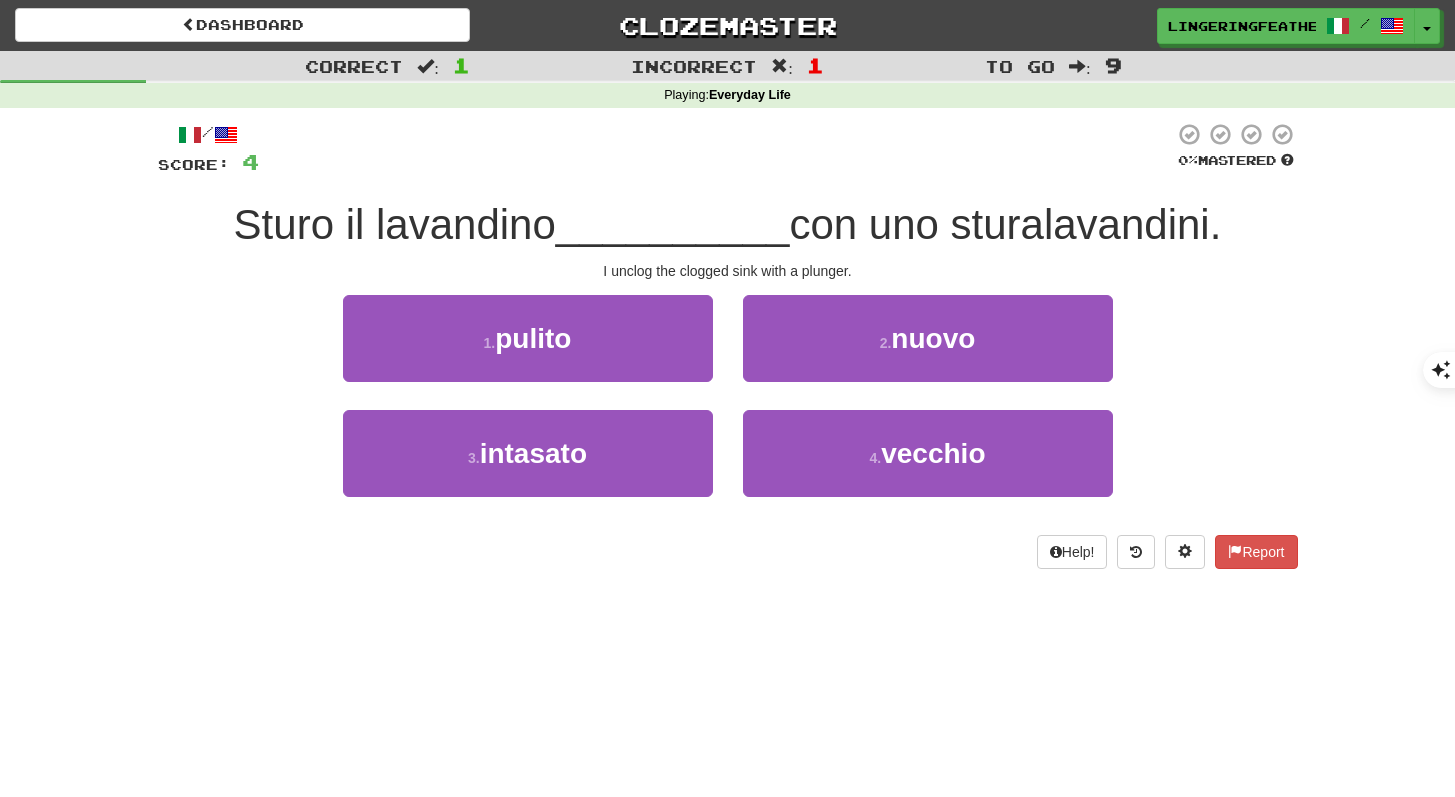 click on "Dashboard
Clozemaster
[USERNAME]
/
Toggle Dropdown
Dashboard
Leaderboard
Activity Feed
Notifications
Profile
Discussions
English
/
中文
Streak:
0
Review:
5
Points Today: 0
Español
/
English
Streak:
0
Review:
60
Points Today: 0
Français
/
English
Streak:
0
Review:
0
Points Today: 0
Italiano
/
English
Streak:
1
Review:
113
Points Today: 40
Türkçe
/
English
Streak:
0
Review:
0
Points Today: 0
Русский
/
English
Streak:
0
Review:
0
Points Today: 0
中文
/
English
Streak:
0
Review:
10
Points Today: 0
日本語
/
English
0" at bounding box center [727, 25] 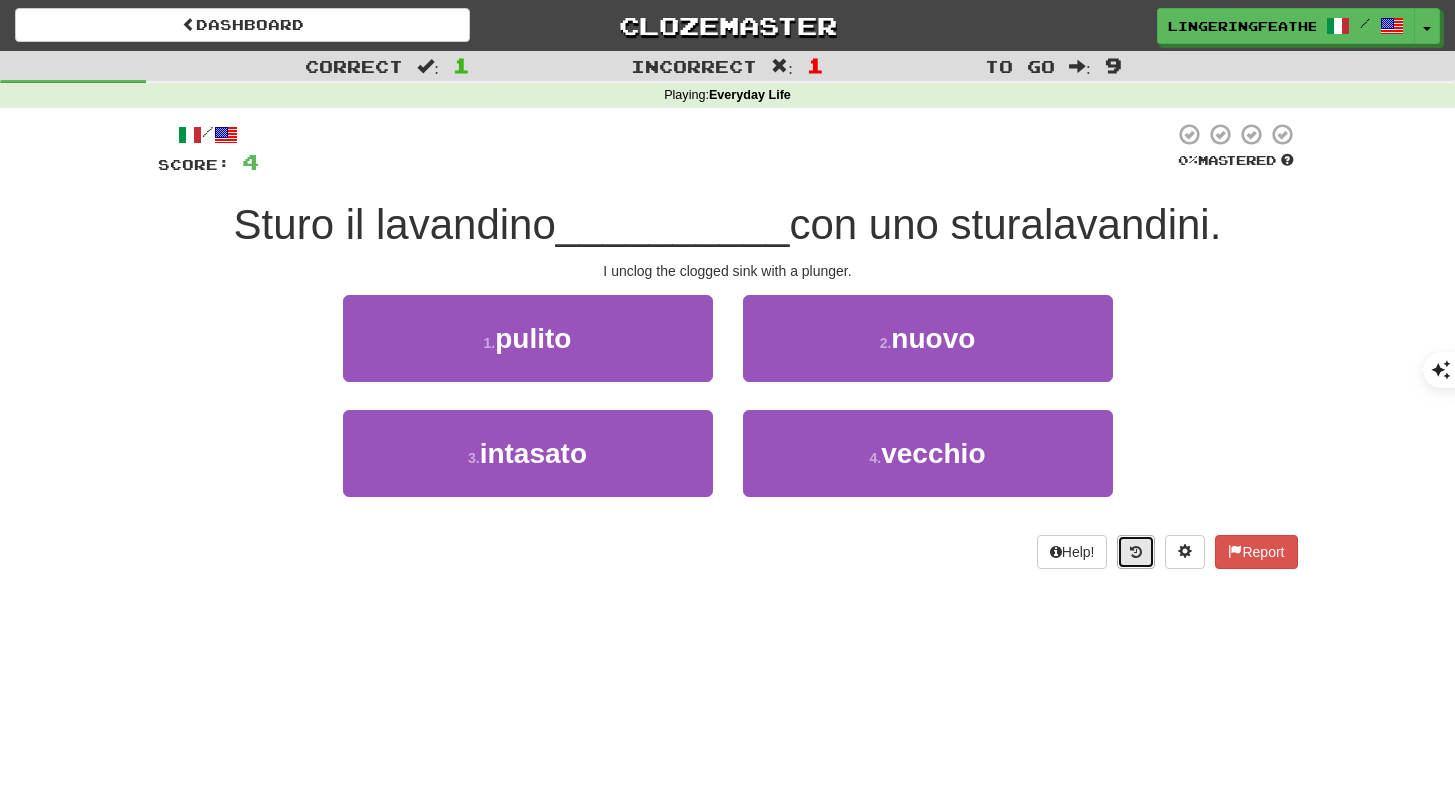 click at bounding box center (1136, 552) 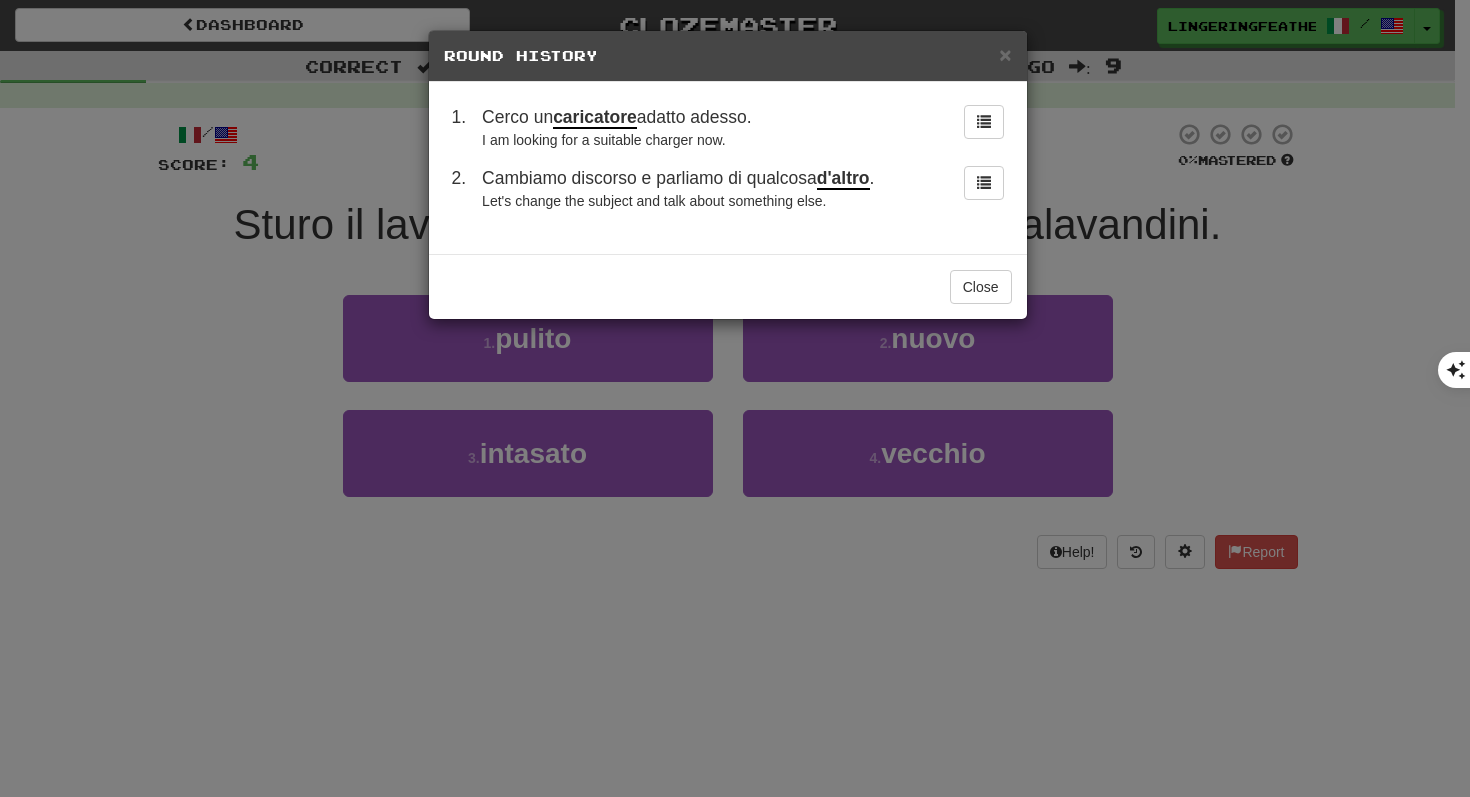 click on "caricatore" at bounding box center (595, 118) 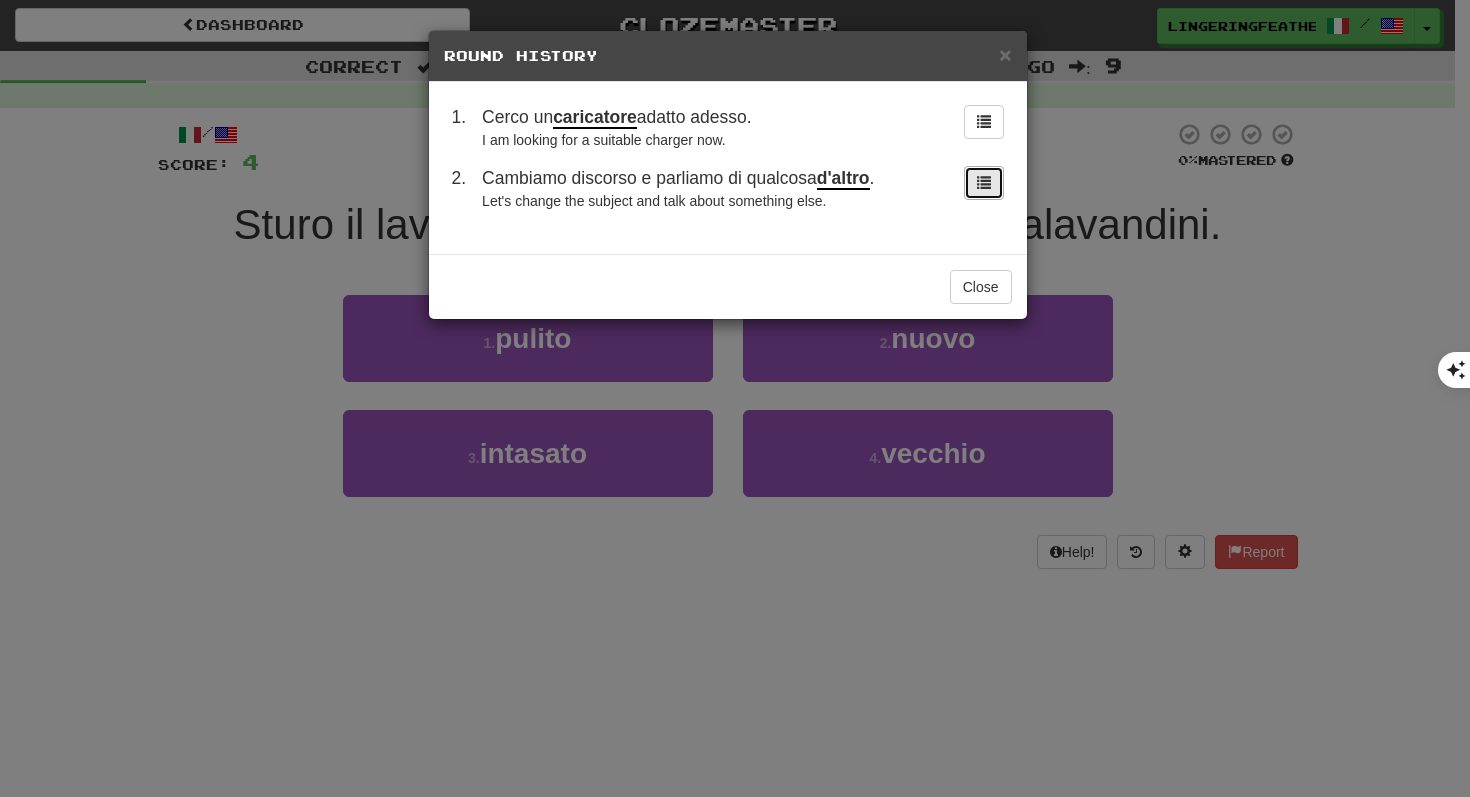 click at bounding box center (984, 183) 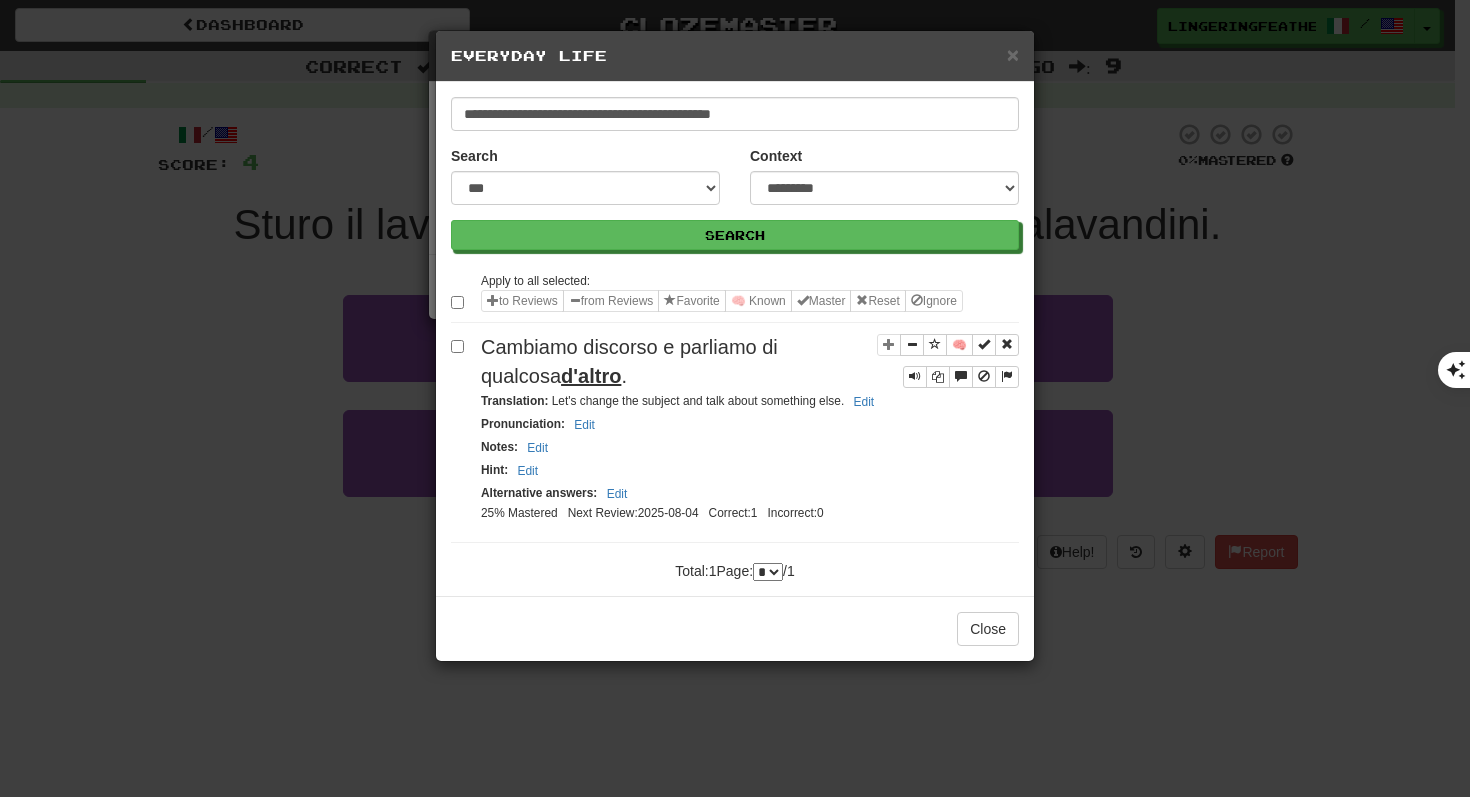 click on "Everyday Life" at bounding box center [735, 56] 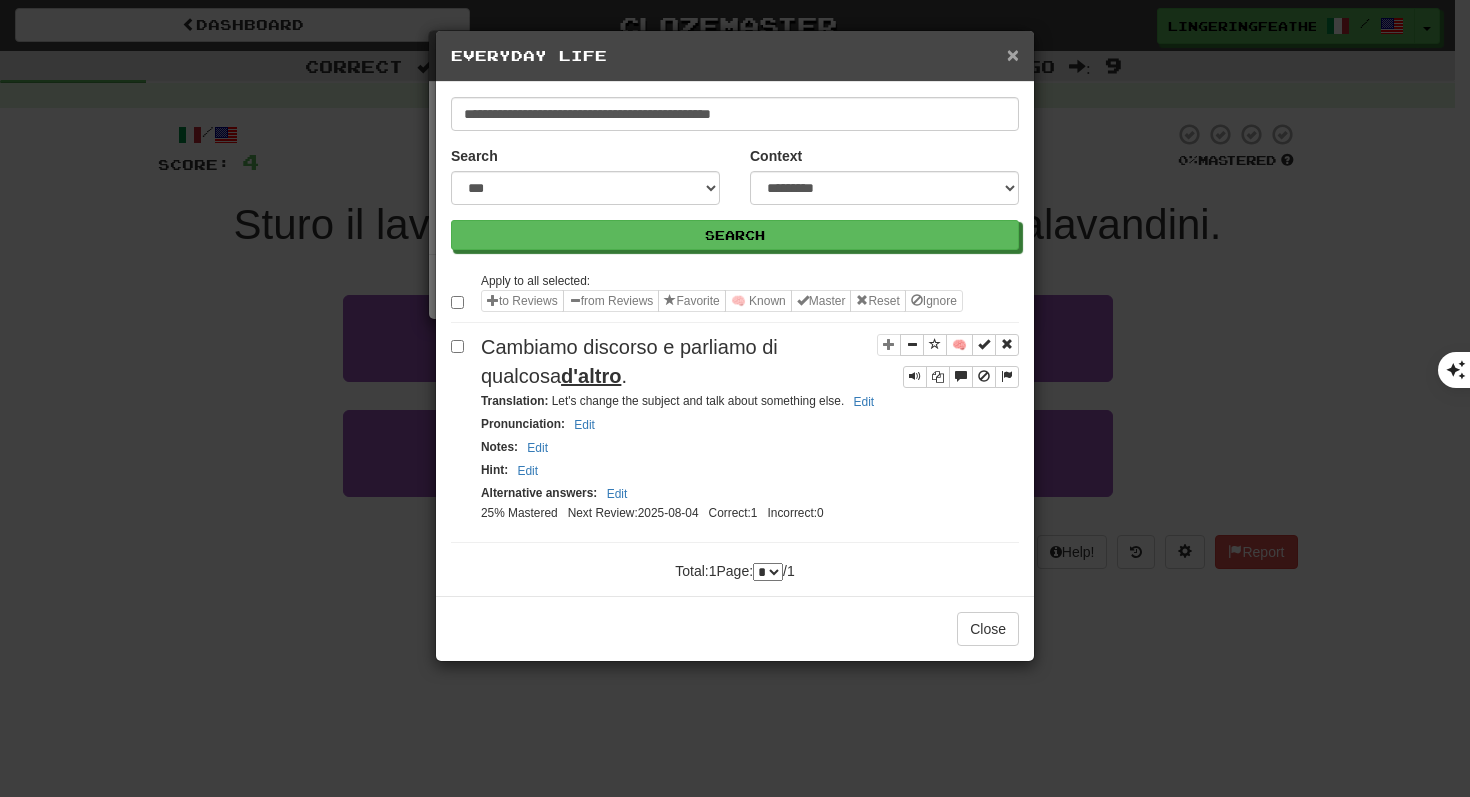 click on "×" at bounding box center [1013, 54] 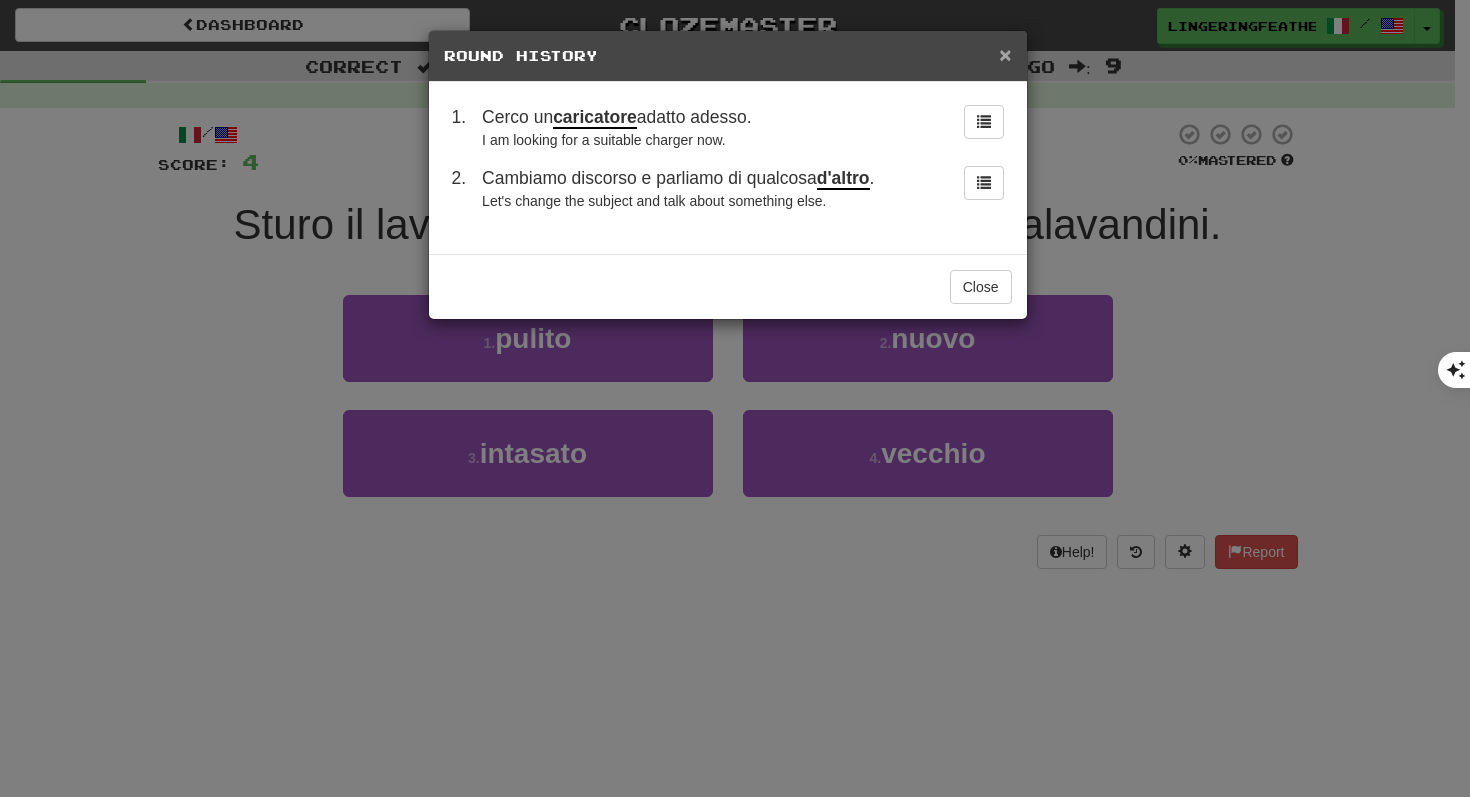 click on "×" at bounding box center (1005, 54) 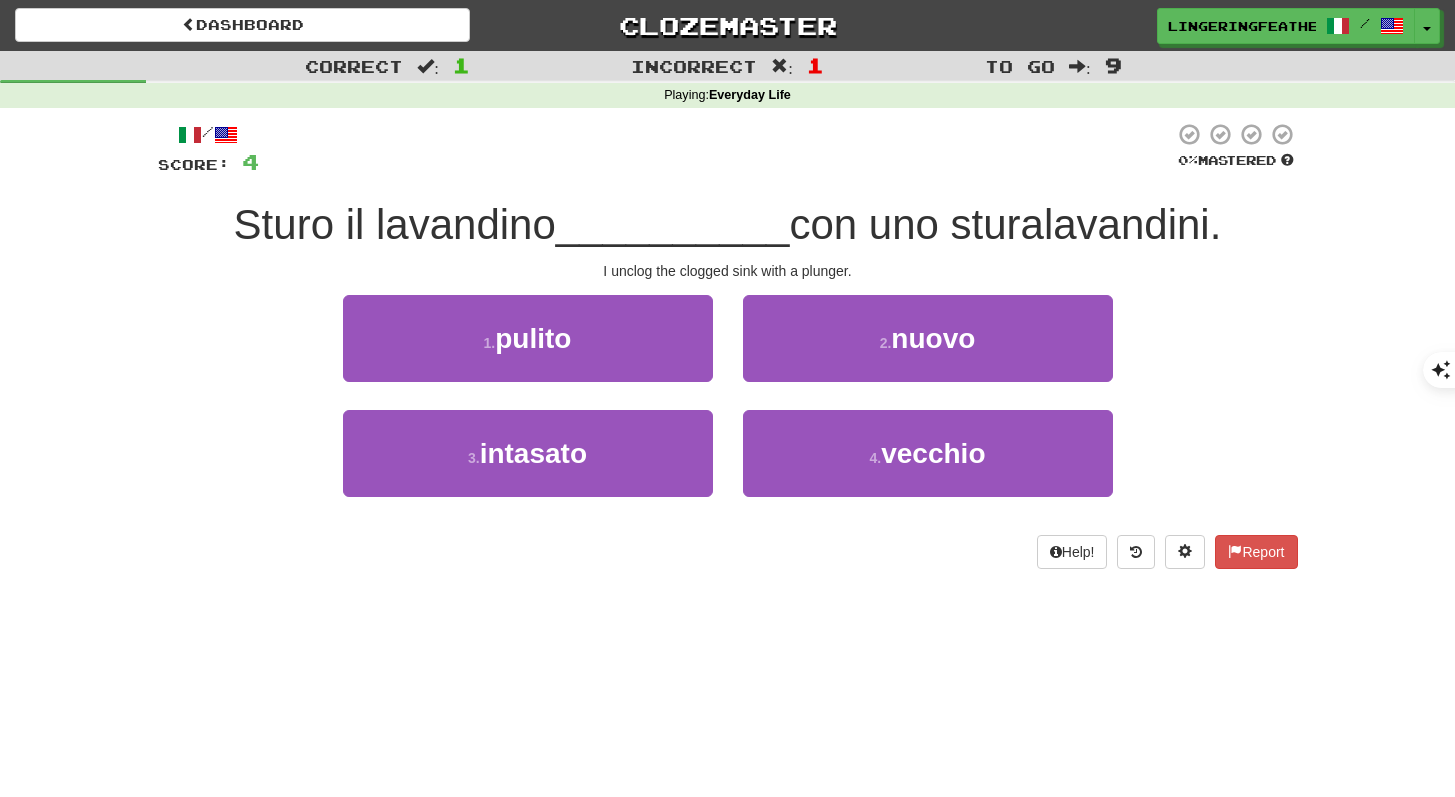 click on "/  Score:   4 0 %  Mastered Sturo il lavandino  __________  con uno sturalavandini. I unclog the clogged sink with a plunger. 1 .  pulito 2 .  nuovo 3 .  intasato 4 .  vecchio  Help!  Report" at bounding box center (728, 345) 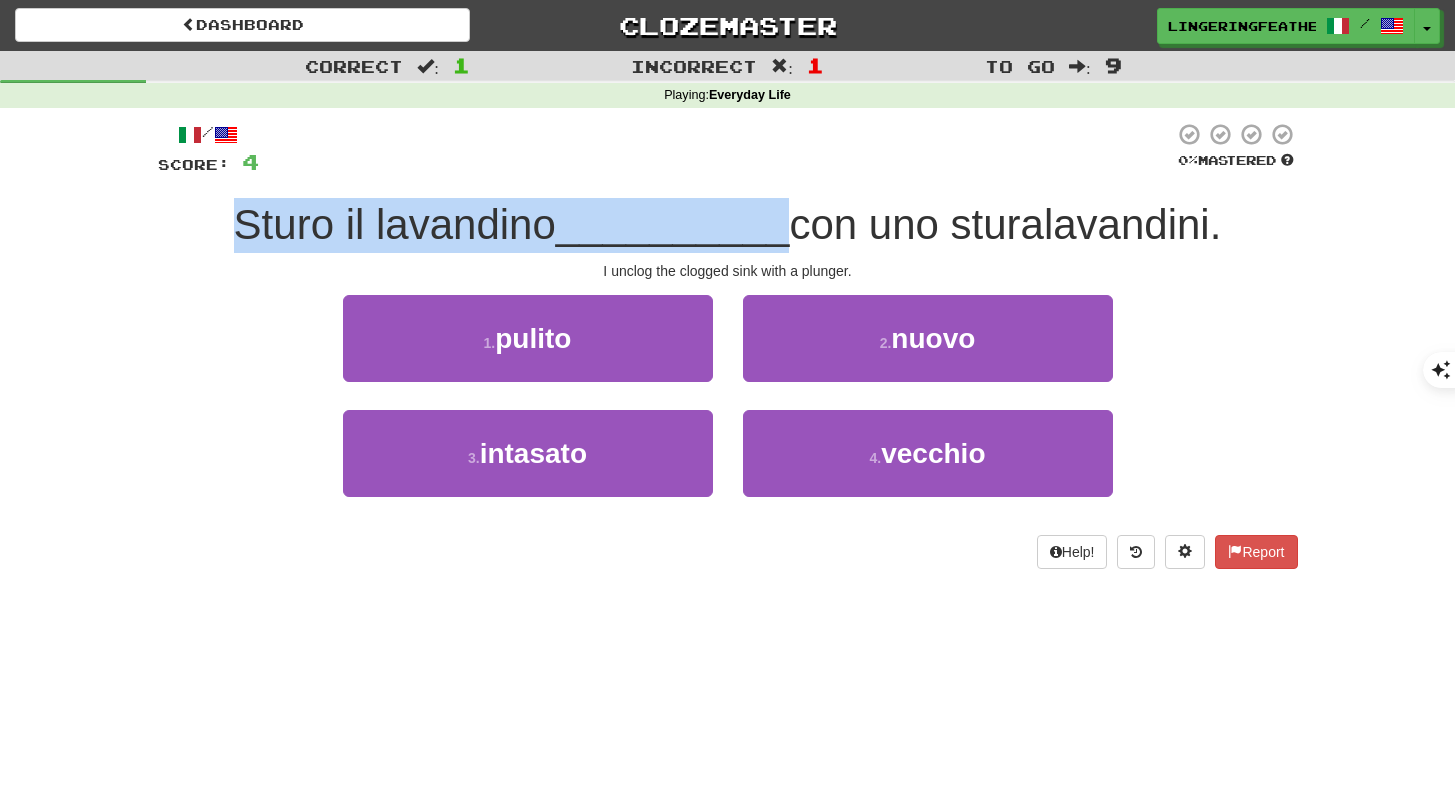 drag, startPoint x: 211, startPoint y: 216, endPoint x: 780, endPoint y: 221, distance: 569.022 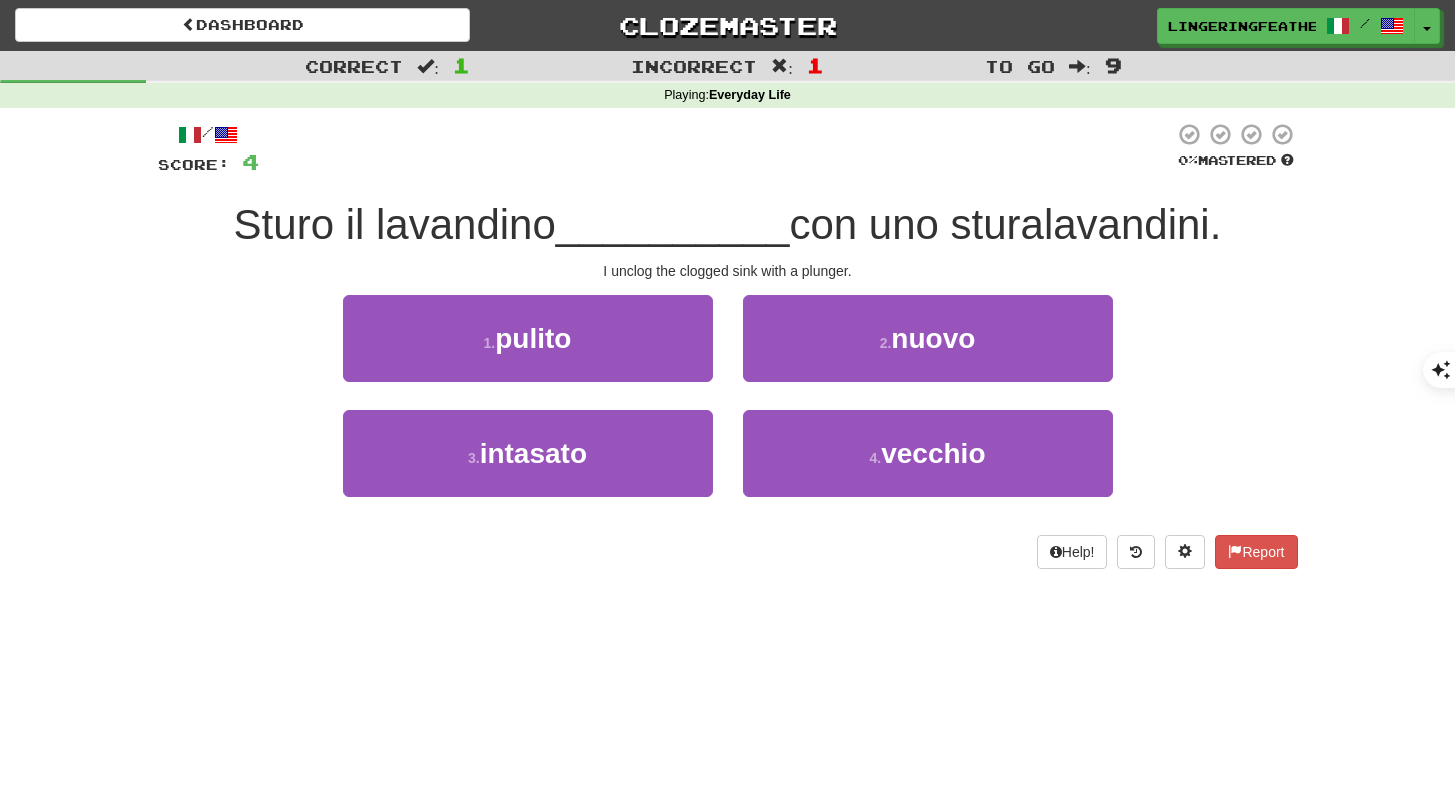 click on "1 .  pulito 2 .  nuovo" at bounding box center [728, 352] 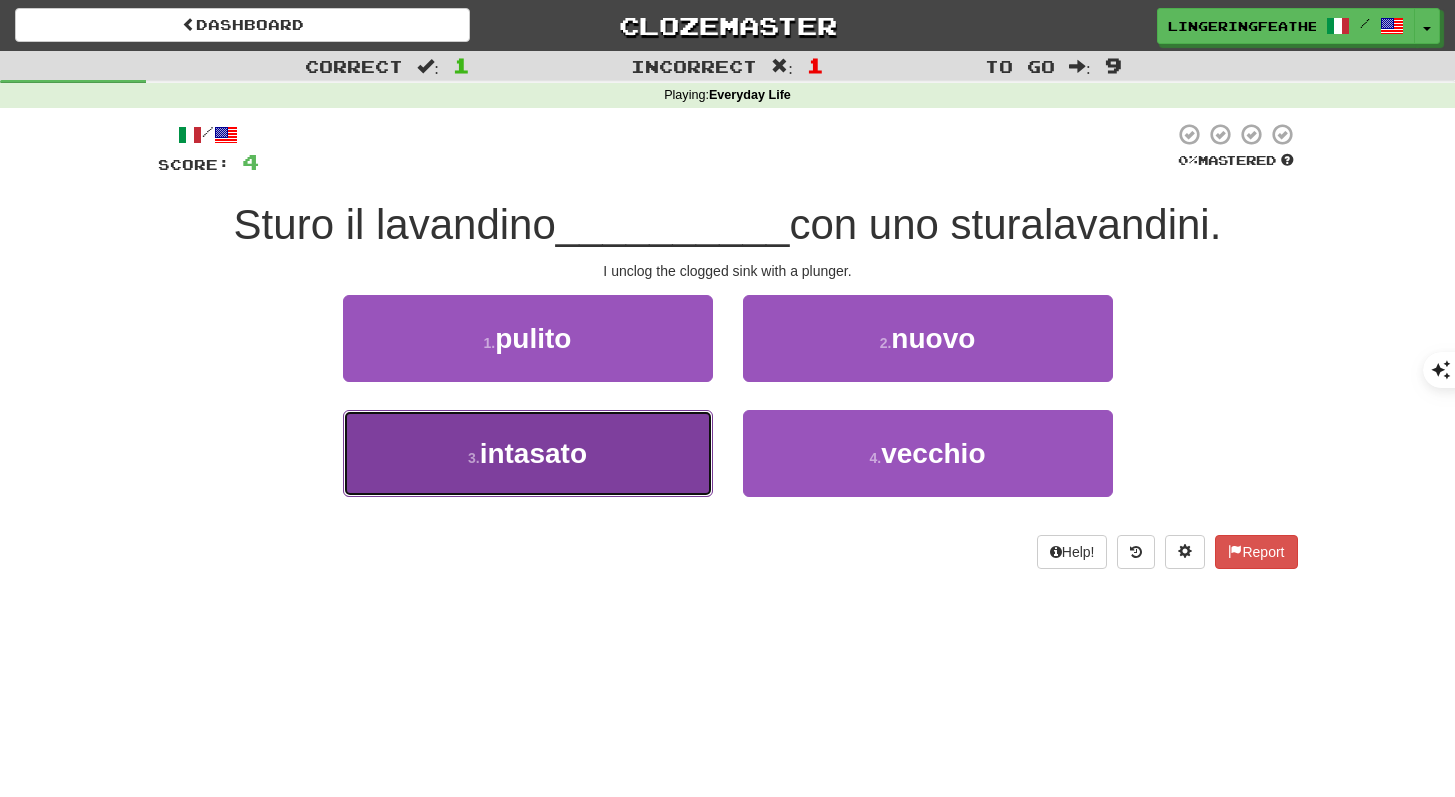 click on "intasato" at bounding box center (533, 453) 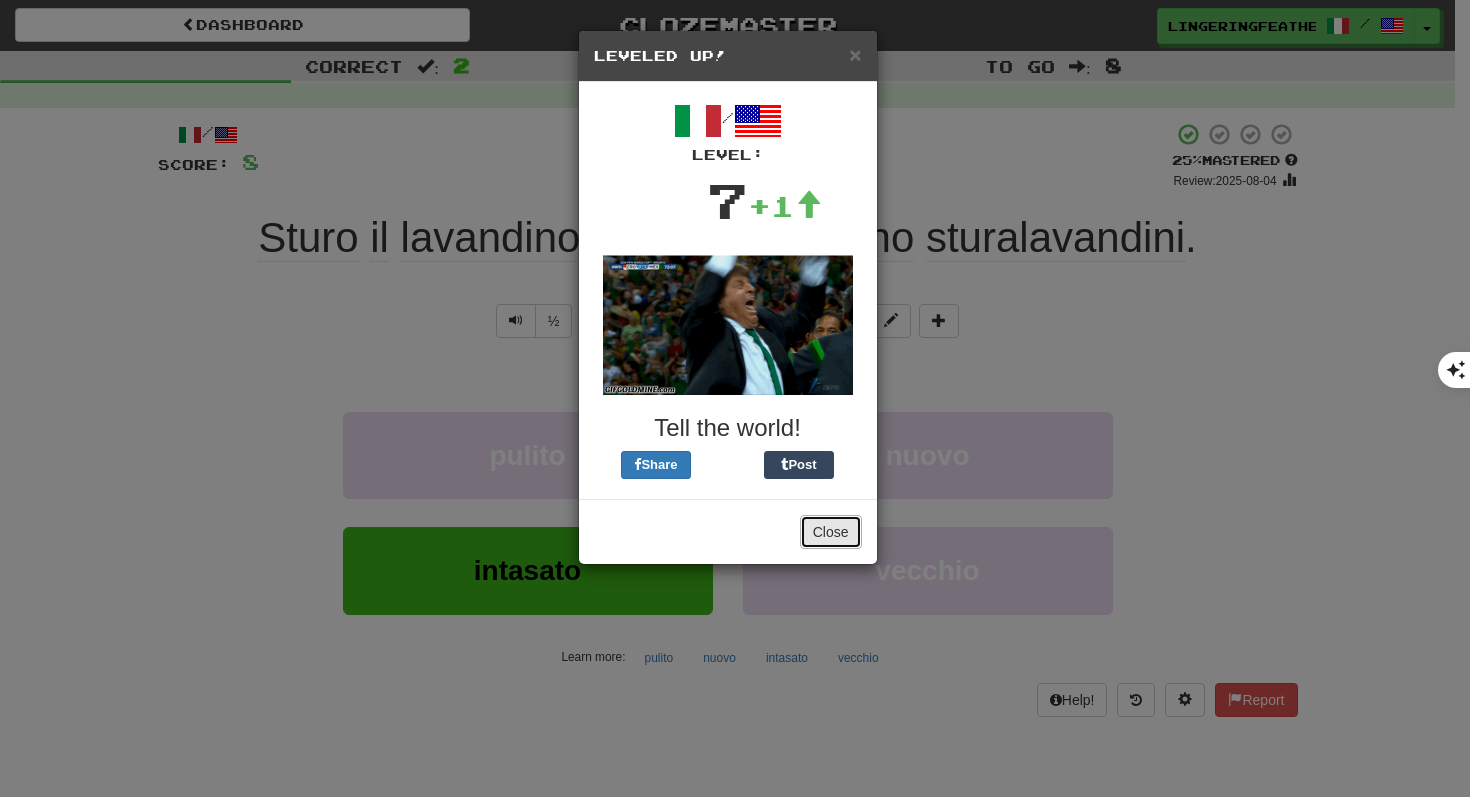 click on "Close" at bounding box center [831, 532] 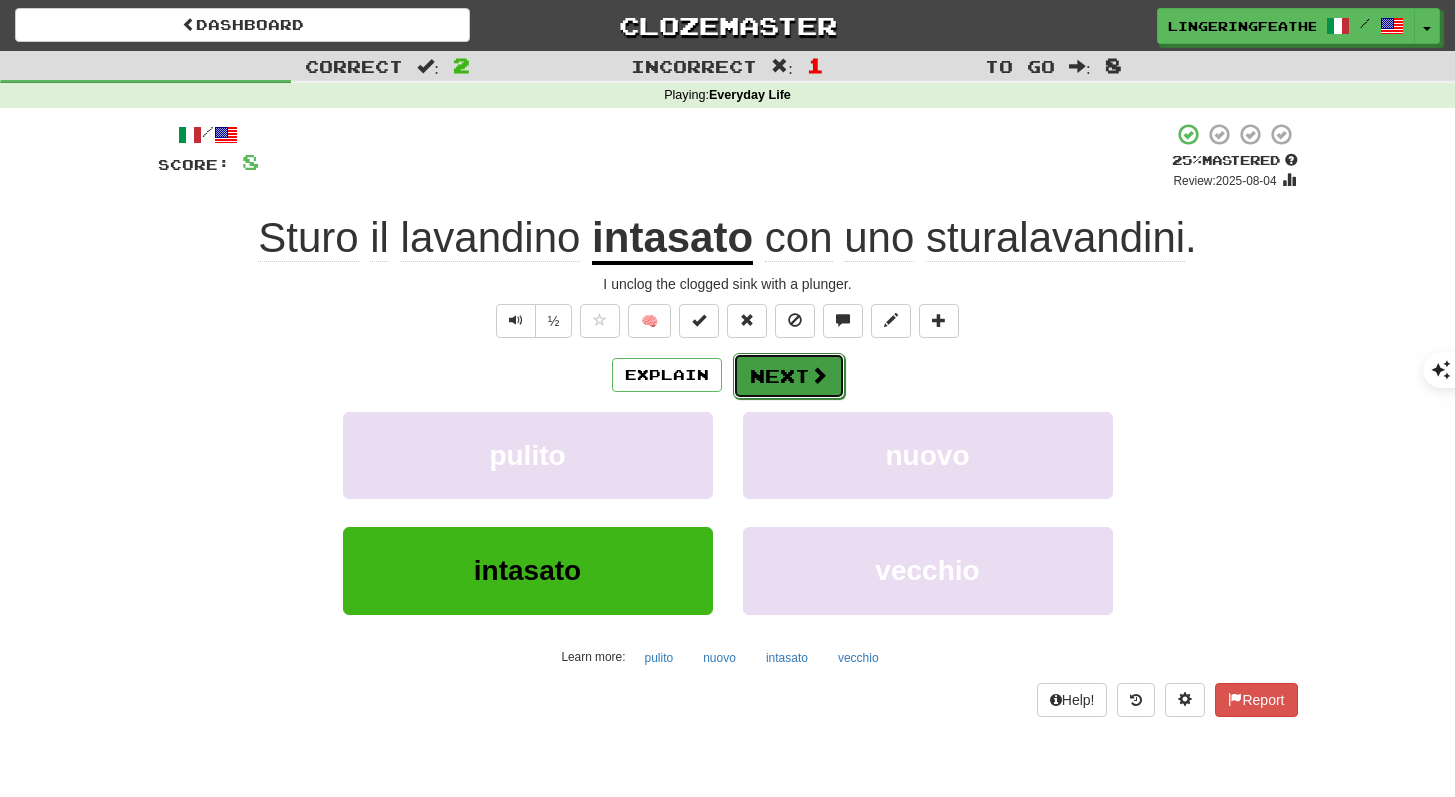 click on "Next" at bounding box center (789, 376) 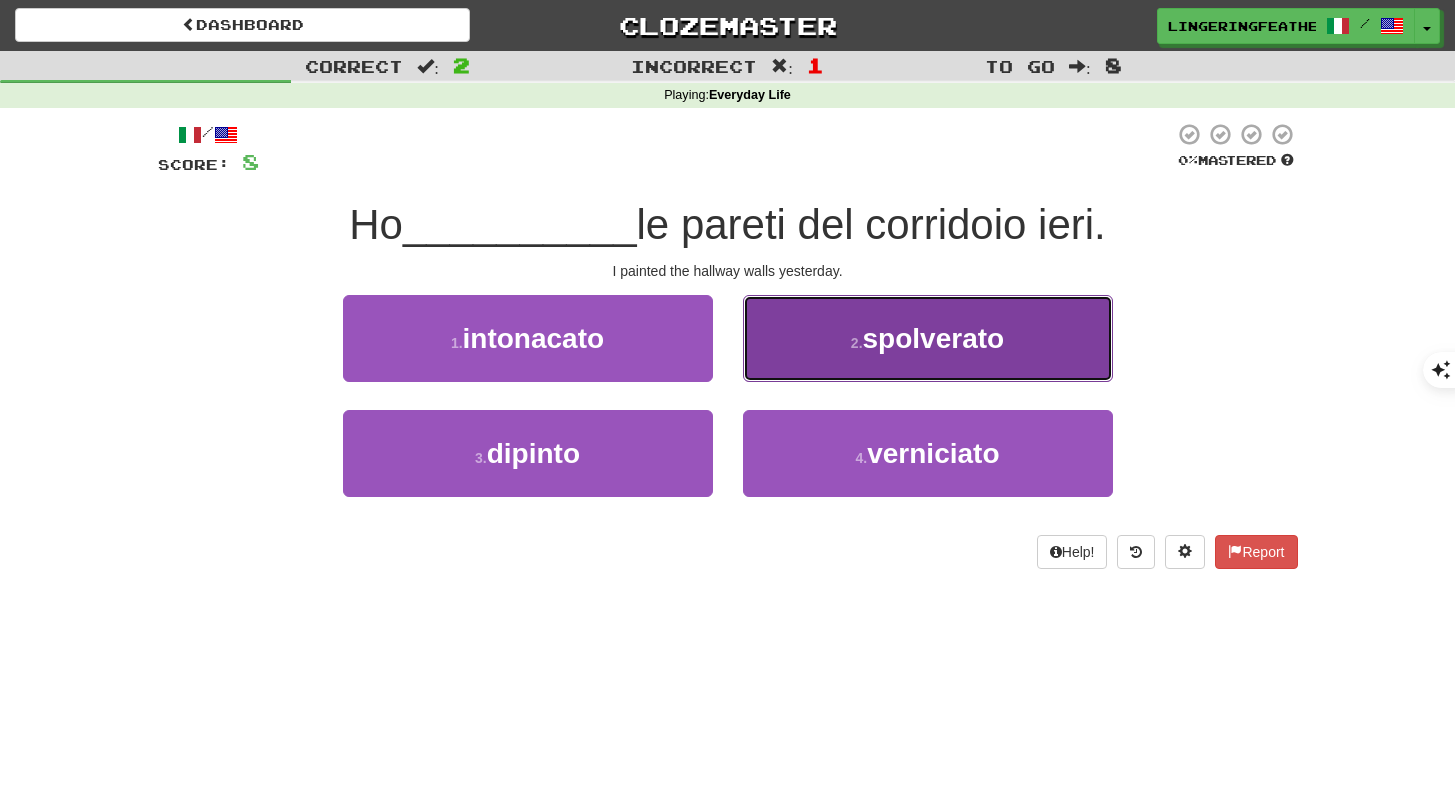 click on "2 .  spolverato" at bounding box center (928, 338) 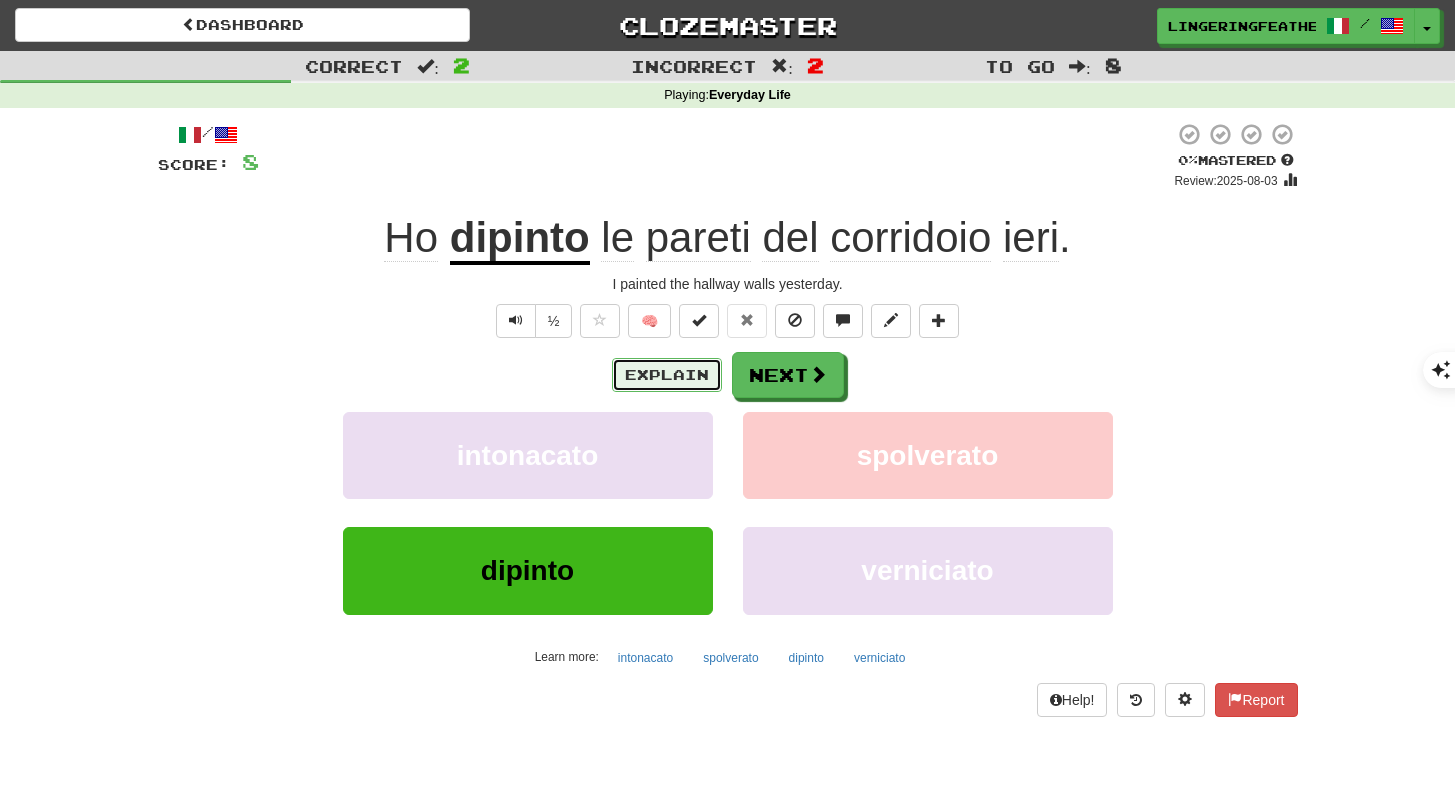 click on "Explain" at bounding box center [667, 375] 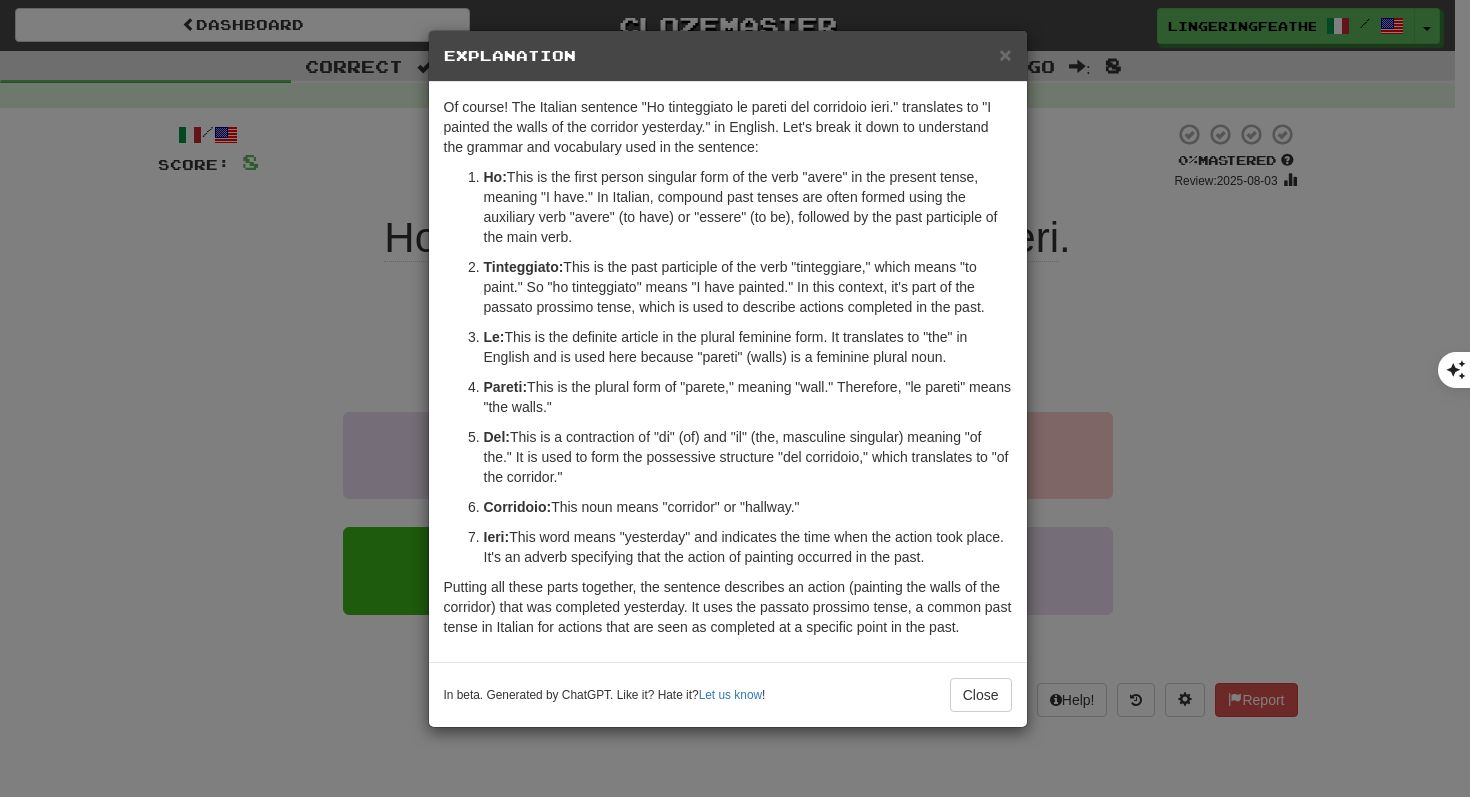 click on "Tinteggiato:  This is the past participle of the verb "tinteggiare," which means "to paint." So "ho tinteggiato" means "I have painted." In this context, it's part of the passato prossimo tense, which is used to describe actions completed in the past." at bounding box center [748, 287] 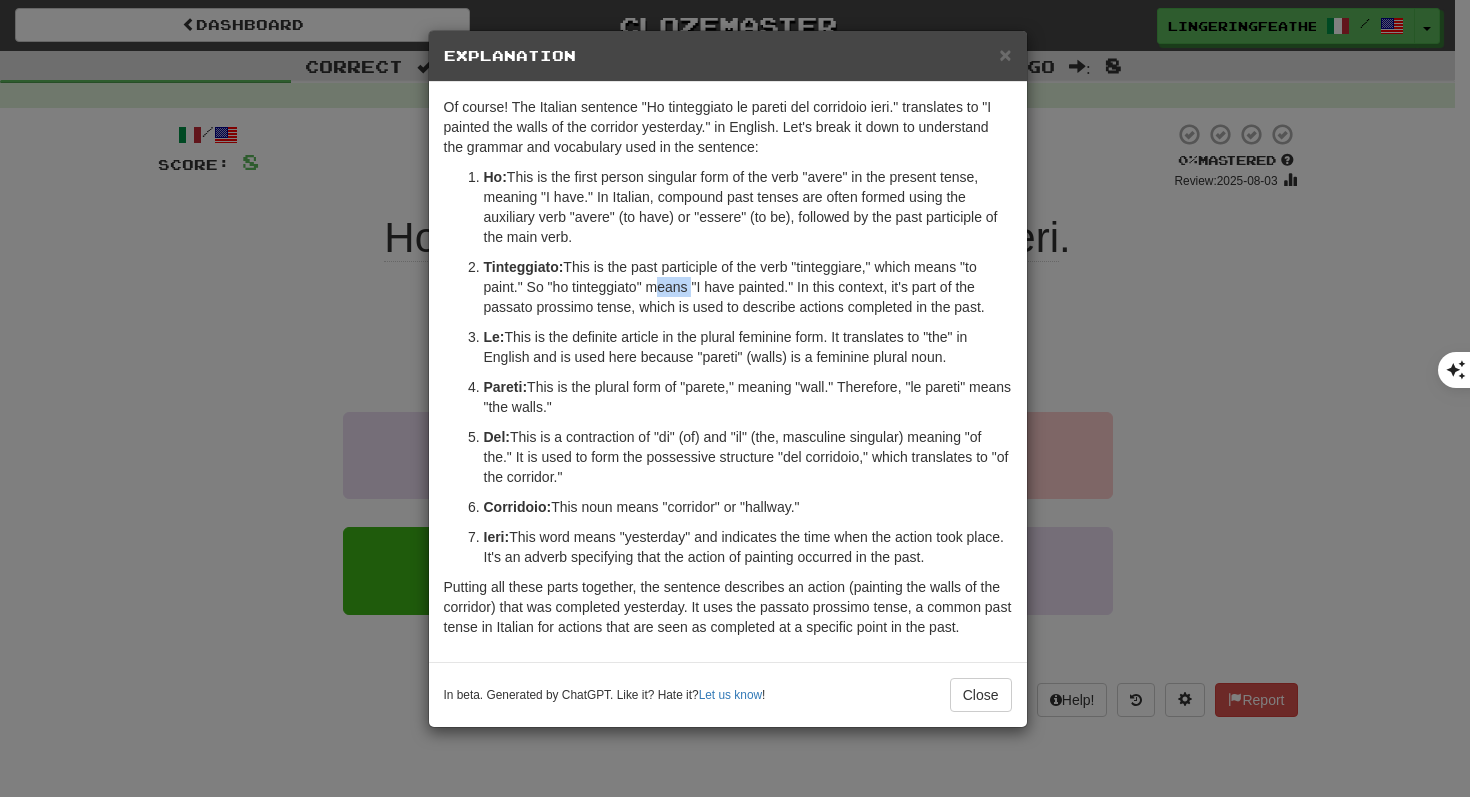 click on "Tinteggiato:  This is the past participle of the verb "tinteggiare," which means "to paint." So "ho tinteggiato" means "I have painted." In this context, it's part of the passato prossimo tense, which is used to describe actions completed in the past." at bounding box center [748, 287] 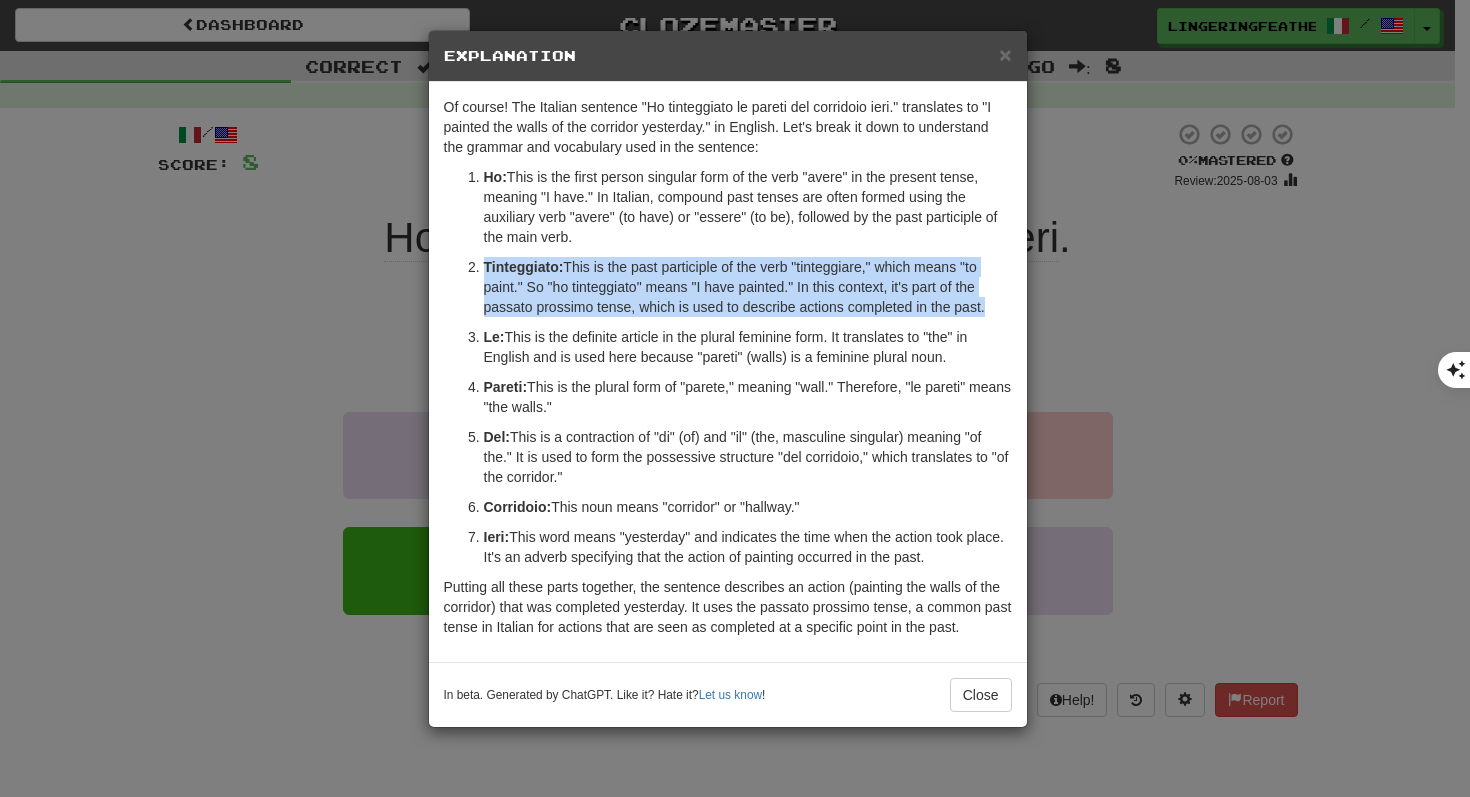 click on "Tinteggiato:  This is the past participle of the verb "tinteggiare," which means "to paint." So "ho tinteggiato" means "I have painted." In this context, it's part of the passato prossimo tense, which is used to describe actions completed in the past." at bounding box center (748, 287) 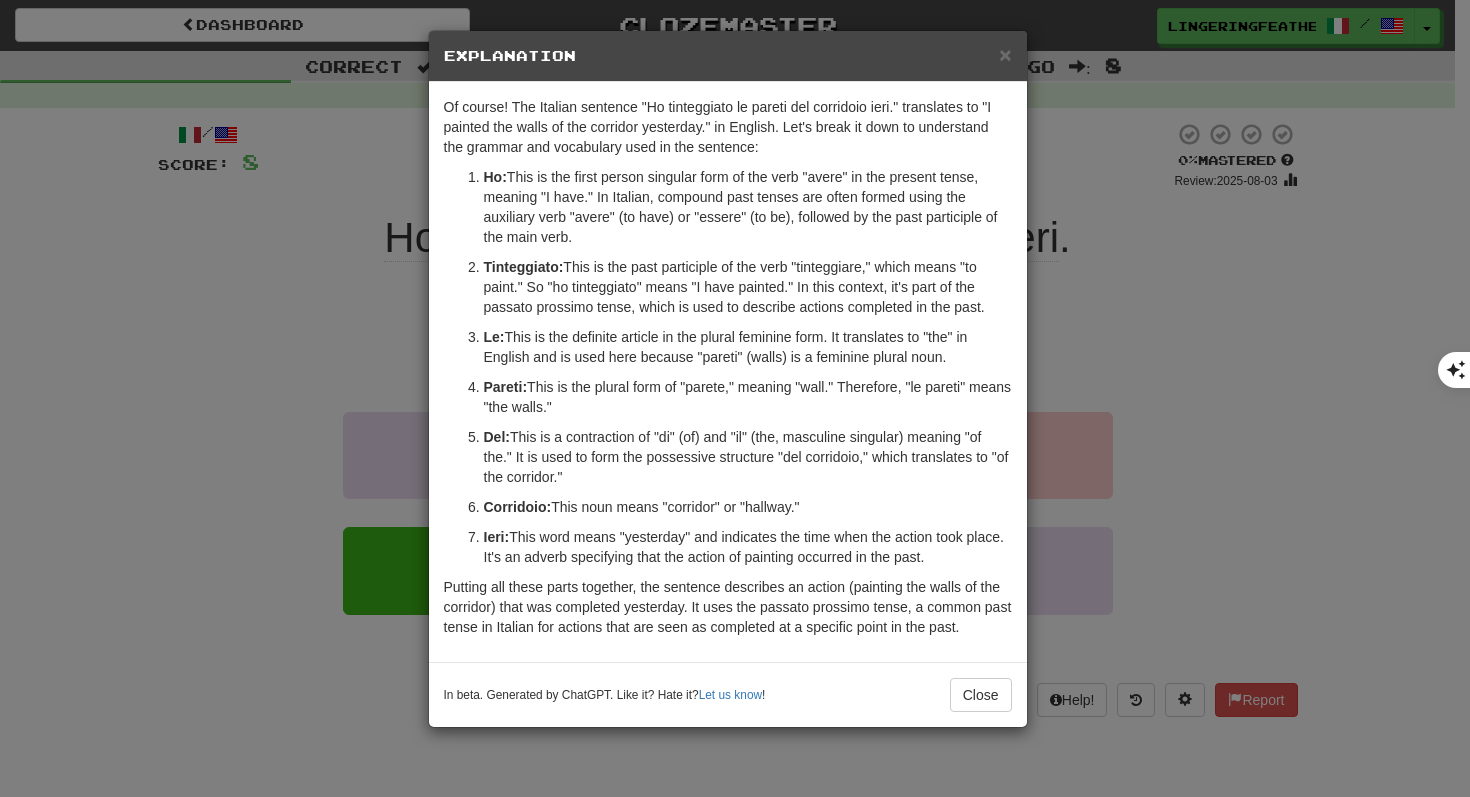 click on "× Explanation Of course! The Italian sentence "Ho tinteggiato le pareti del corridoio ieri." translates to "I painted the walls of the corridor yesterday." in English. Let's break it down to understand the grammar and vocabulary used in the sentence:
Ho:  This is the first person singular form of the verb "avere" in the present tense, meaning "I have." In Italian, compound past tenses are often formed using the auxiliary verb "avere" (to have) or "essere" (to be), followed by the past participle of the main verb.
Tinteggiato:  This is the past participle of the verb "tinteggiare," which means "to paint." So "ho tinteggiato" means "I have painted." In this context, it's part of the passato prossimo tense, which is used to describe actions completed in the past.
Le:  This is the definite article in the plural feminine form. It translates to "the" in English and is used here because "pareti" (walls) is a feminine plural noun.
Pareti:
Del:
Corridoio:
Ieri:
! Close" at bounding box center (735, 398) 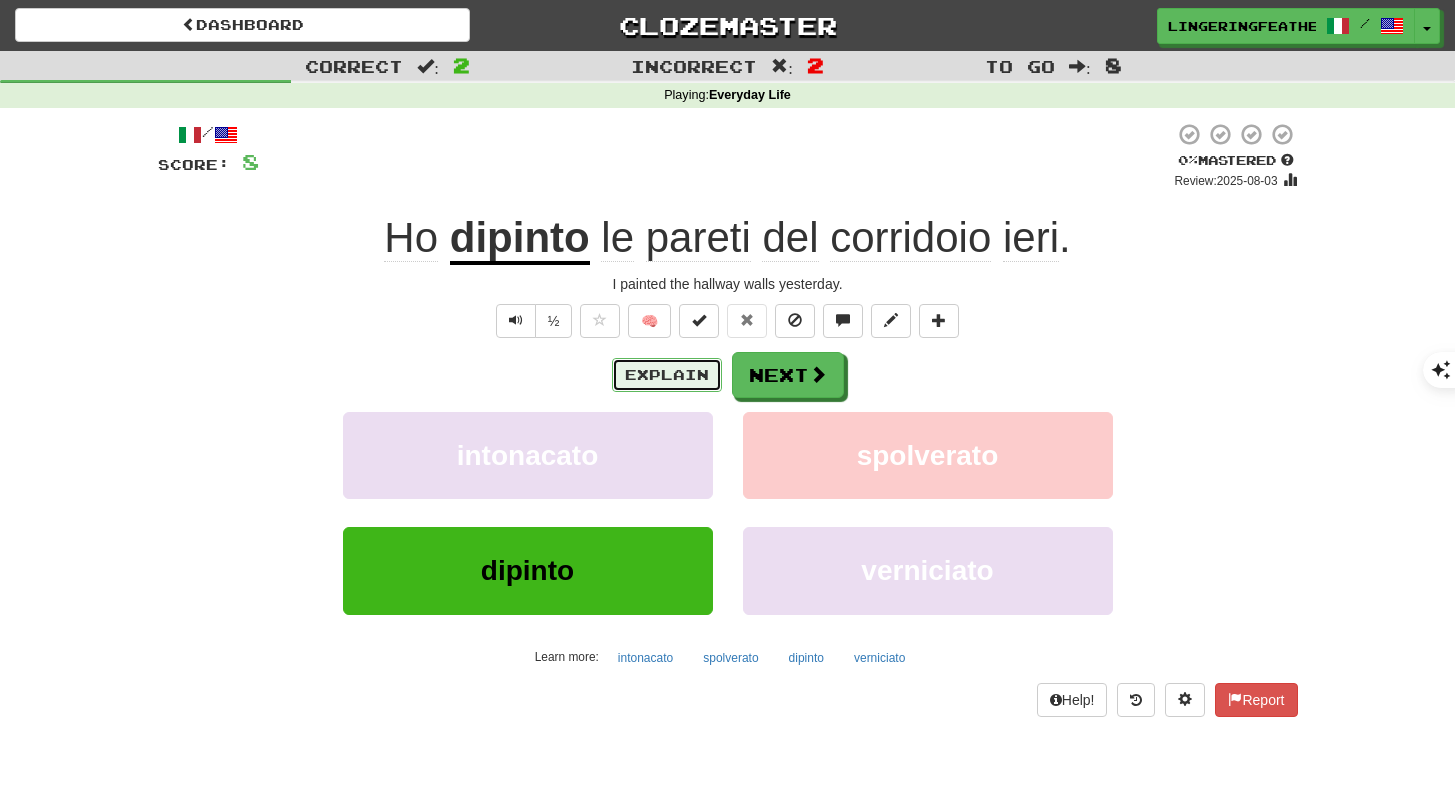 click on "Explain" at bounding box center [667, 375] 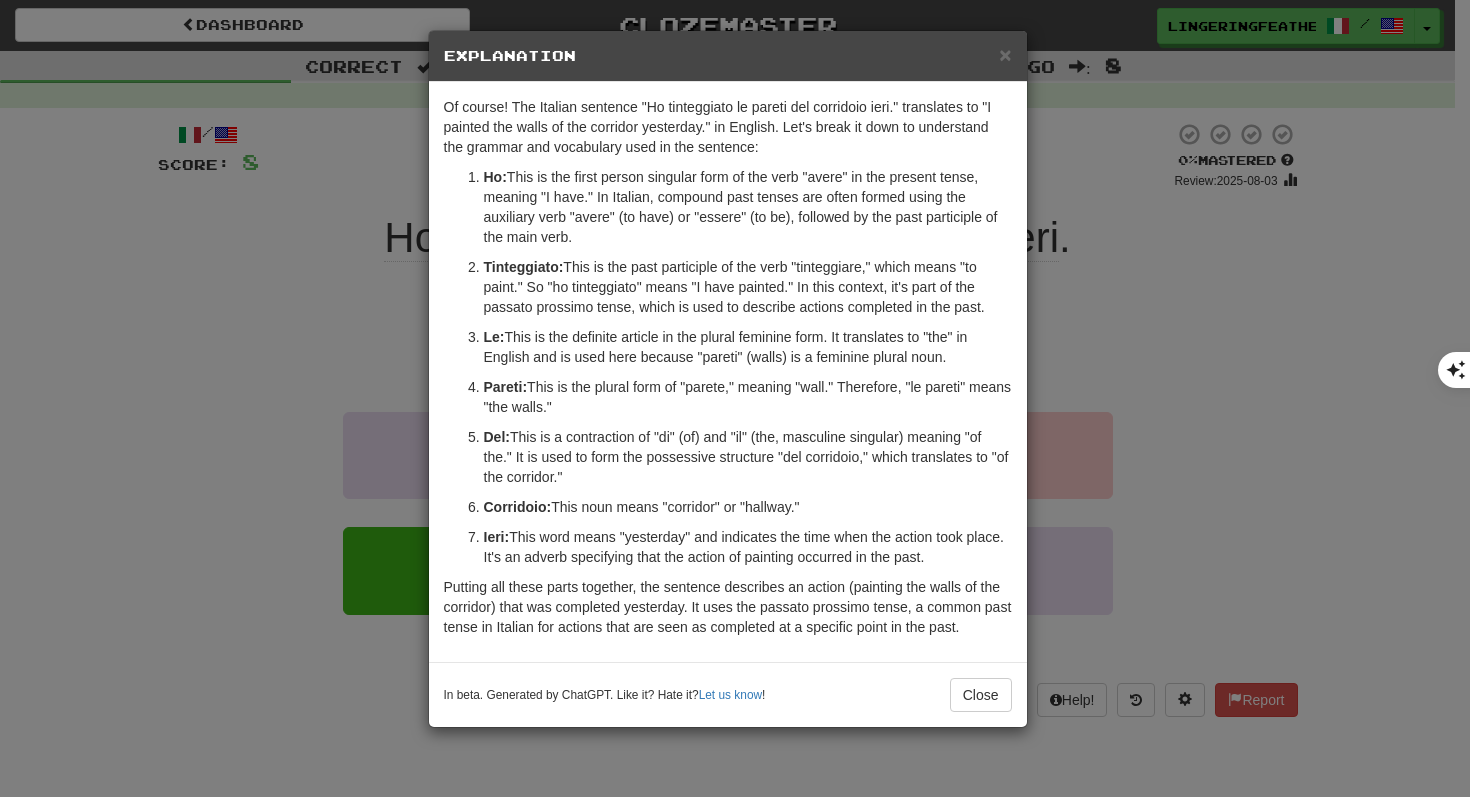 click on "× Explanation Of course! The Italian sentence "Ho tinteggiato le pareti del corridoio ieri." translates to "I painted the walls of the corridor yesterday." in English. Let's break it down to understand the grammar and vocabulary used in the sentence:
Ho:  This is the first person singular form of the verb "avere" in the present tense, meaning "I have." In Italian, compound past tenses are often formed using the auxiliary verb "avere" (to have) or "essere" (to be), followed by the past participle of the main verb.
Tinteggiato:  This is the past participle of the verb "tinteggiare," which means "to paint." So "ho tinteggiato" means "I have painted." In this context, it's part of the passato prossimo tense, which is used to describe actions completed in the past.
Le:  This is the definite article in the plural feminine form. It translates to "the" in English and is used here because "pareti" (walls) is a feminine plural noun.
Pareti:
Del:
Corridoio:
Ieri:
! Close" at bounding box center (735, 398) 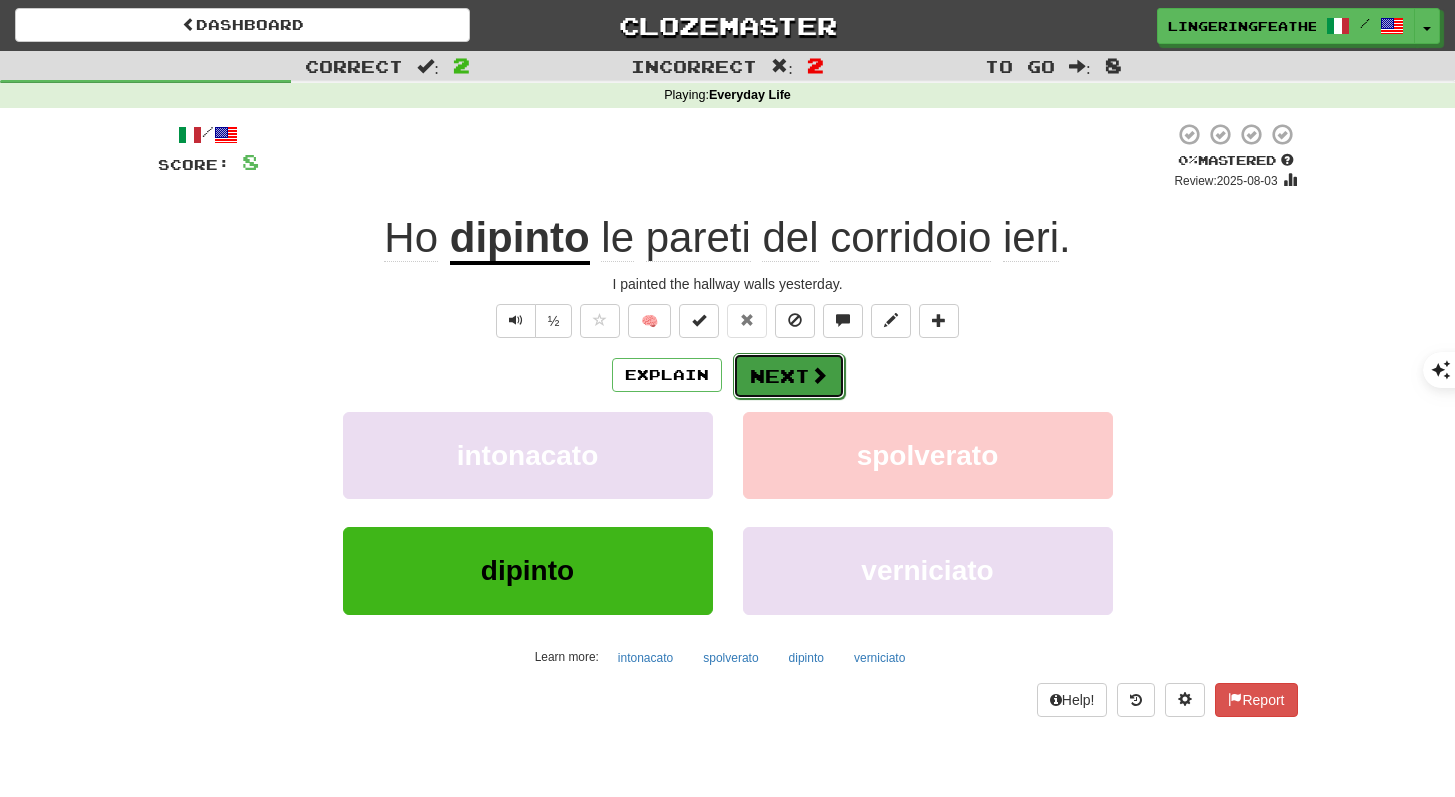 click on "Next" at bounding box center (789, 376) 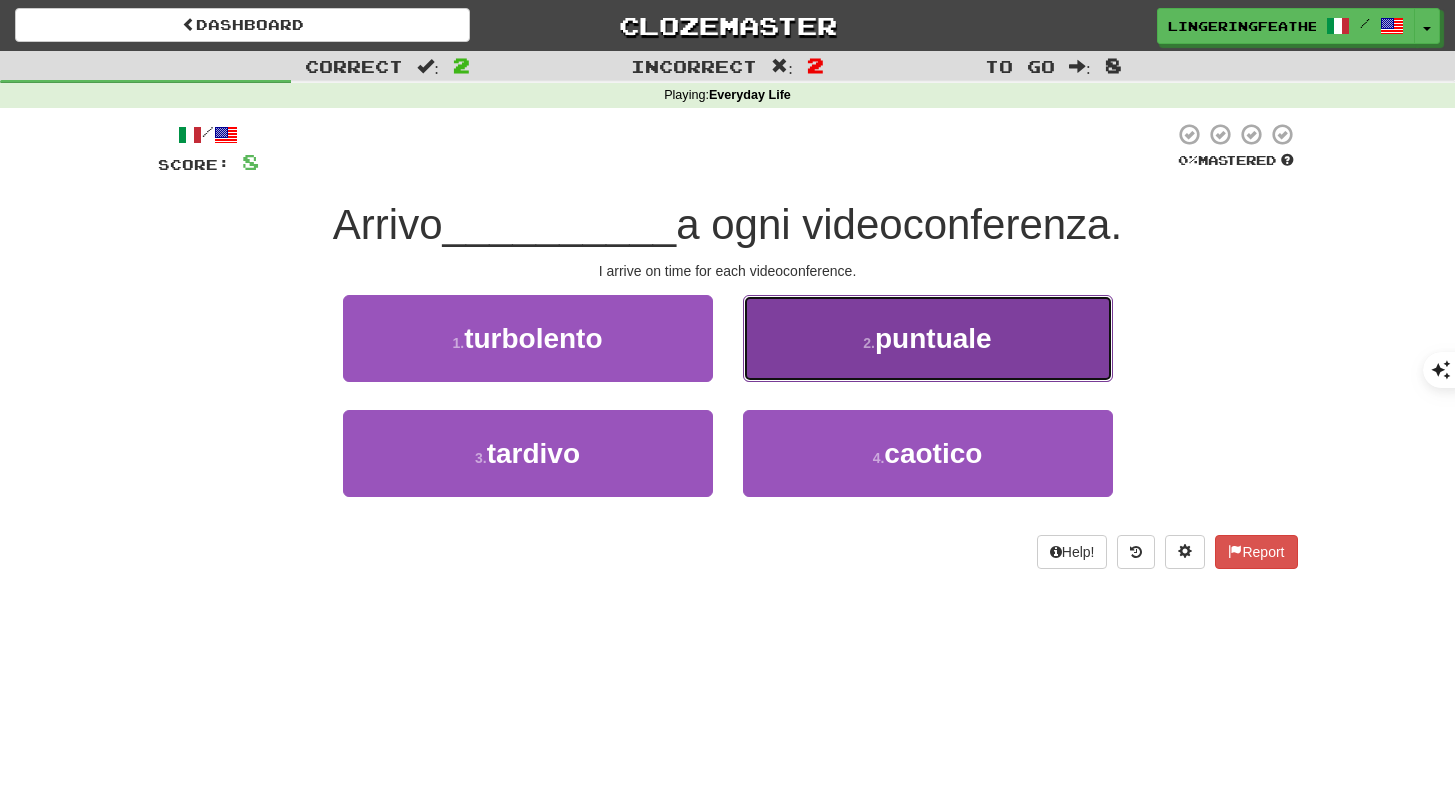 click on "2 .  puntuale" at bounding box center (928, 338) 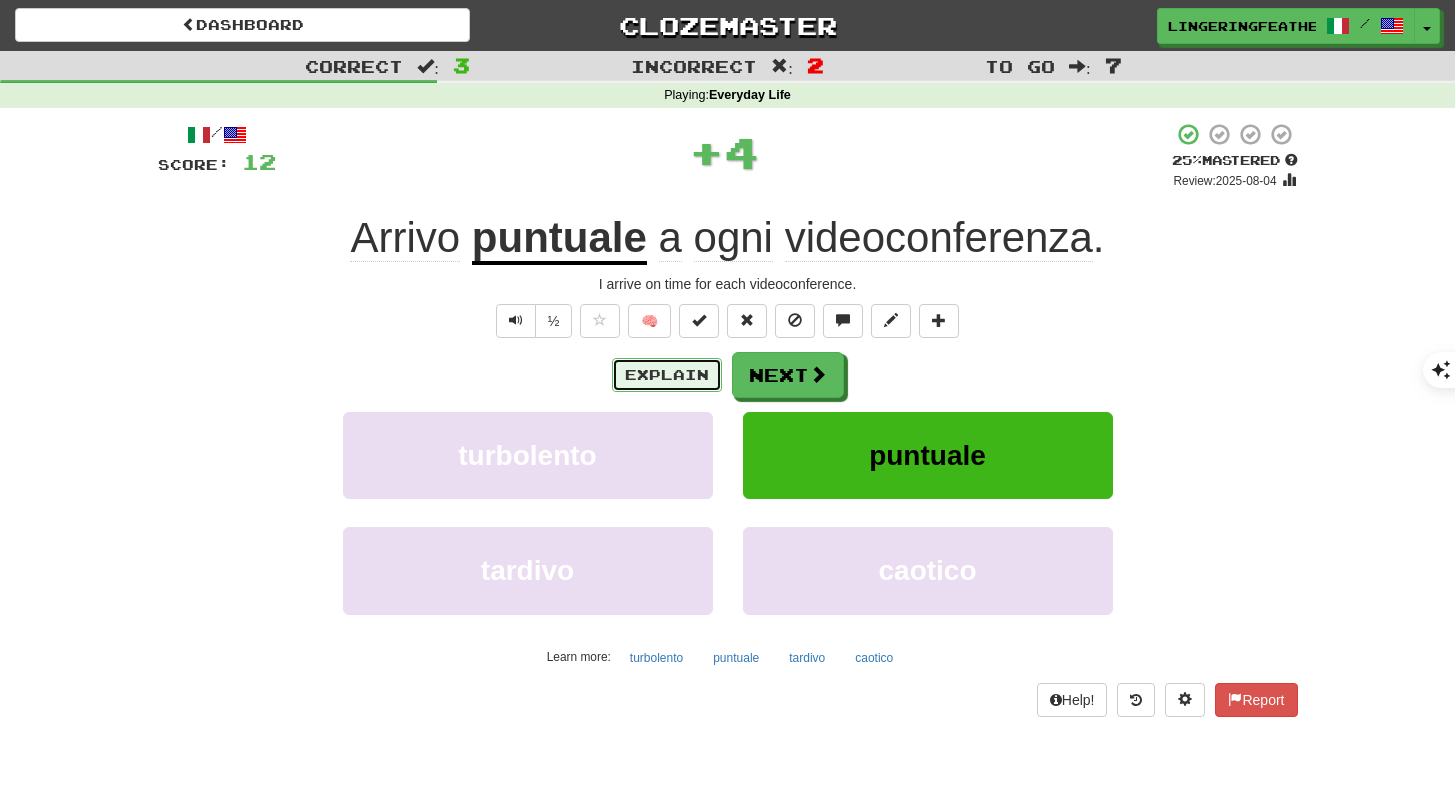 click on "Explain" at bounding box center [667, 375] 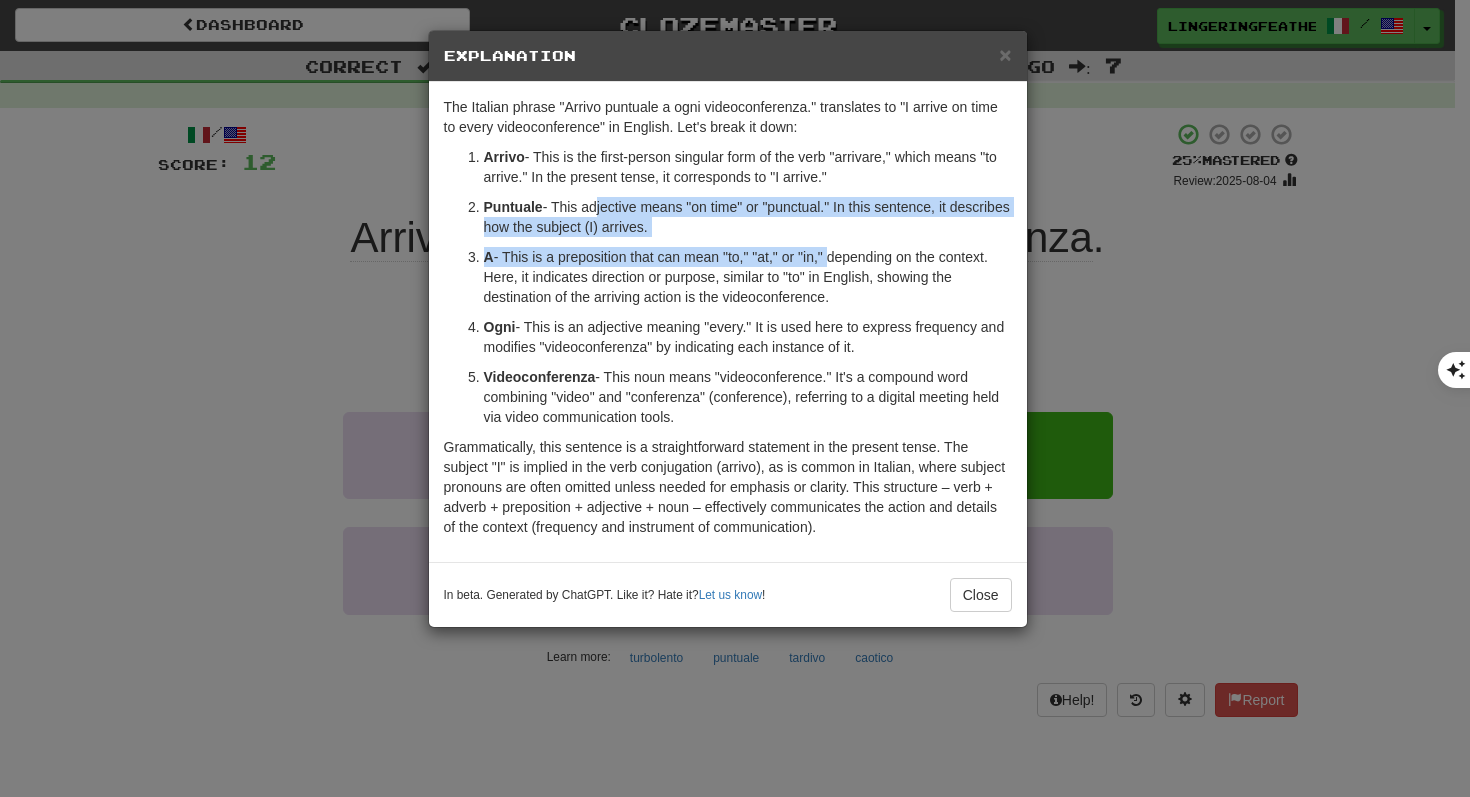 drag, startPoint x: 591, startPoint y: 201, endPoint x: 834, endPoint y: 261, distance: 250.29782 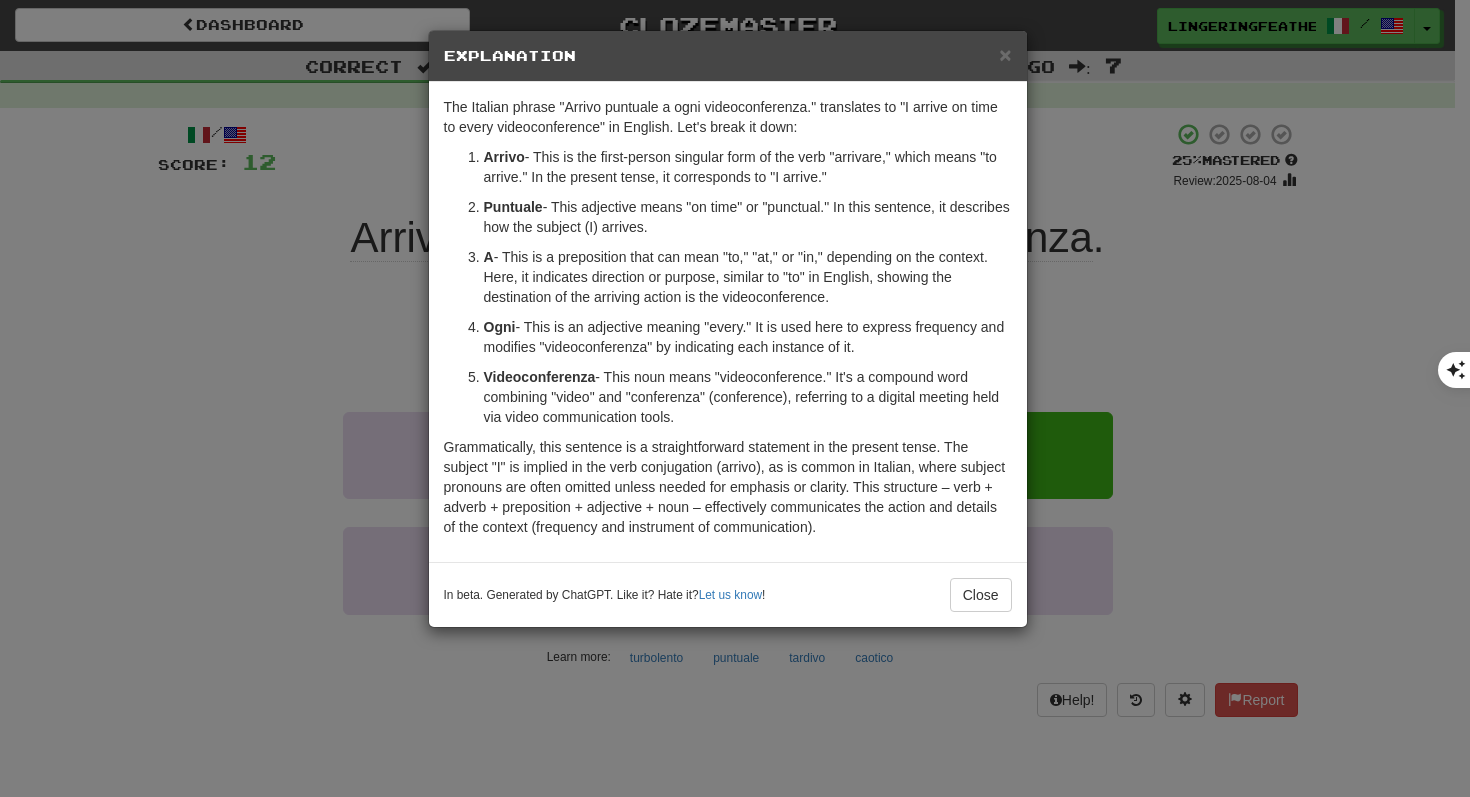 click on "Ogni  - This is an adjective meaning "every." It is used here to express frequency and modifies "videoconferenza" by indicating each instance of it." at bounding box center [748, 337] 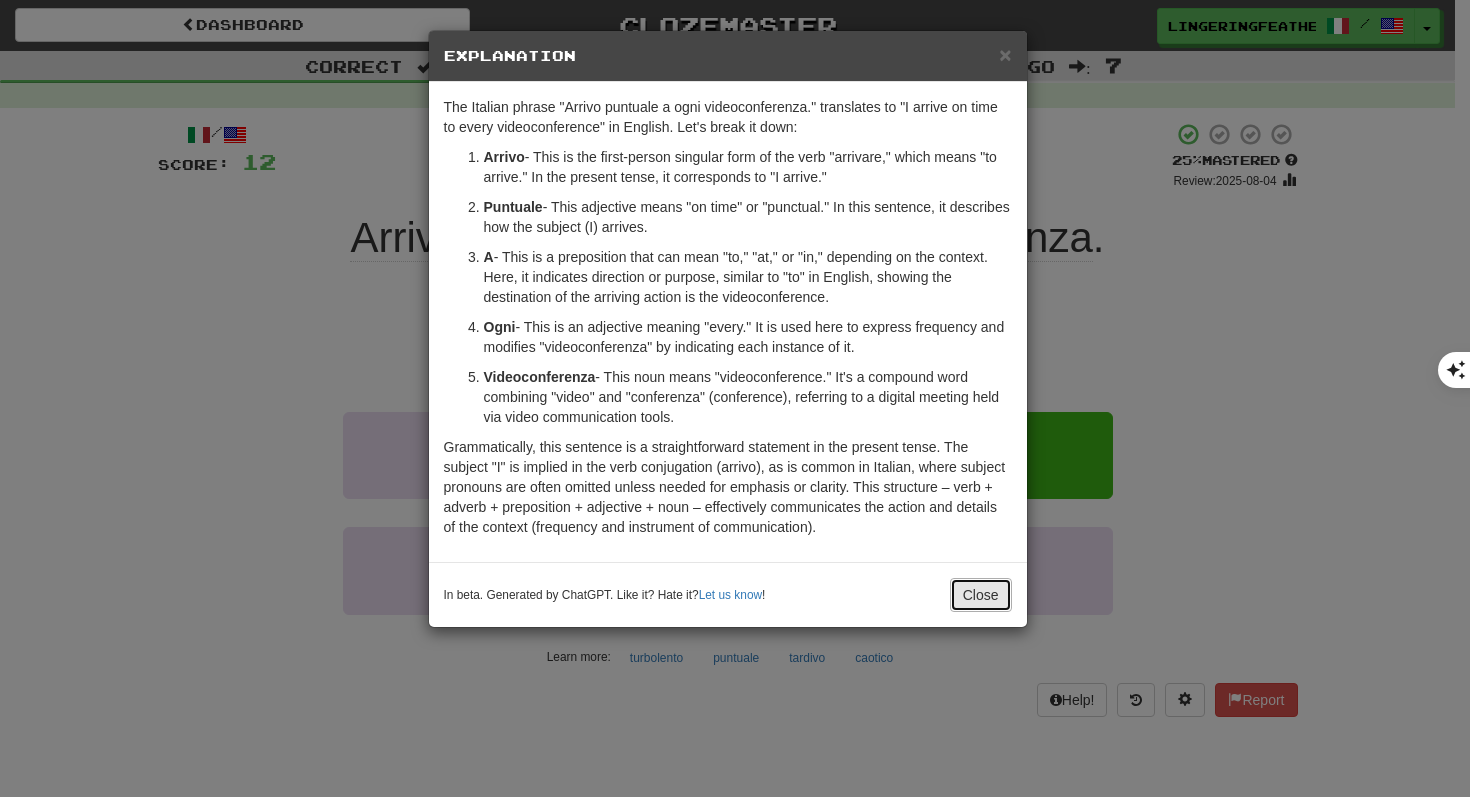 click on "Close" at bounding box center [981, 595] 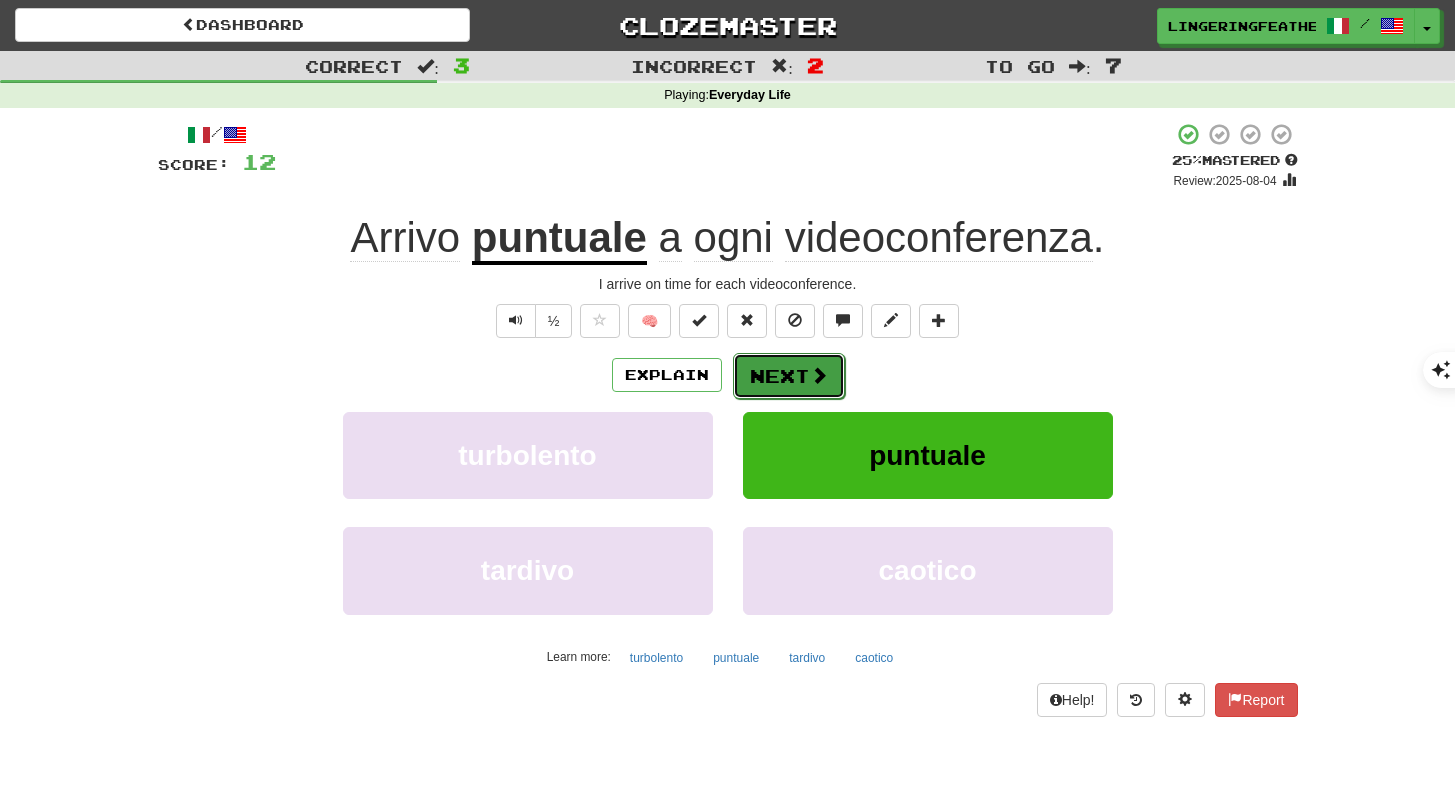click on "Next" at bounding box center (789, 376) 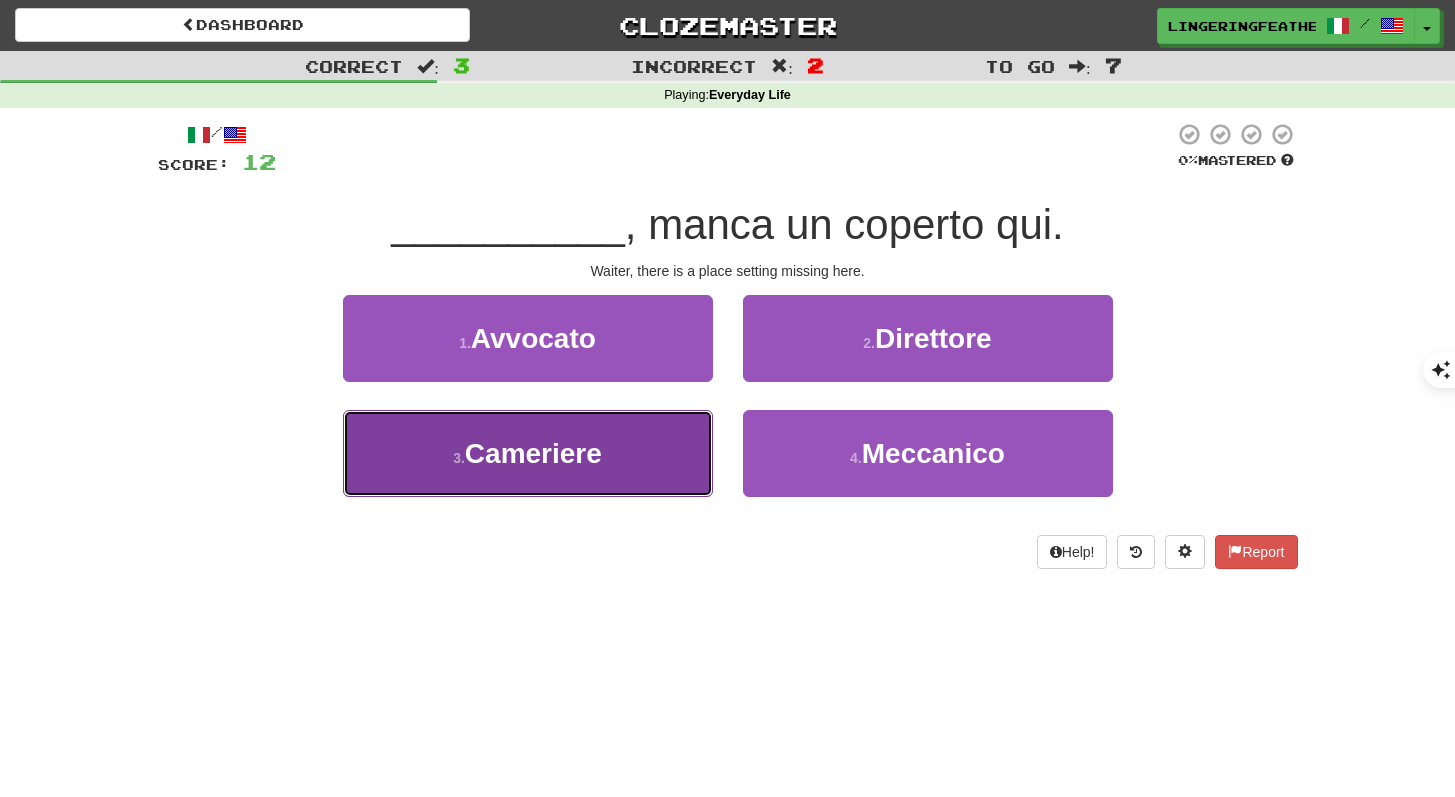 click on "Cameriere" at bounding box center (533, 453) 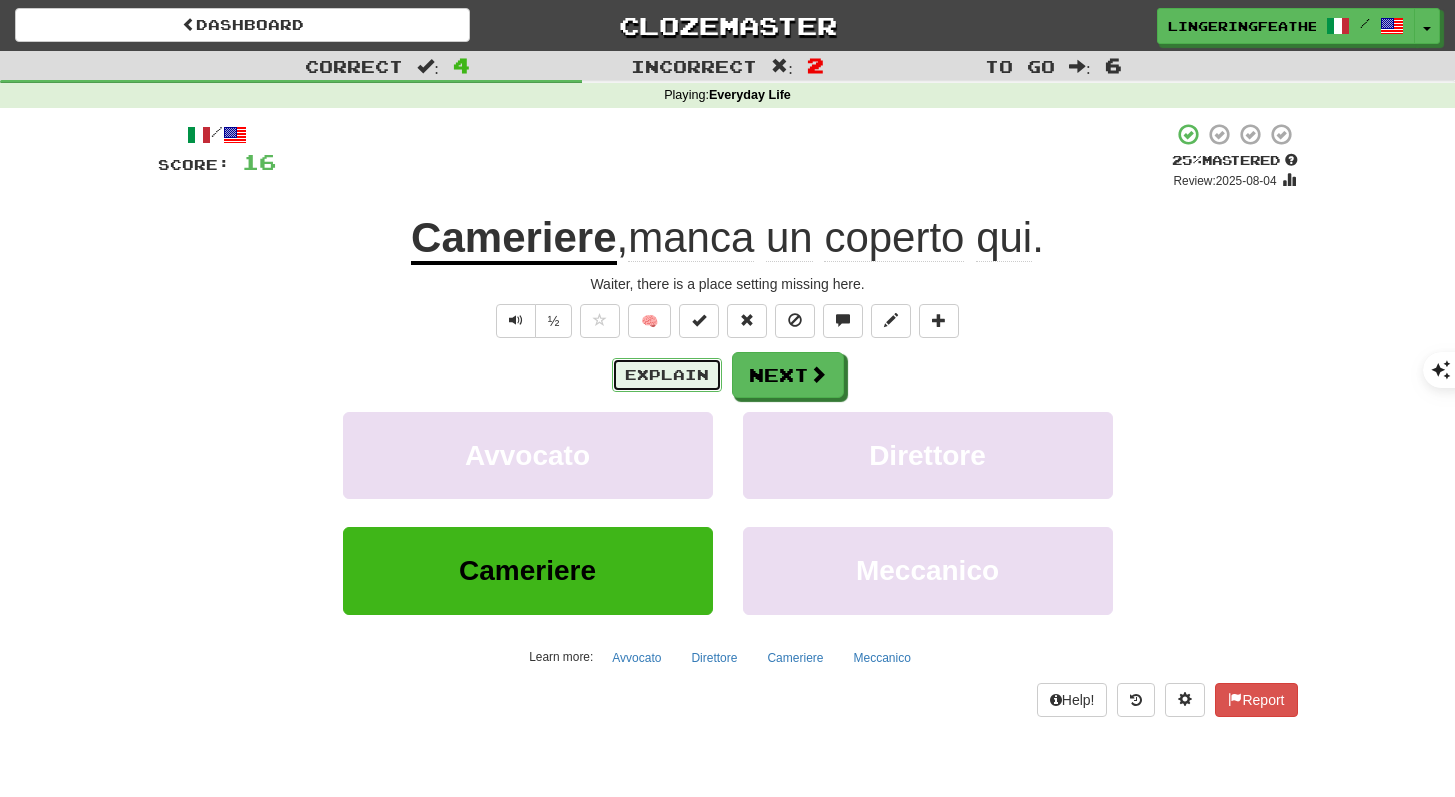 click on "Explain" at bounding box center [667, 375] 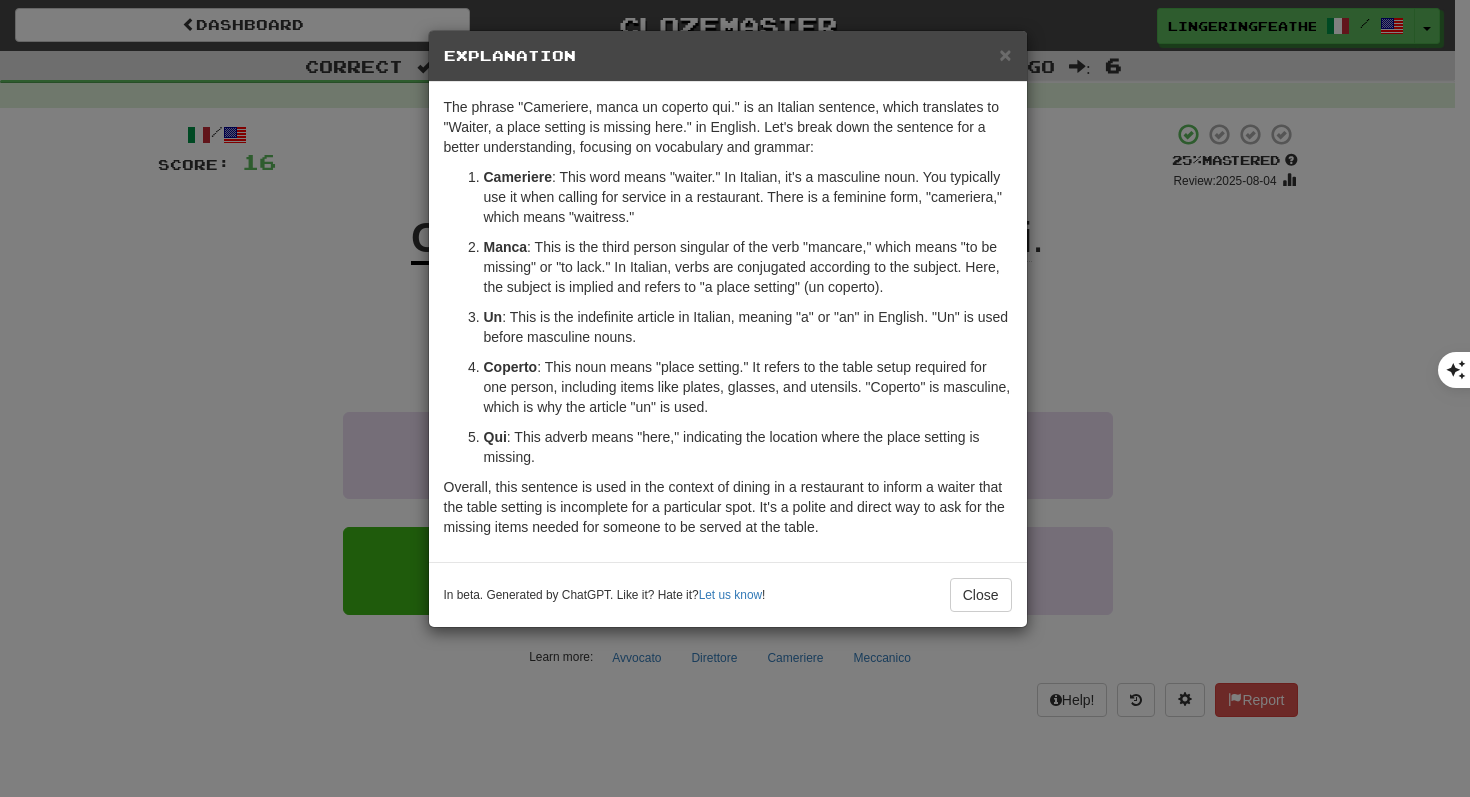 click on "× Explanation The phrase "Cameriere, manca un coperto qui." is an Italian sentence, which translates to "Waiter, a place setting is missing here." in English. Let's break down the sentence for a better understanding, focusing on vocabulary and grammar:
Cameriere : This word means "waiter." In Italian, it's a masculine noun. You typically use it when calling for service in a restaurant. There is a feminine form, "cameriera," which means "waitress."
Manca : This is the third person singular of the verb "mancare," which means "to be missing" or "to lack." In Italian, verbs are conjugated according to the subject. Here, the subject is implied and refers to "a place setting" (un coperto).
Un : This is the indefinite article in Italian, meaning "a" or "an" in English. "Un" is used before masculine nouns.
Coperto
Qui : This adverb means "here," indicating the location where the place setting is missing.
In beta. Generated by ChatGPT. Like it? Hate it?  Let us know ! Close" at bounding box center [735, 398] 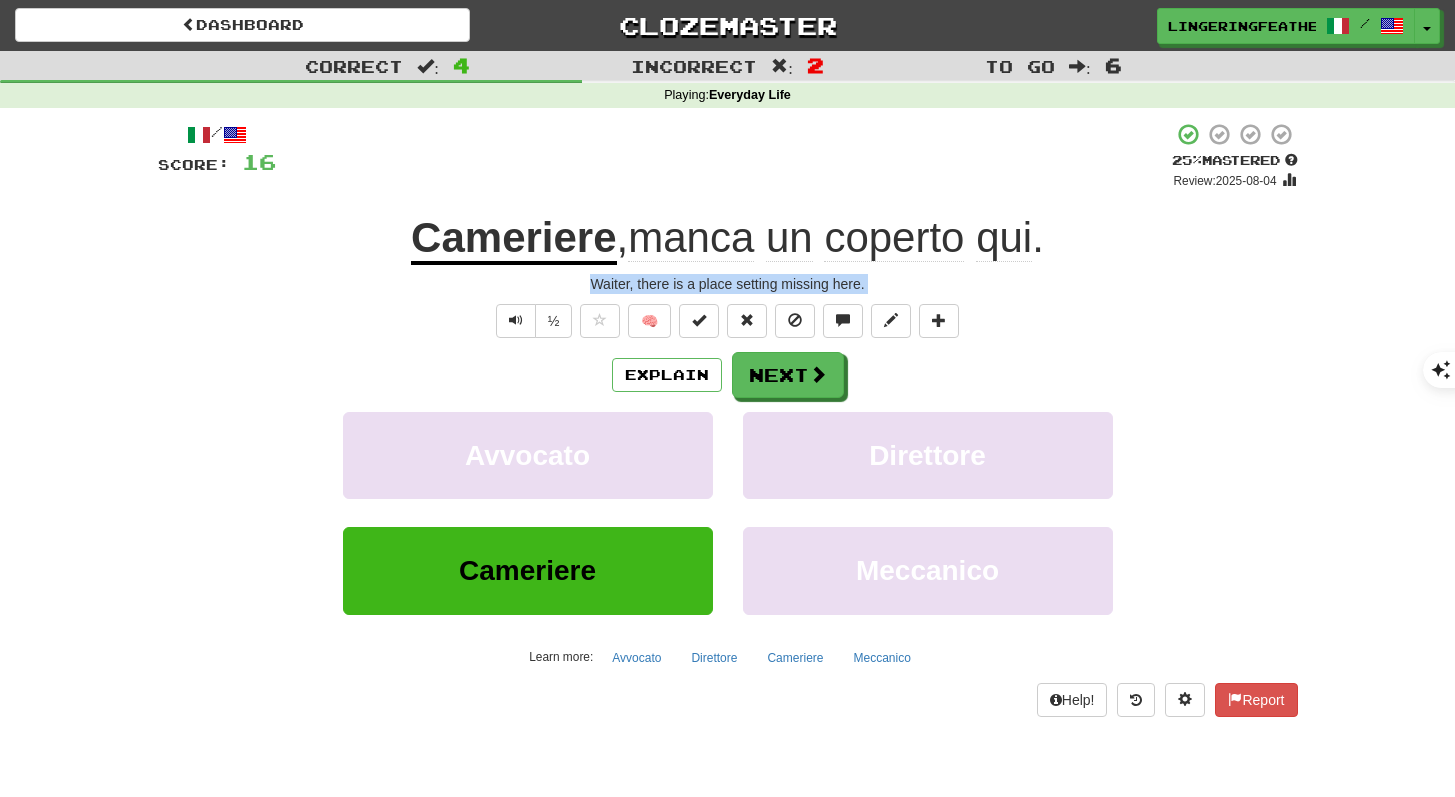 drag, startPoint x: 600, startPoint y: 282, endPoint x: 1024, endPoint y: 322, distance: 425.8826 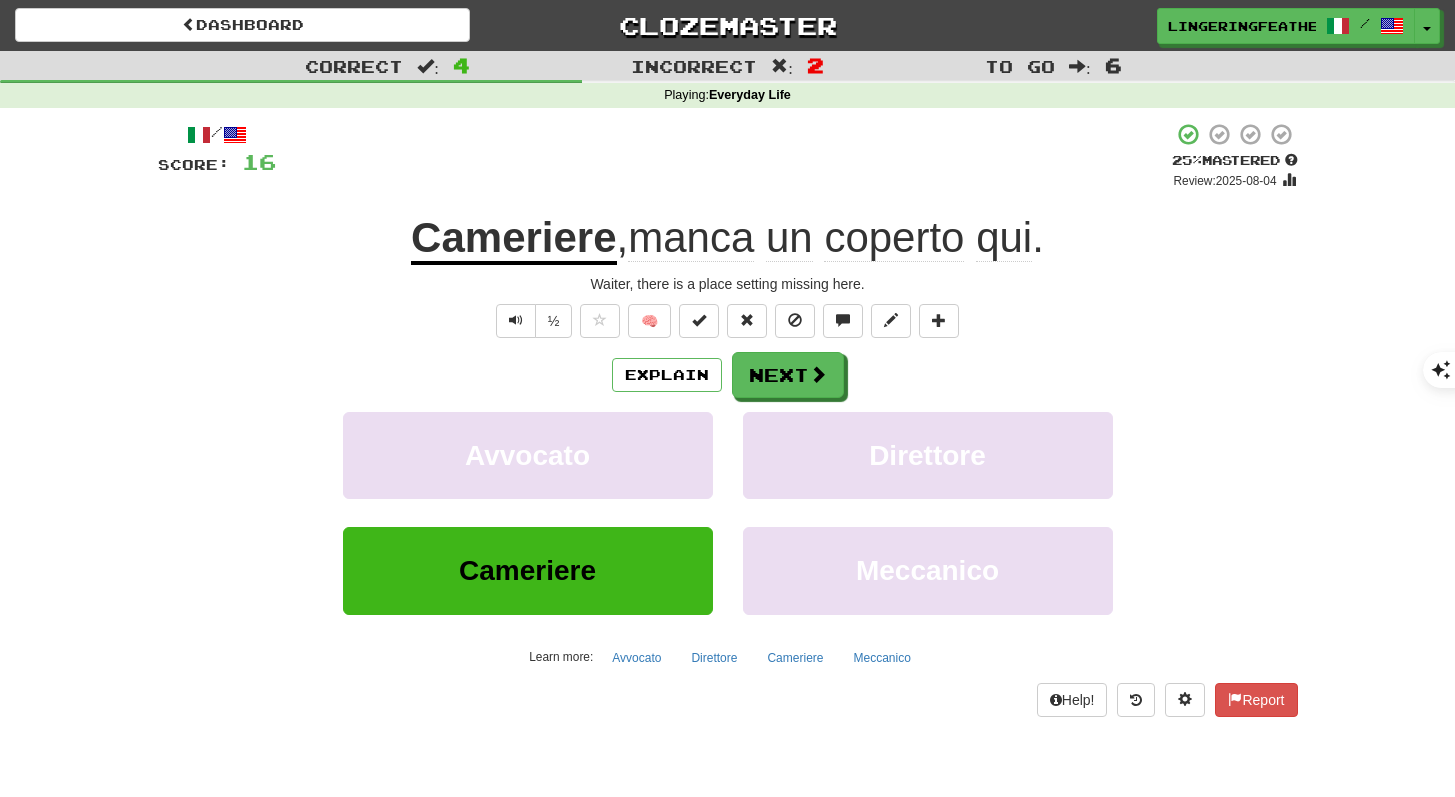 click on "Waiter, there is a place setting missing here." at bounding box center (728, 284) 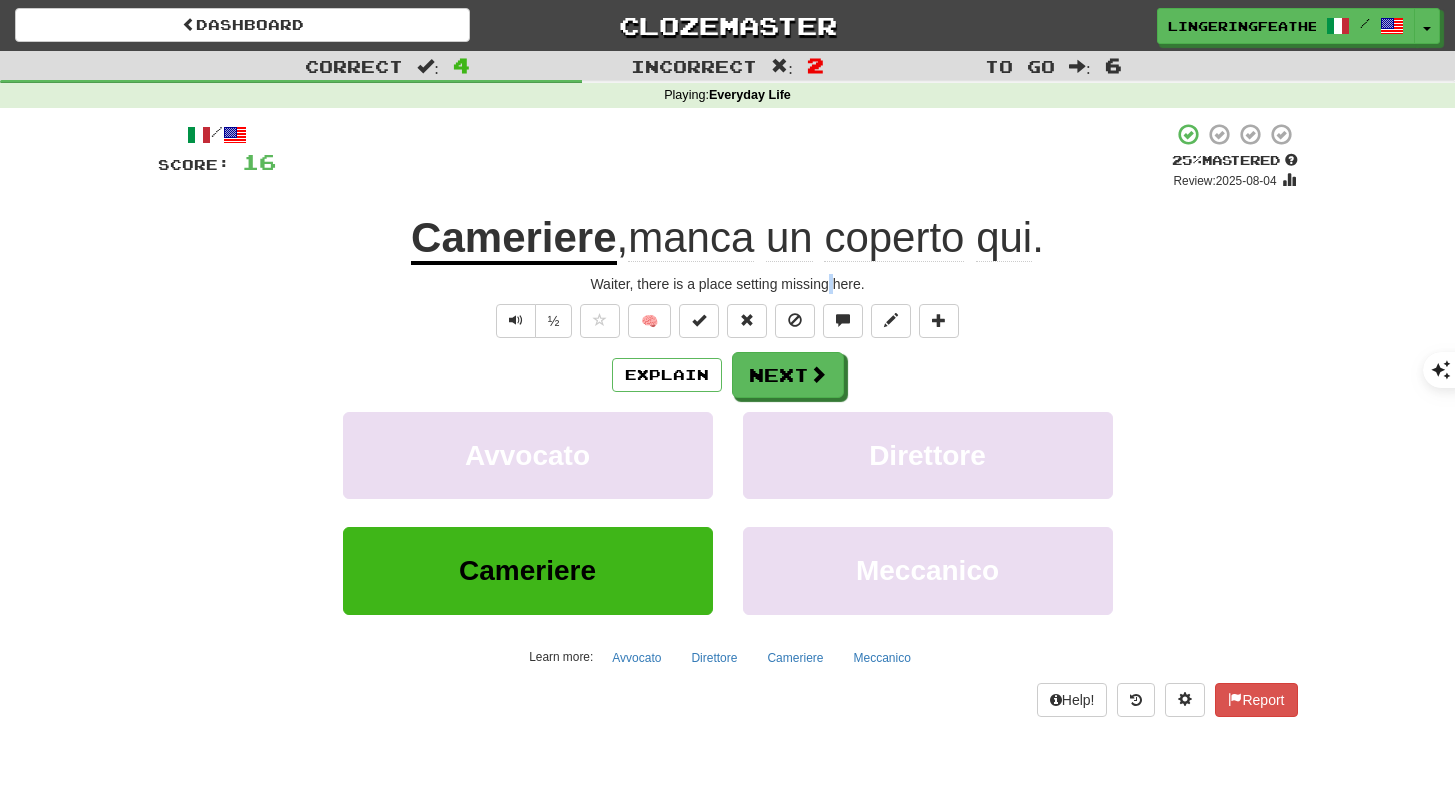 click on "Waiter, there is a place setting missing here." at bounding box center (728, 284) 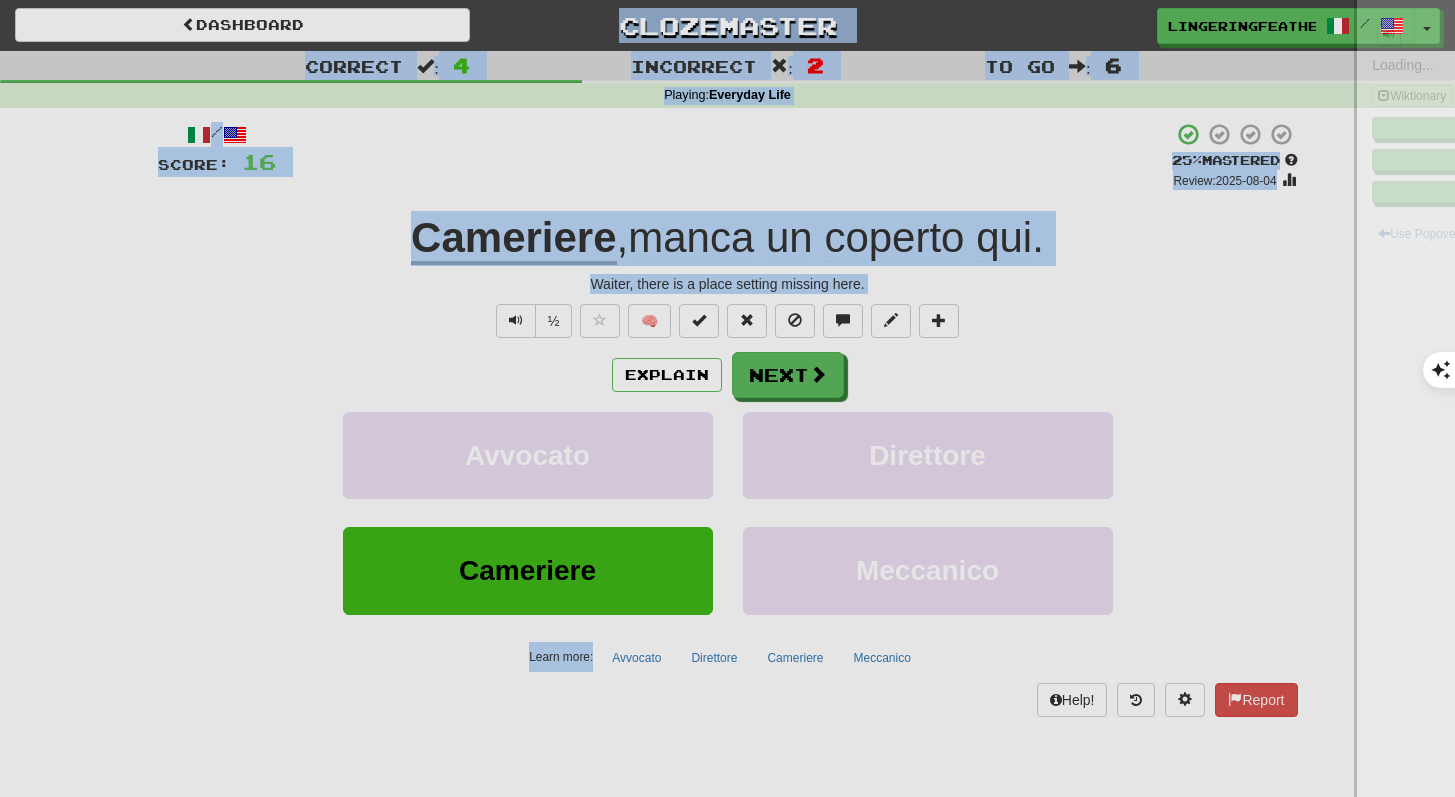 click at bounding box center (727, 398) 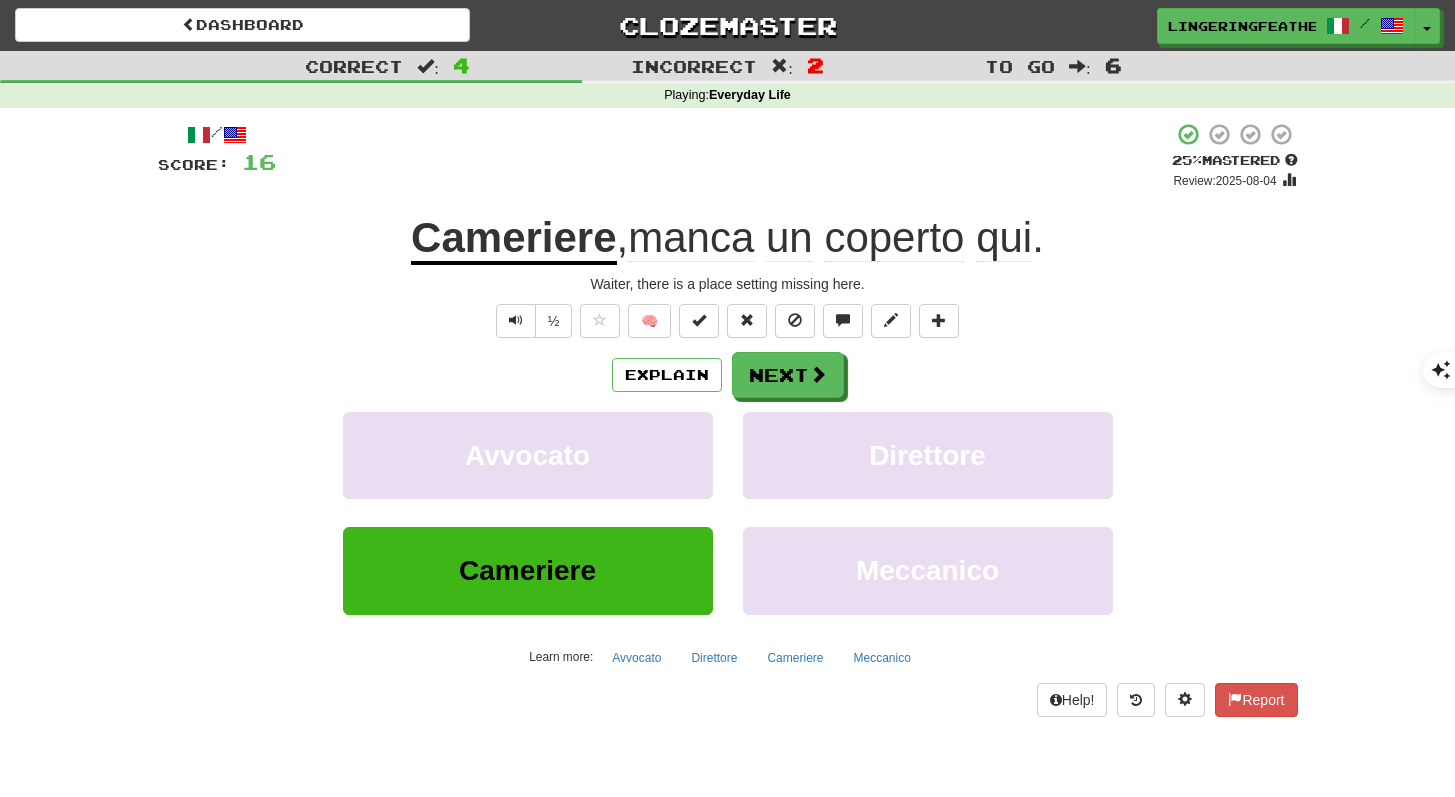click on "/  Score:   16 + 4 25 %  Mastered Review:  2025-08-04 Cameriere ,  manca   un   coperto   qui . Waiter, there is a place setting missing here. ½ 🧠 Explain Next Avvocato Direttore Cameriere Meccanico Learn more: Avvocato Direttore Cameriere Meccanico  Help!  Report" at bounding box center [728, 419] 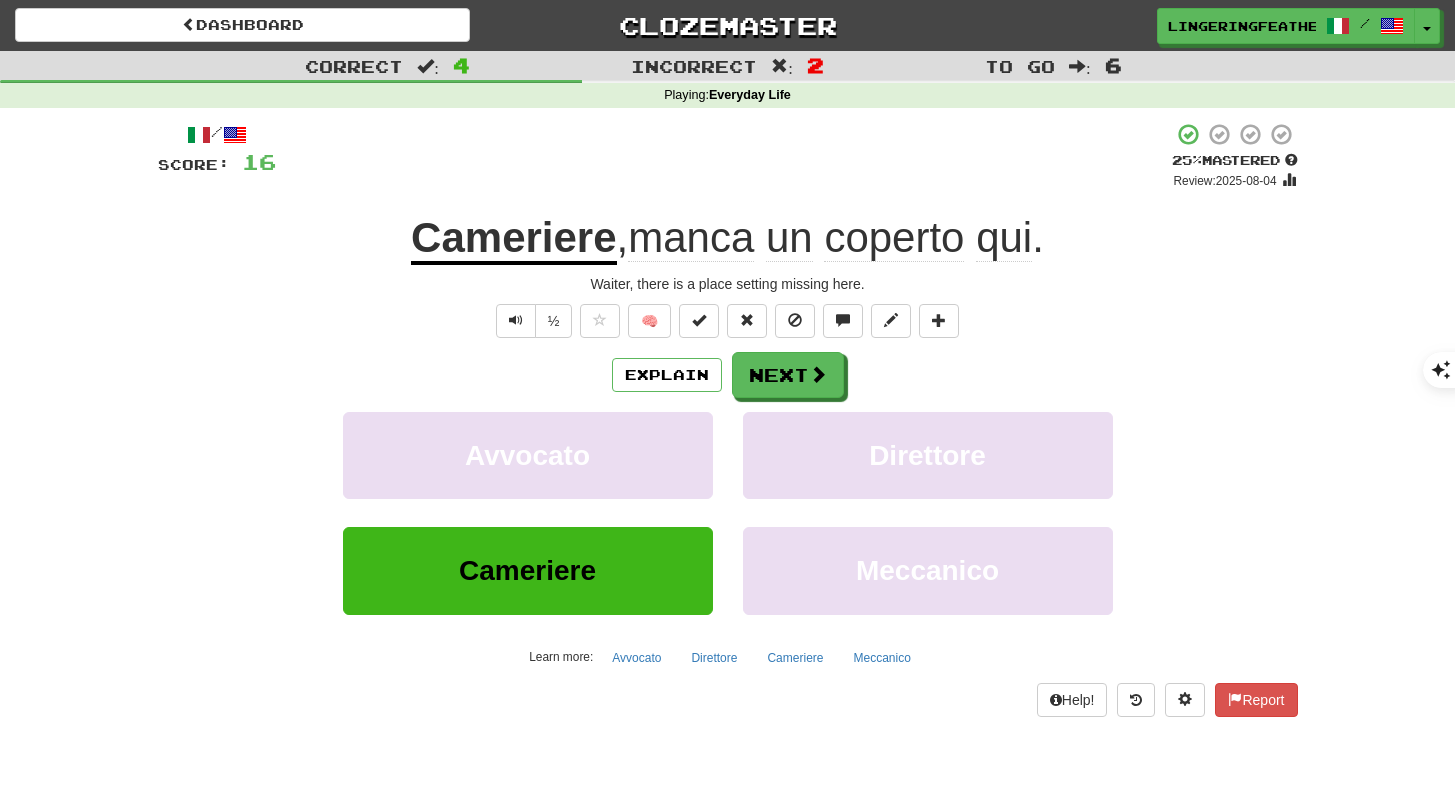 click on "Waiter, there is a place setting missing here." at bounding box center (728, 284) 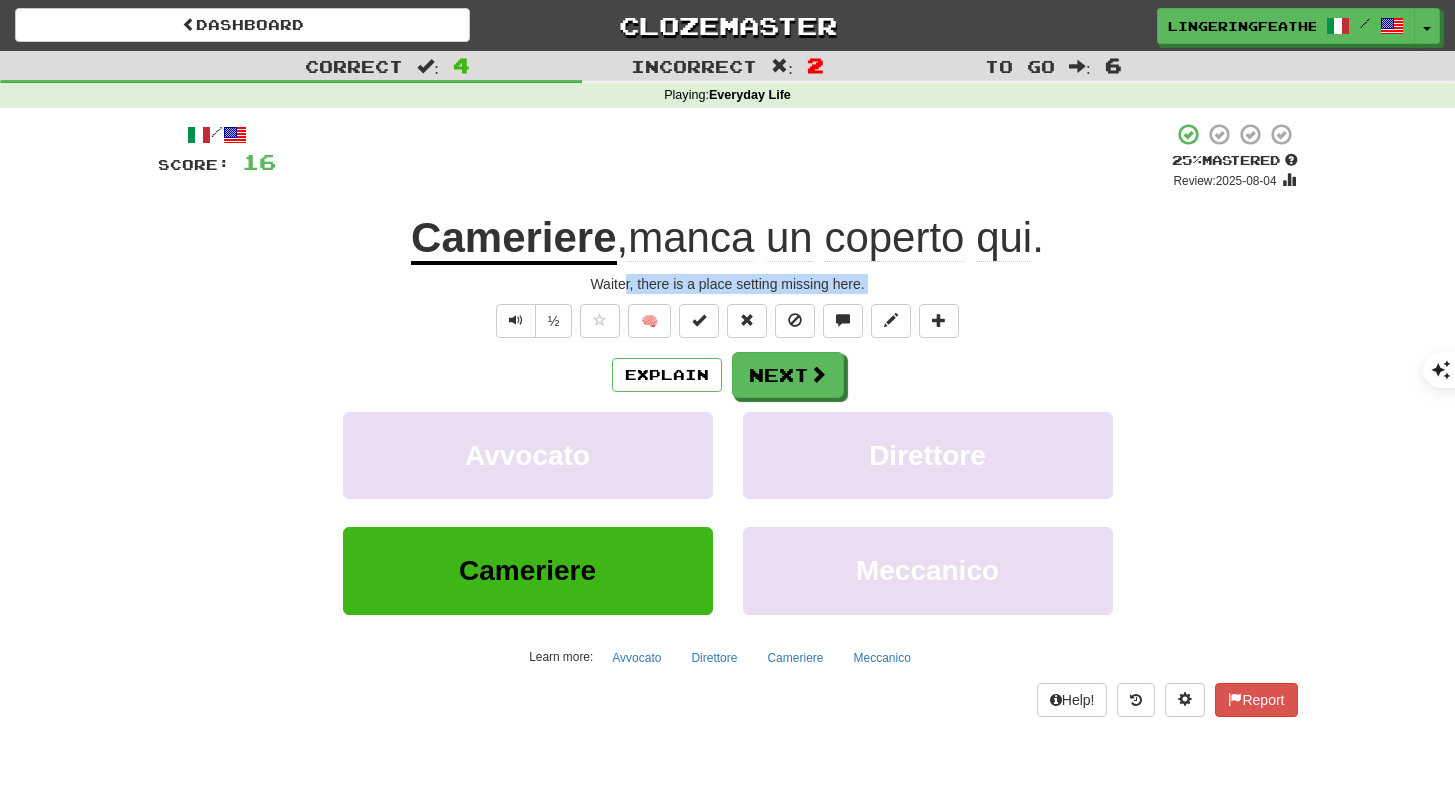 drag, startPoint x: 627, startPoint y: 285, endPoint x: 882, endPoint y: 295, distance: 255.196 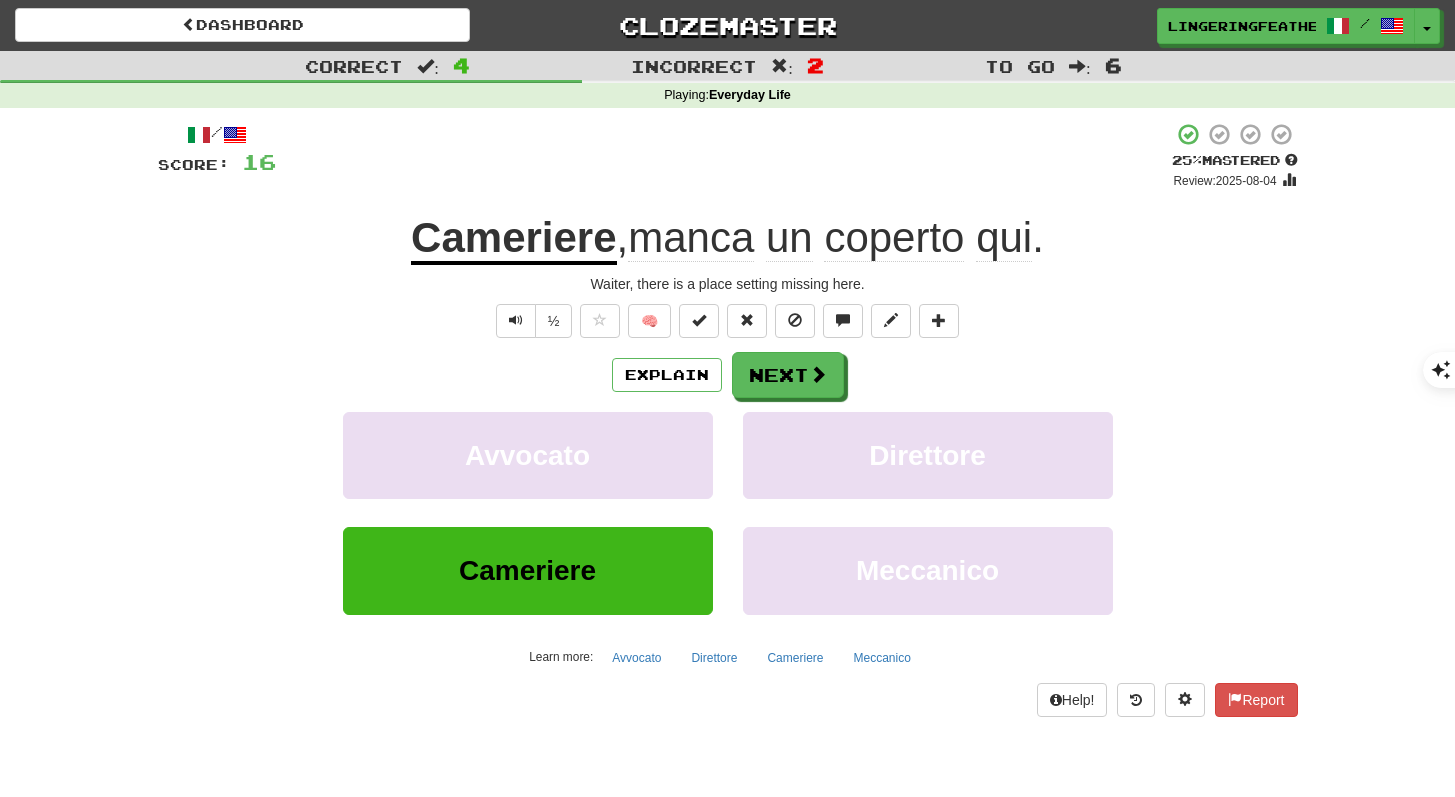 click on "/  Score:   16 + 4 25 %  Mastered Review:  2025-08-04 Cameriere ,  manca   un   coperto   qui . Waiter, there is a place setting missing here. ½ 🧠 Explain Next Avvocato Direttore Cameriere Meccanico Learn more: Avvocato Direttore Cameriere Meccanico  Help!  Report" at bounding box center (728, 419) 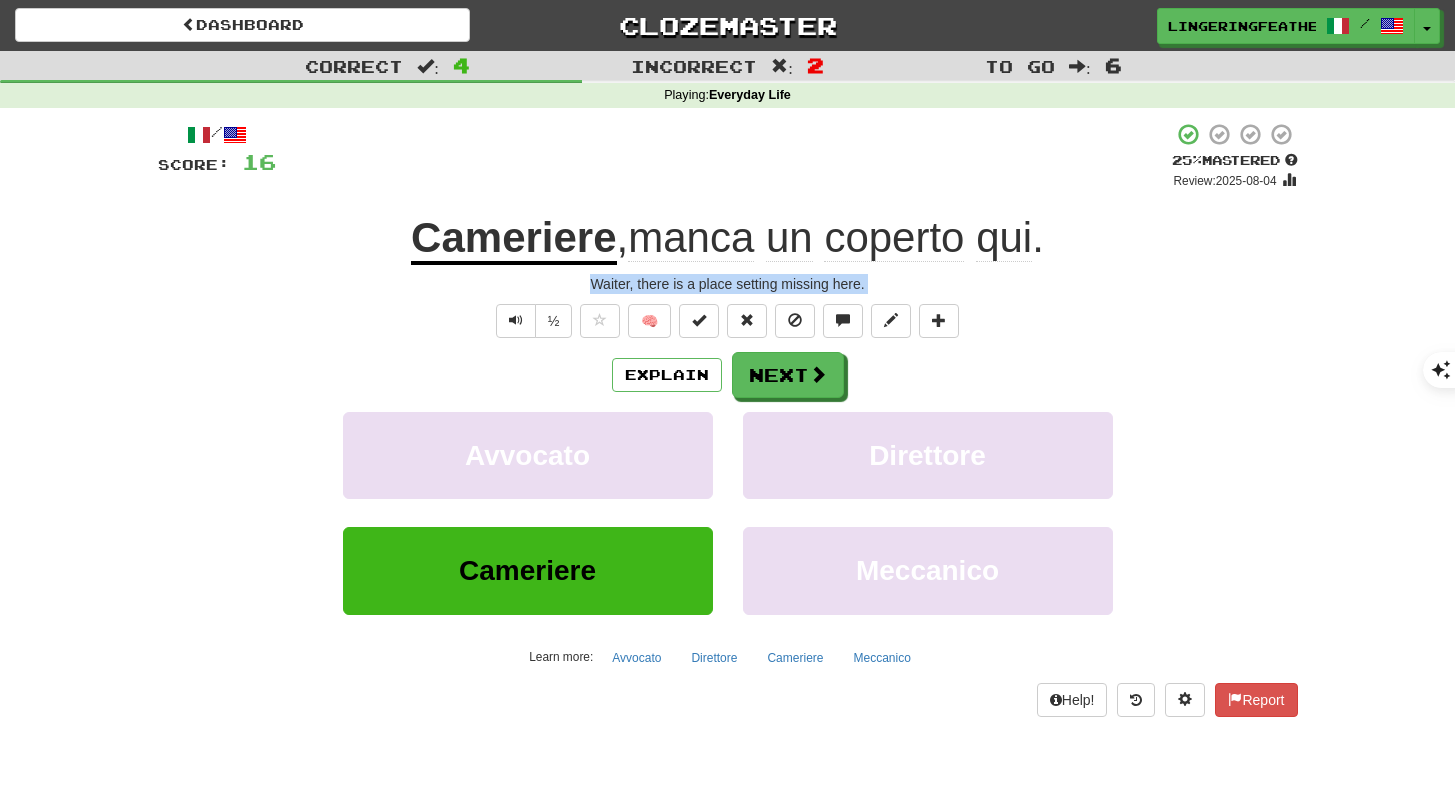 drag, startPoint x: 580, startPoint y: 279, endPoint x: 878, endPoint y: 299, distance: 298.67038 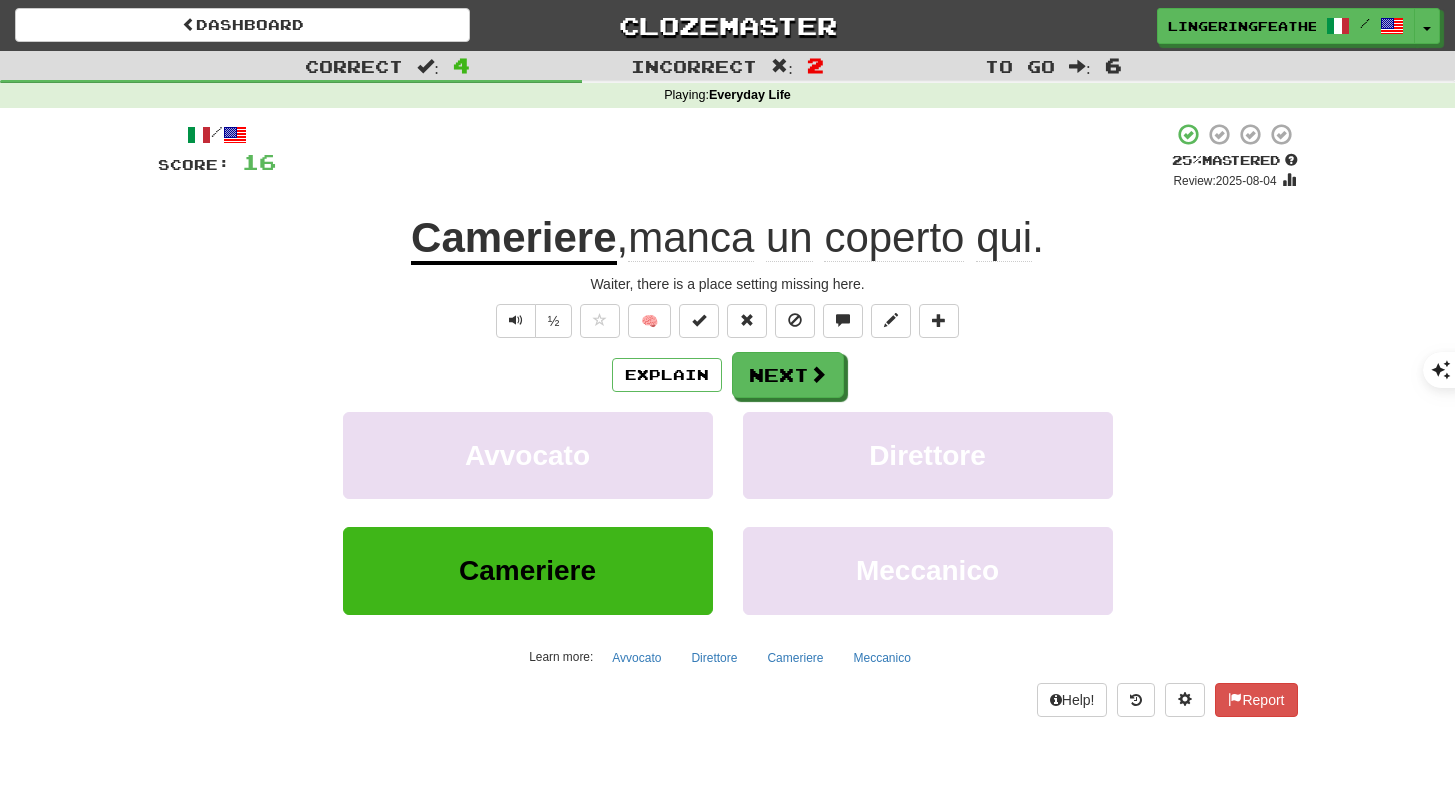 click on "manca" at bounding box center [691, 238] 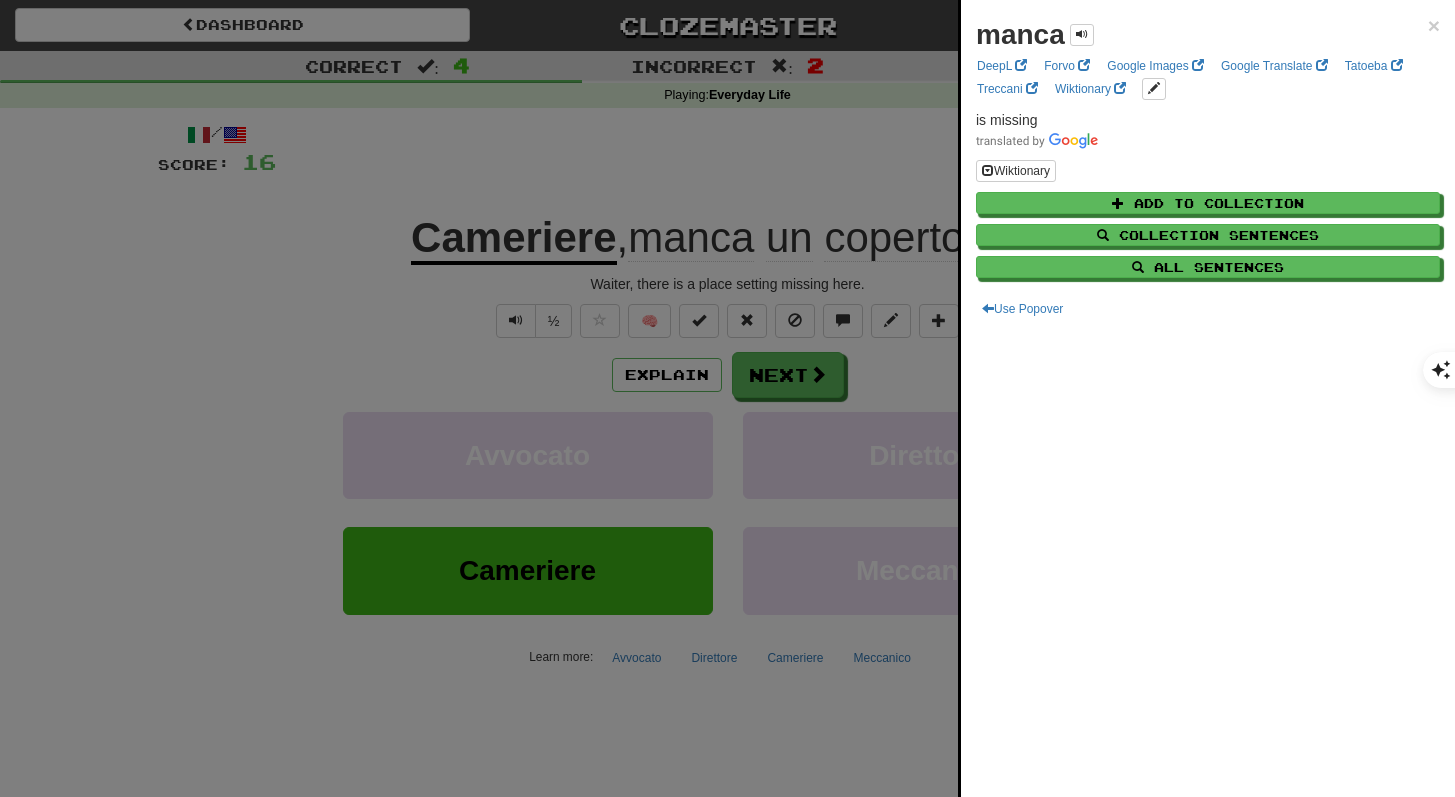 click at bounding box center [727, 398] 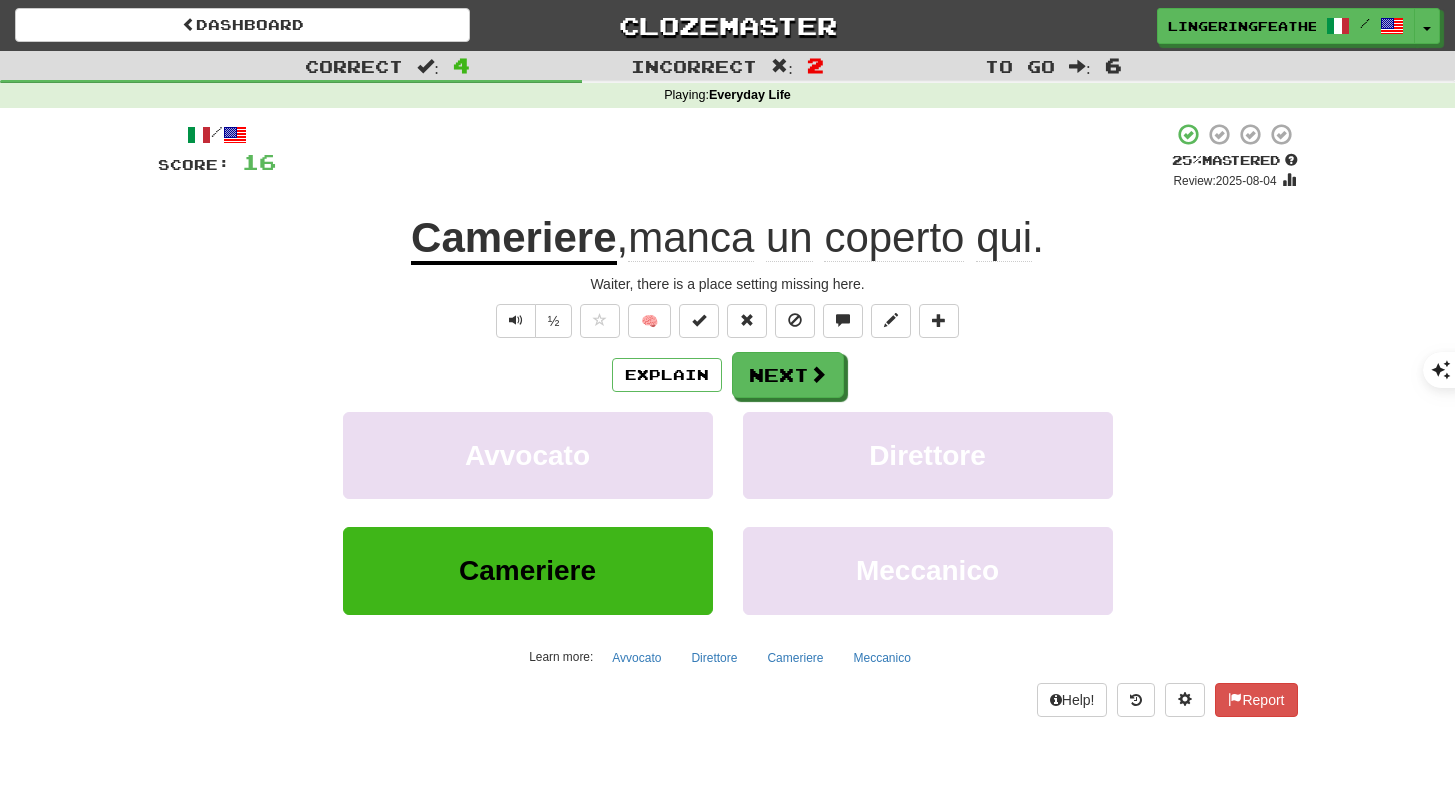 click on "coperto" at bounding box center (894, 238) 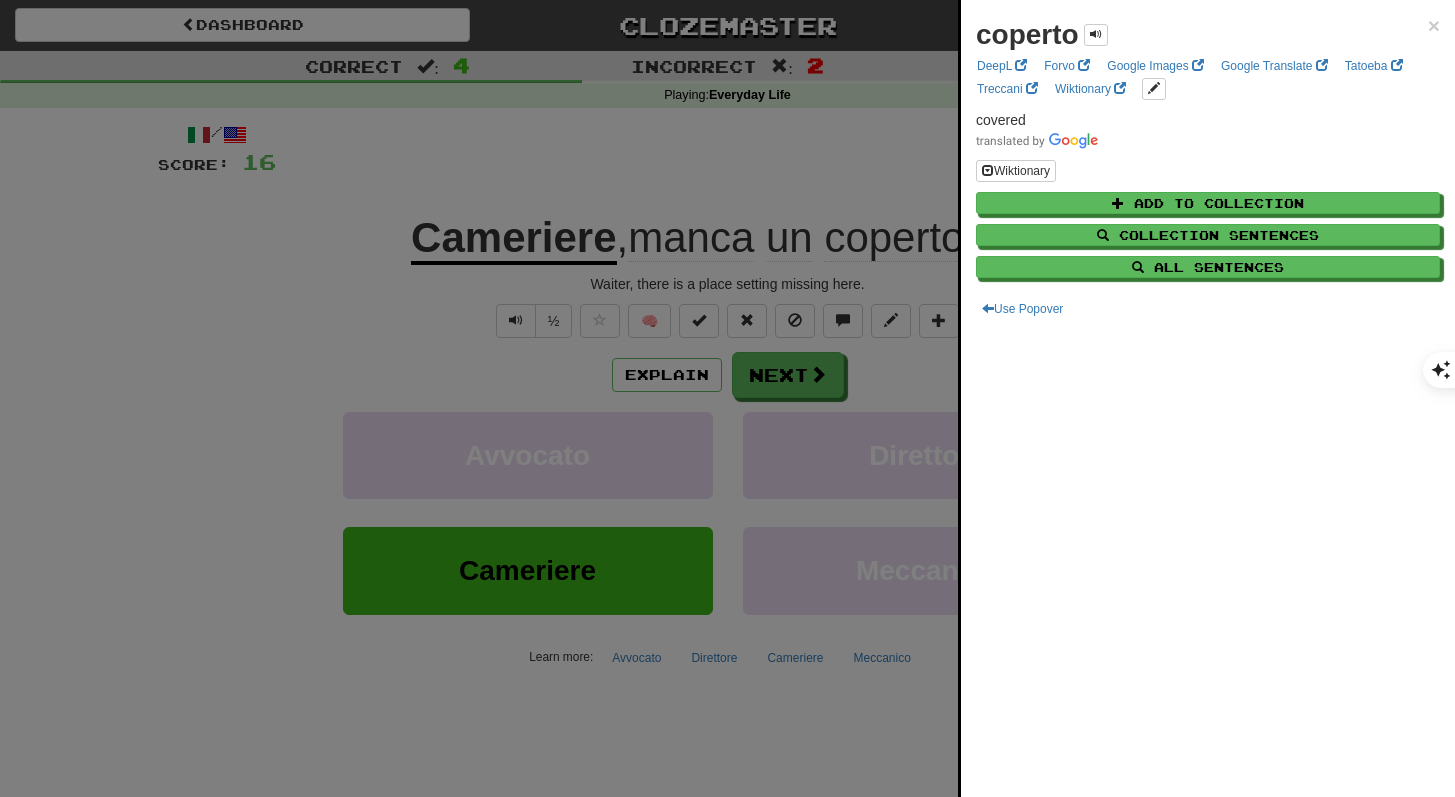 click at bounding box center (727, 398) 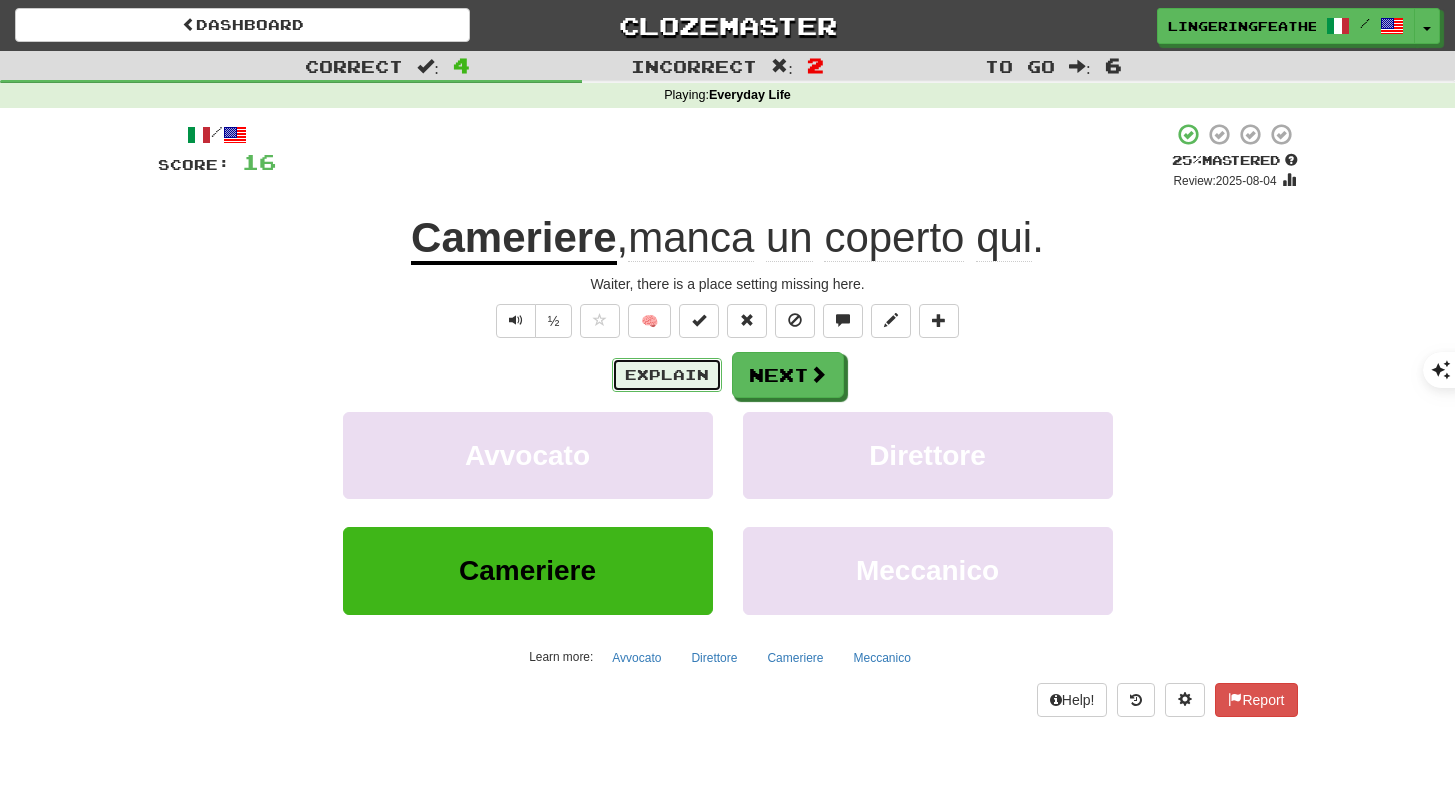 click on "Explain" at bounding box center (667, 375) 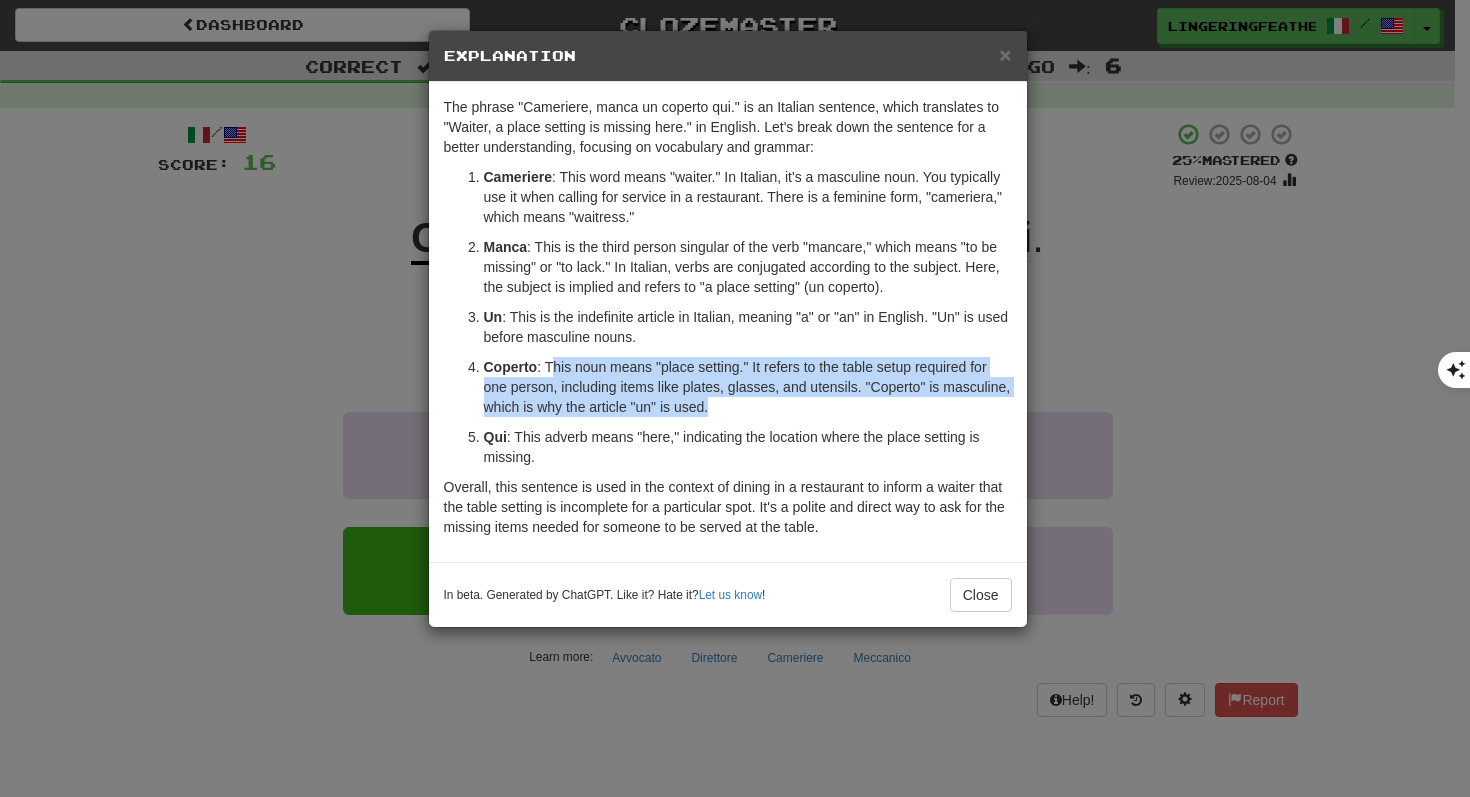 drag, startPoint x: 551, startPoint y: 370, endPoint x: 882, endPoint y: 417, distance: 334.32022 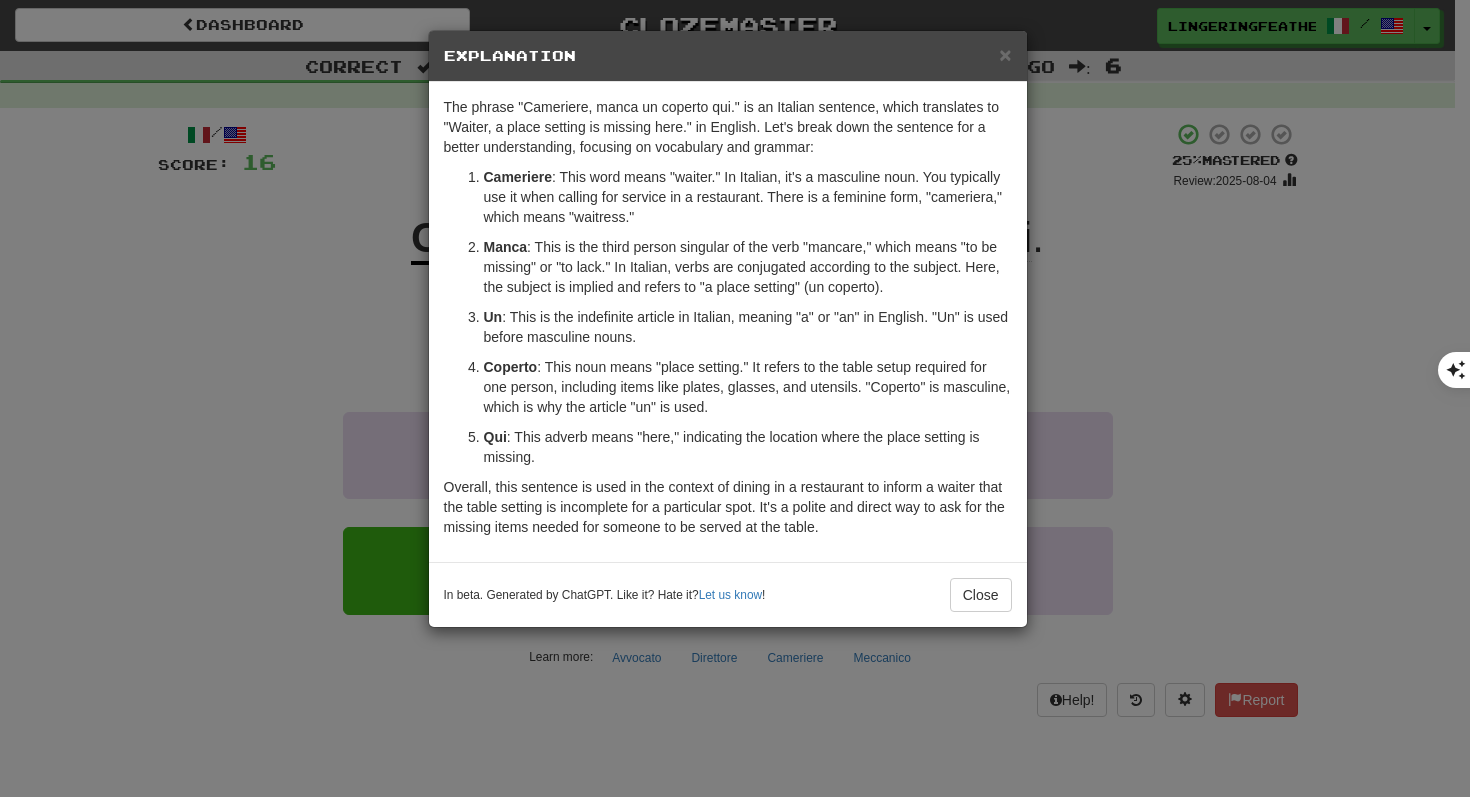 click on "Coperto" at bounding box center (511, 367) 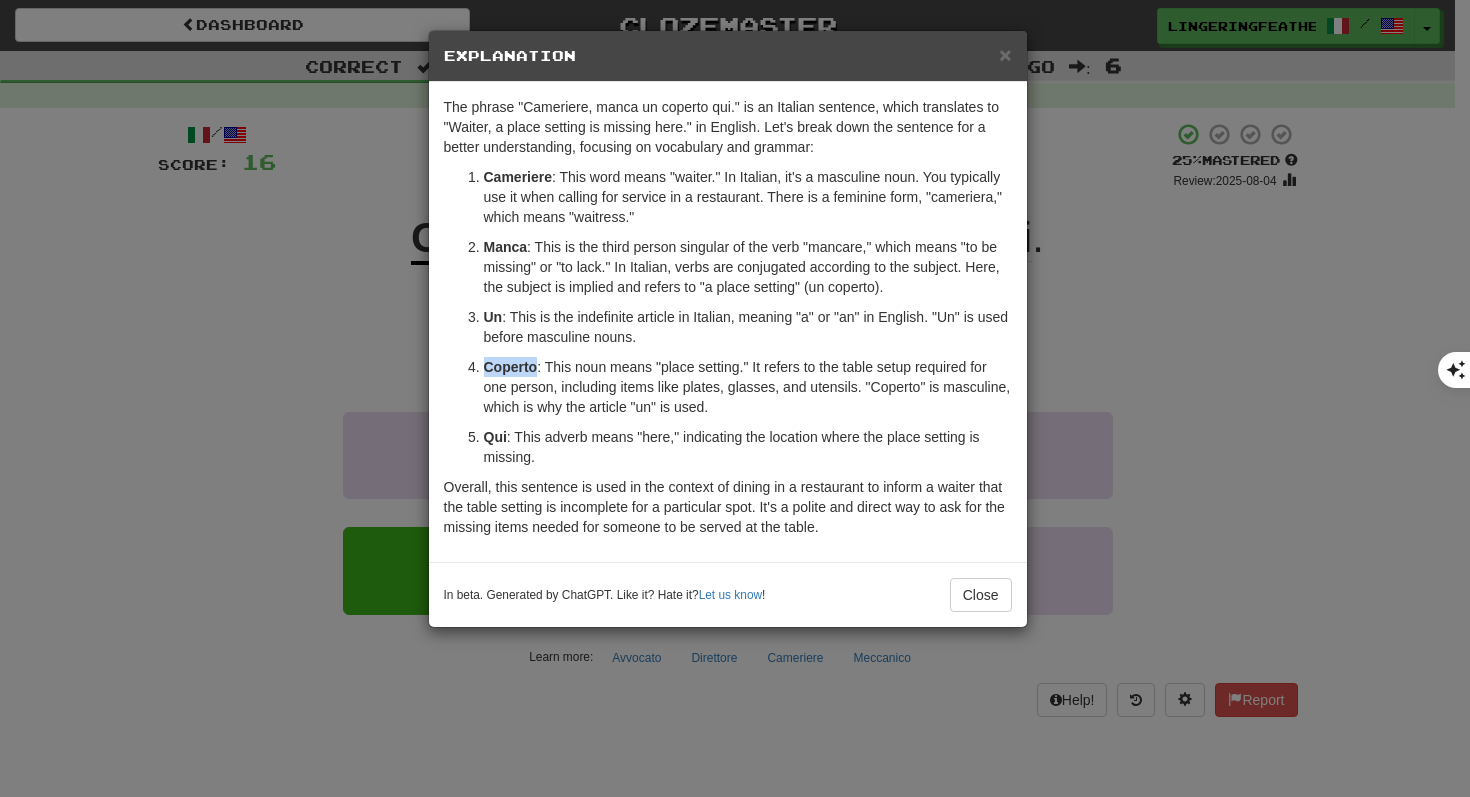 click on "Coperto" at bounding box center (511, 367) 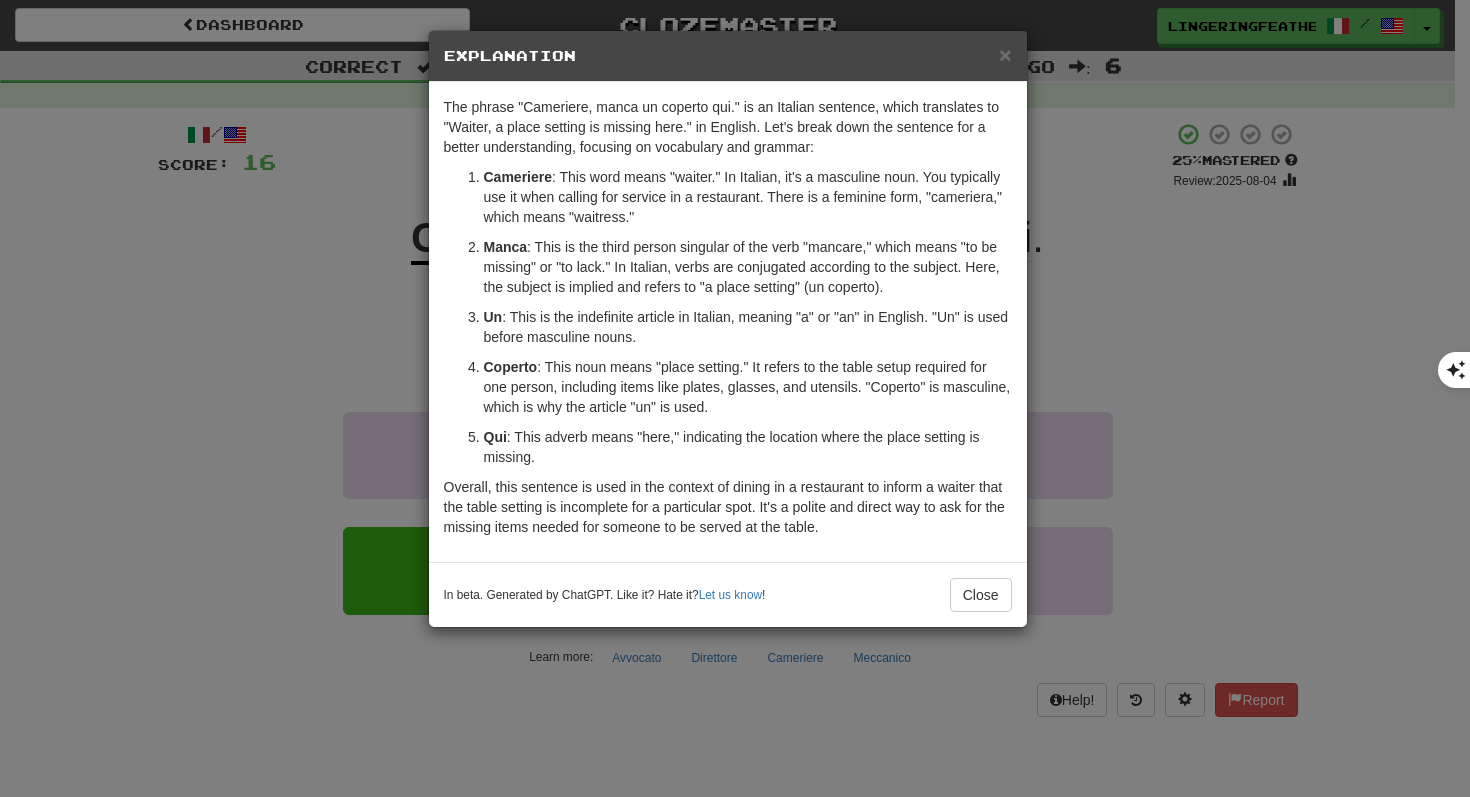 click on "× Explanation The phrase "Cameriere, manca un coperto qui." is an Italian sentence, which translates to "Waiter, a place setting is missing here." in English. Let's break down the sentence for a better understanding, focusing on vocabulary and grammar:
Cameriere : This word means "waiter." In Italian, it's a masculine noun. You typically use it when calling for service in a restaurant. There is a feminine form, "cameriera," which means "waitress."
Manca : This is the third person singular of the verb "mancare," which means "to be missing" or "to lack." In Italian, verbs are conjugated according to the subject. Here, the subject is implied and refers to "a place setting" (un coperto).
Un : This is the indefinite article in Italian, meaning "a" or "an" in English. "Un" is used before masculine nouns.
Coperto
Qui : This adverb means "here," indicating the location where the place setting is missing.
In beta. Generated by ChatGPT. Like it? Hate it?  Let us know ! Close" at bounding box center (735, 398) 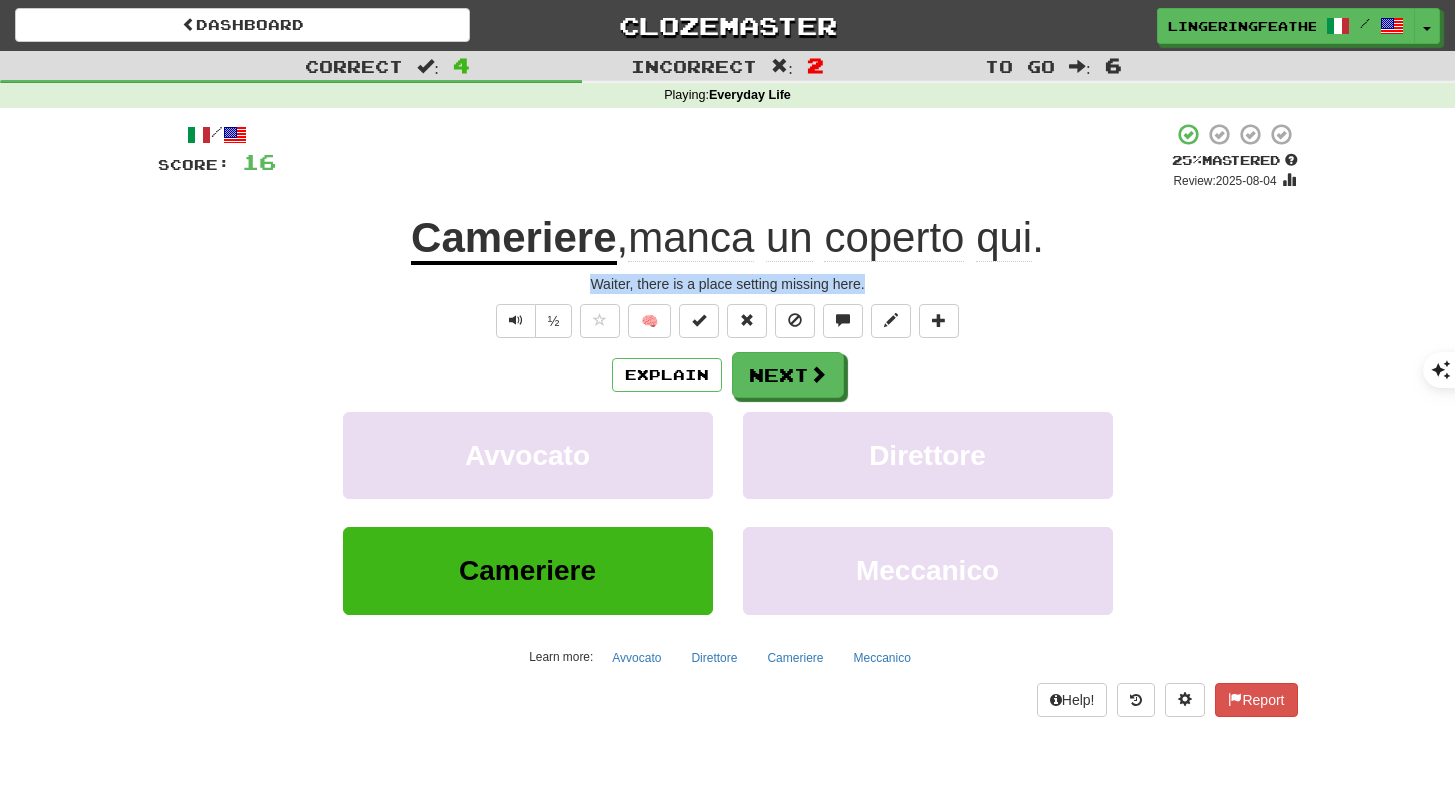 drag, startPoint x: 578, startPoint y: 278, endPoint x: 937, endPoint y: 292, distance: 359.2729 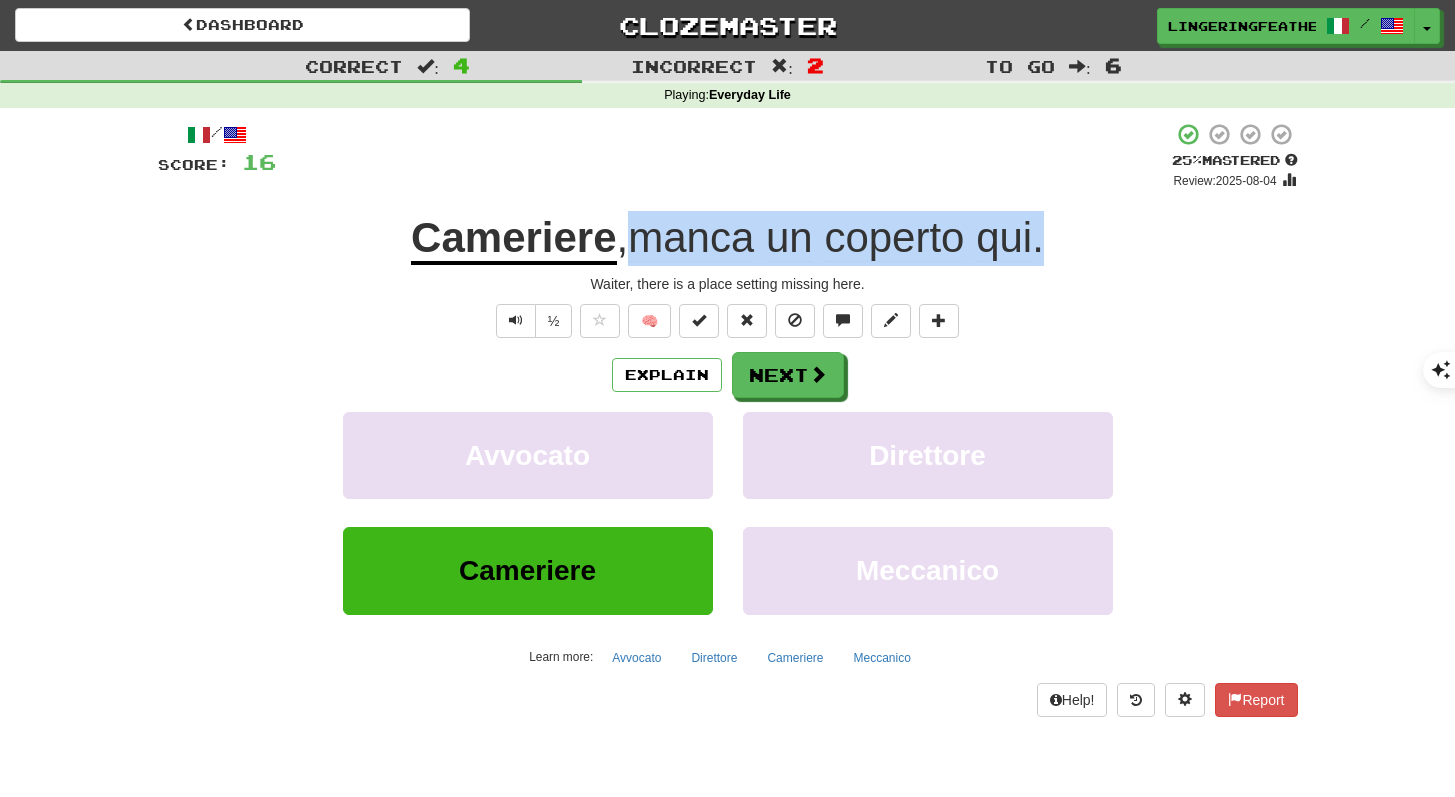 drag, startPoint x: 1113, startPoint y: 242, endPoint x: 646, endPoint y: 243, distance: 467.00107 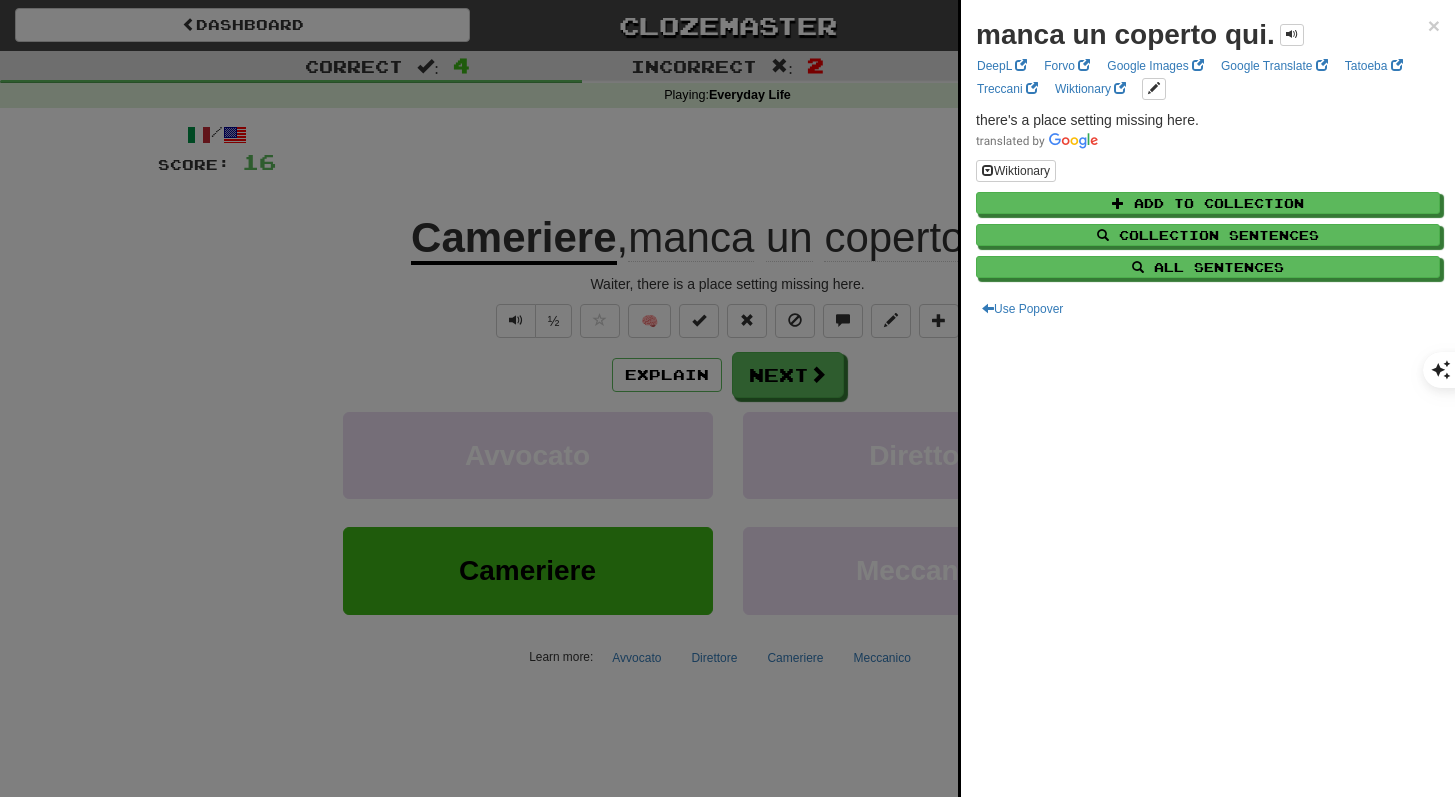 click at bounding box center (727, 398) 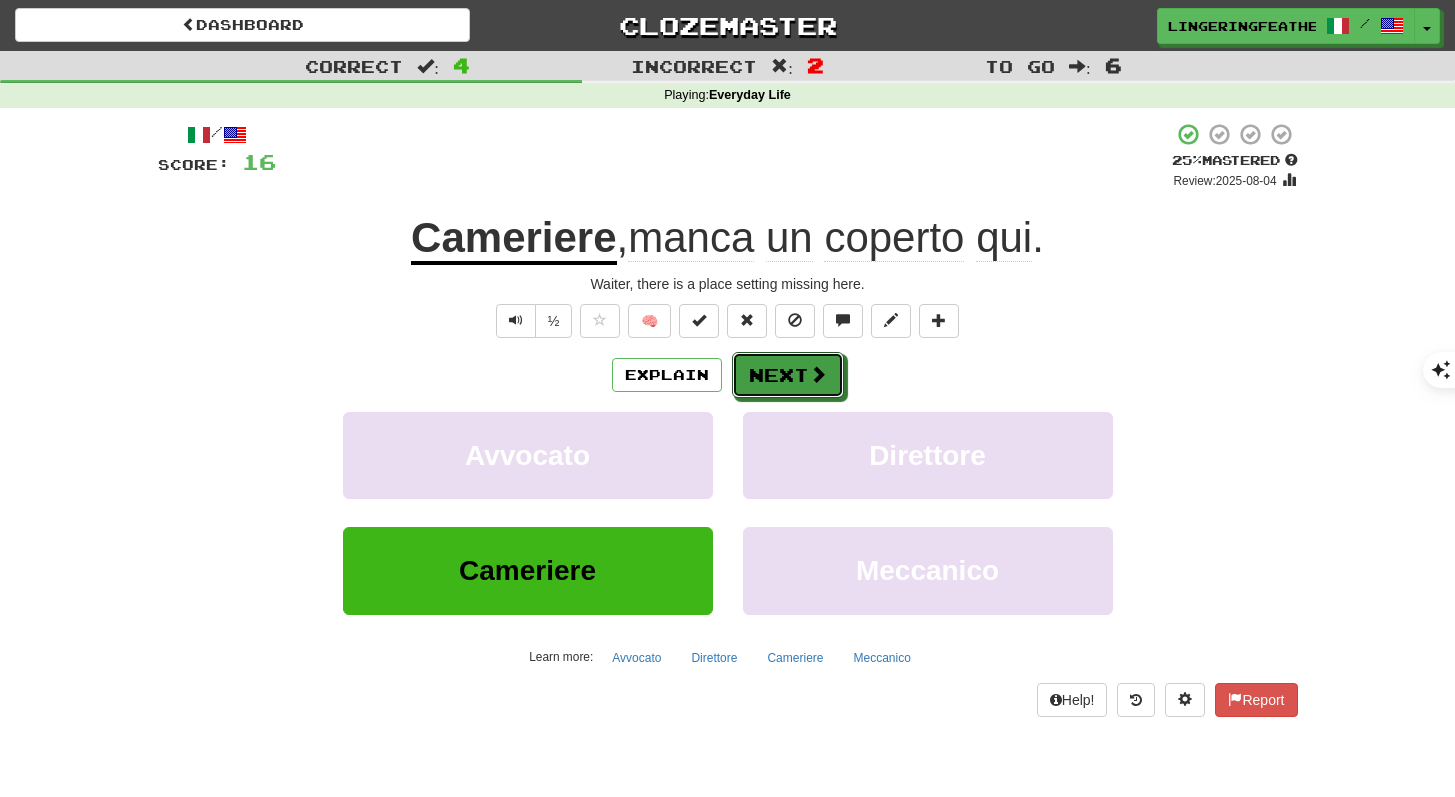click on "Next" at bounding box center [788, 375] 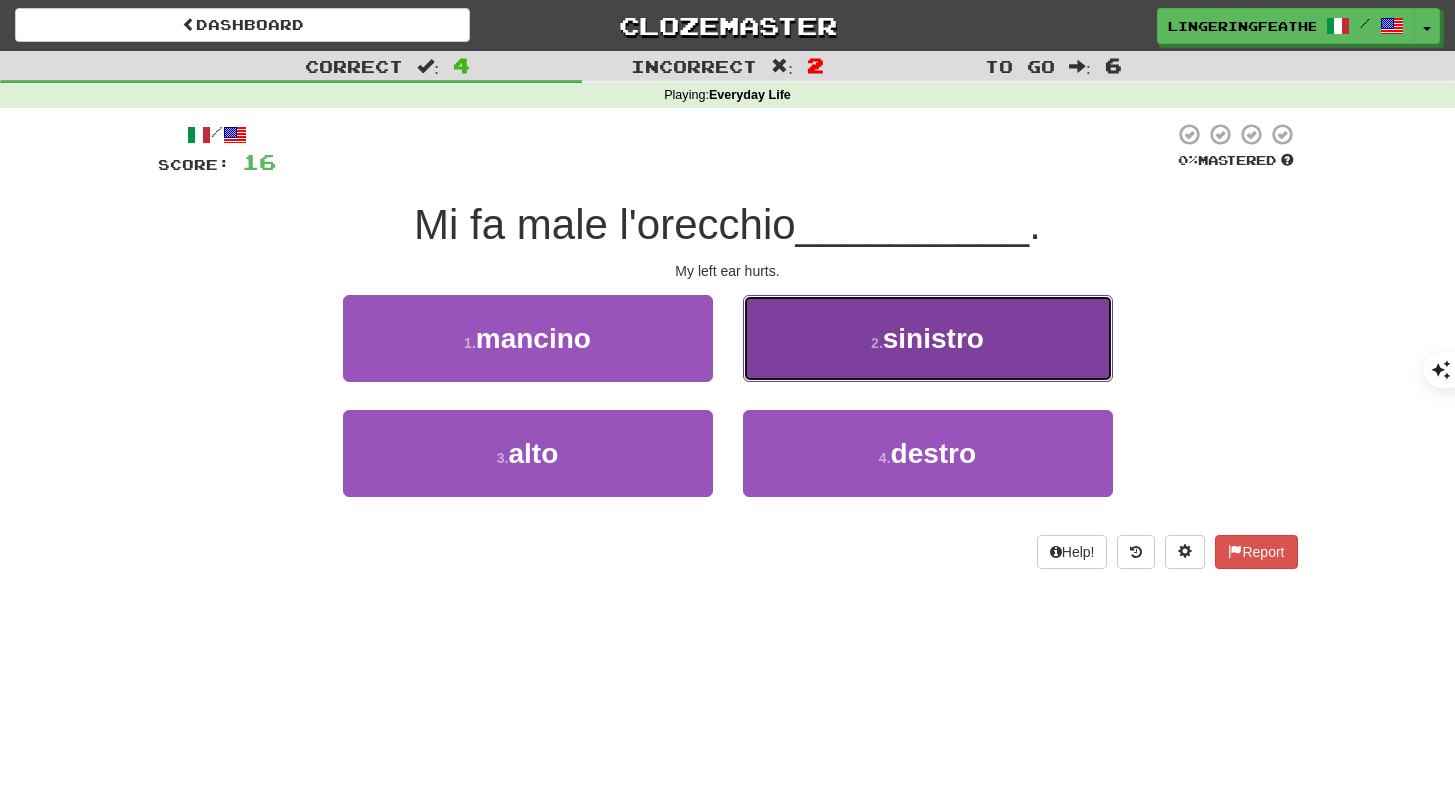 click on "2 .  sinistro" at bounding box center (928, 338) 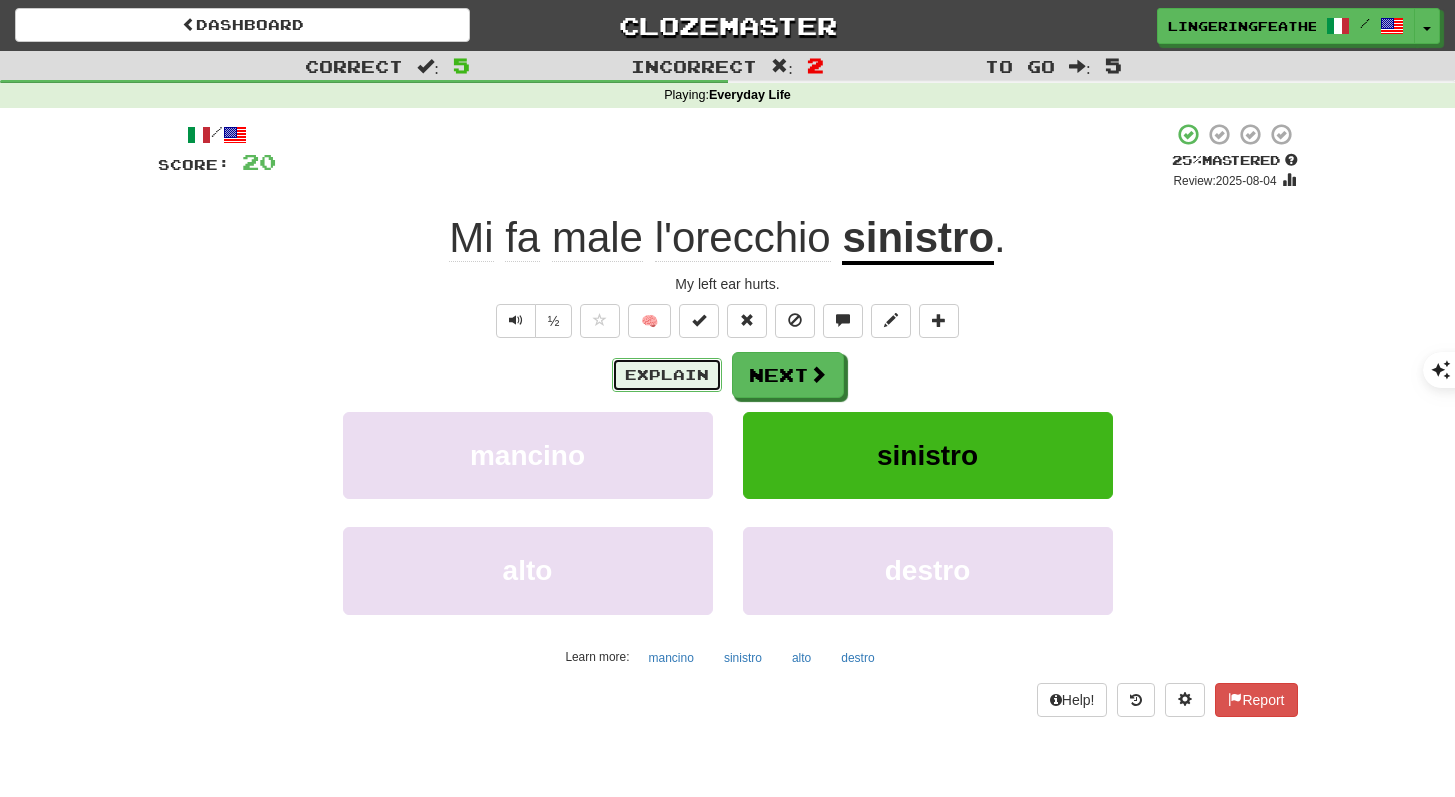 click on "Explain" at bounding box center [667, 375] 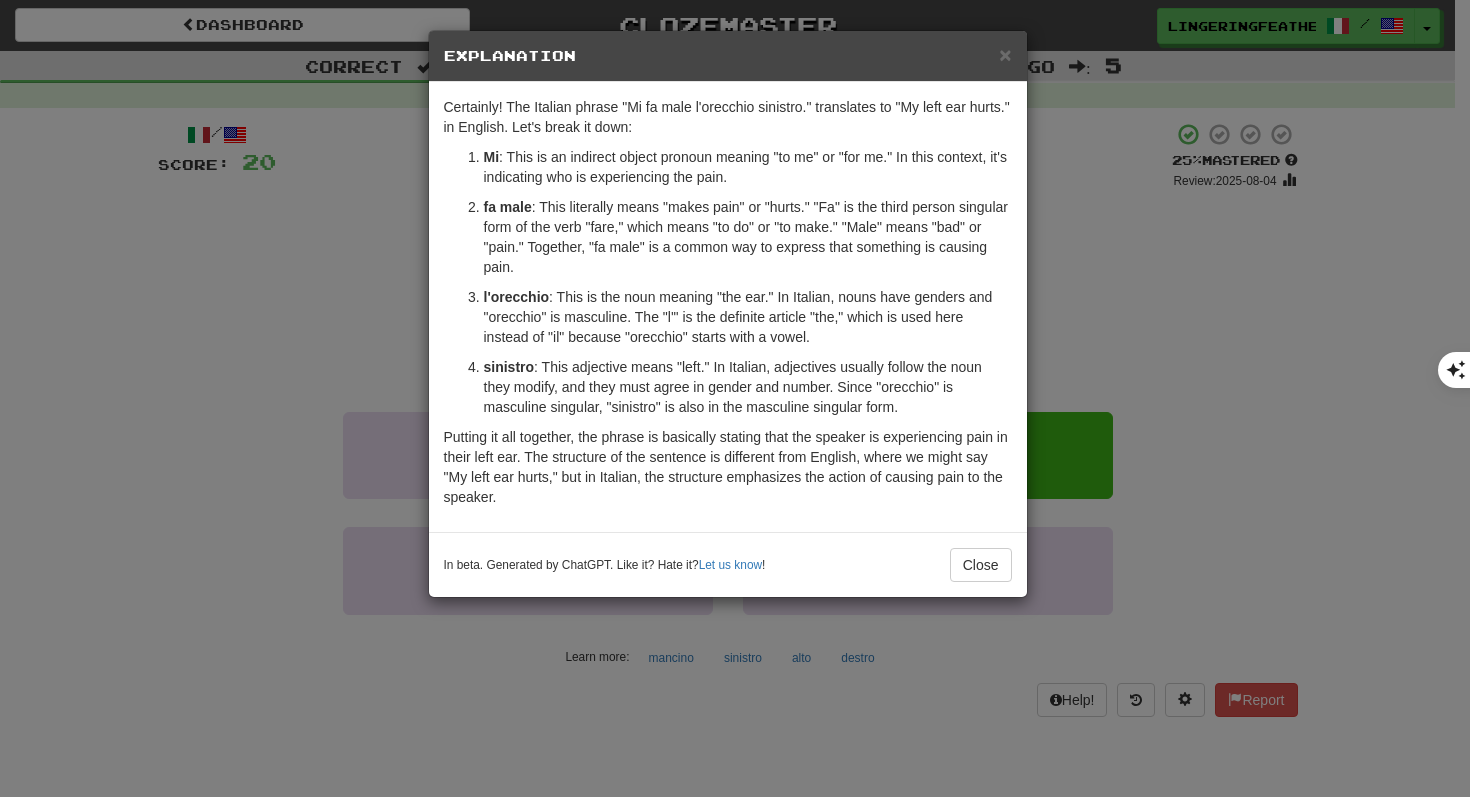 click on "× Explanation Certainly! The Italian phrase "Mi fa male l'orecchio sinistro." translates to "My left ear hurts." in English. Let's break it down:
Mi : This is an indirect object pronoun meaning "to me" or "for me." In this context, it's indicating who is experiencing the pain.
fa male : This literally means "makes pain" or "hurts." "Fa" is the third person singular form of the verb "fare," which means "to do" or "to make." "Male" means "bad" or "pain." Together, "fa male" is a common way to express that something is causing pain.
l'orecchio : This is the noun meaning "the ear." In Italian, nouns have genders and "orecchio" is masculine. The "l'" is the definite article "the," which is used here instead of "il" because "orecchio" starts with a vowel.
sinistro : This adjective means "left." In Italian, adjectives usually follow the noun they modify, and they must agree in gender and number. Since "orecchio" is masculine singular, "sinistro" is also in the masculine singular form." at bounding box center (735, 398) 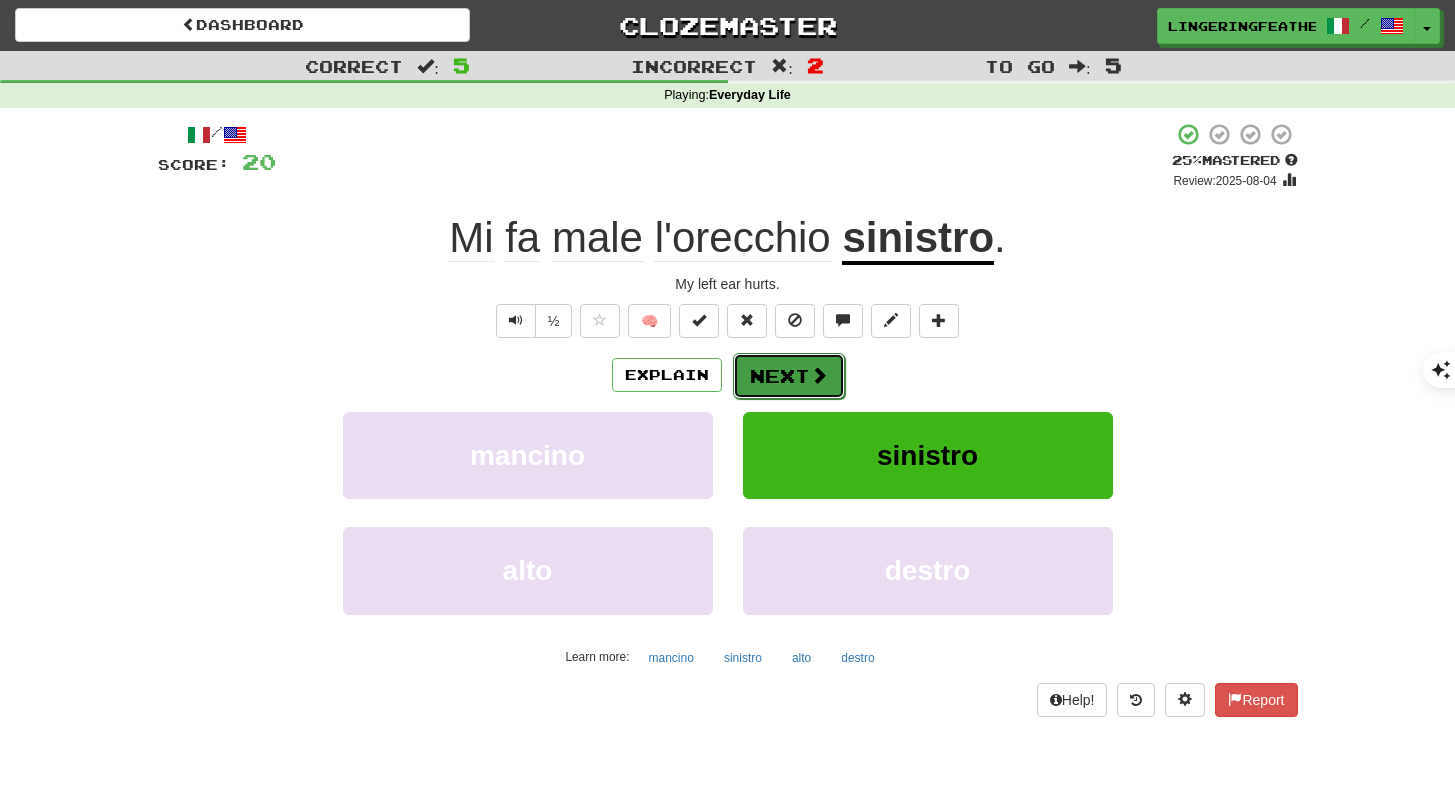 click on "Next" at bounding box center [789, 376] 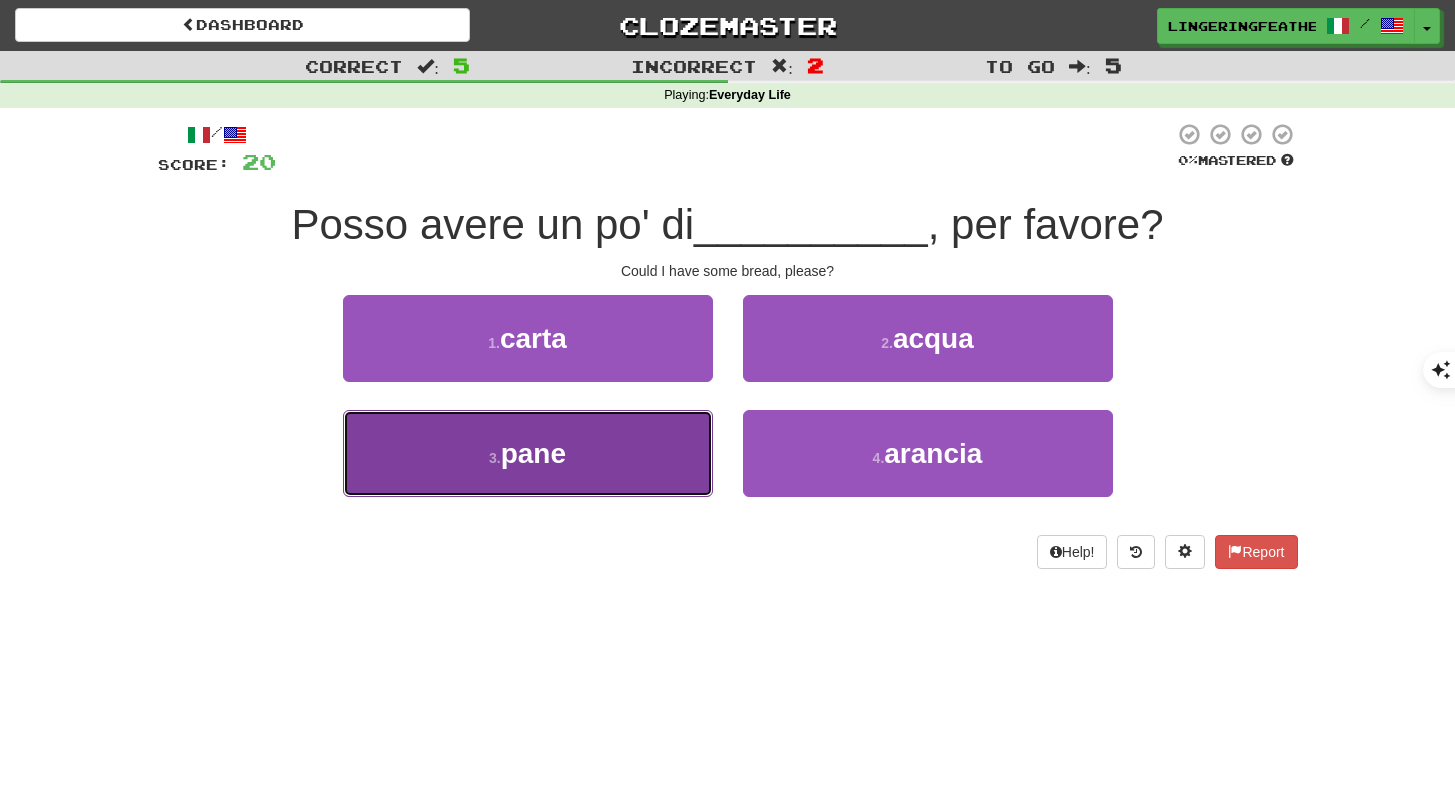 click on "pane" at bounding box center (533, 453) 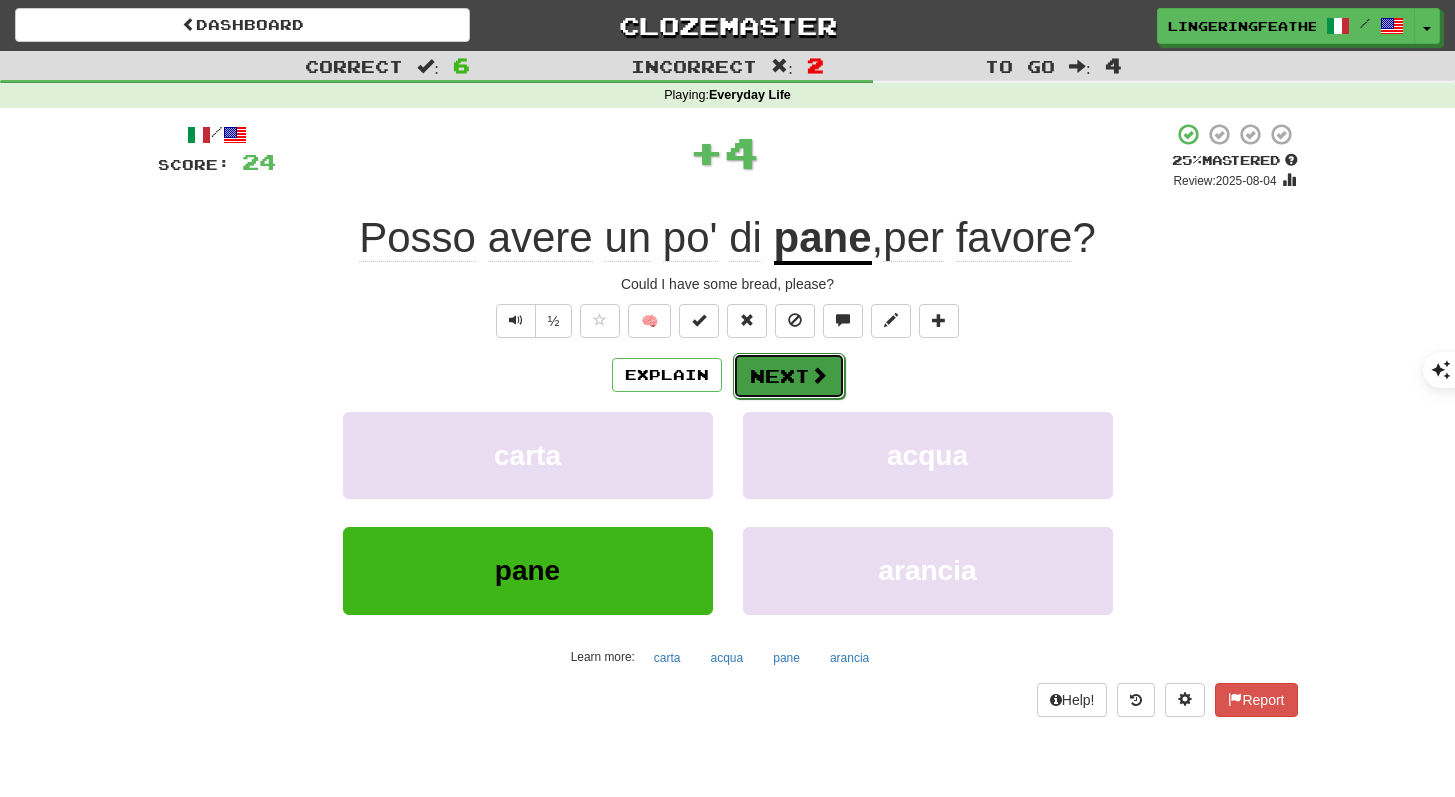 click on "Next" at bounding box center (789, 376) 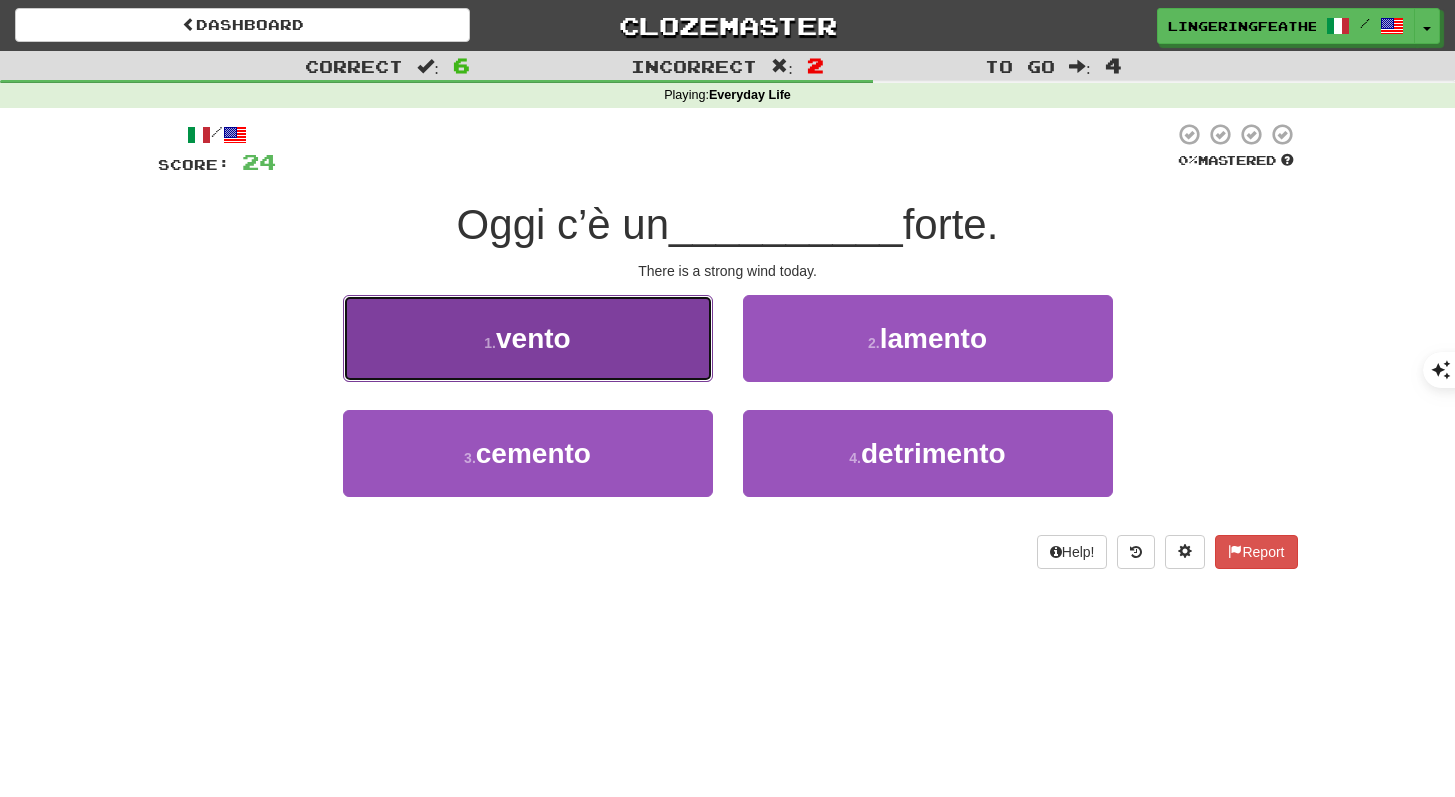 click on "1 .  vento" at bounding box center (528, 338) 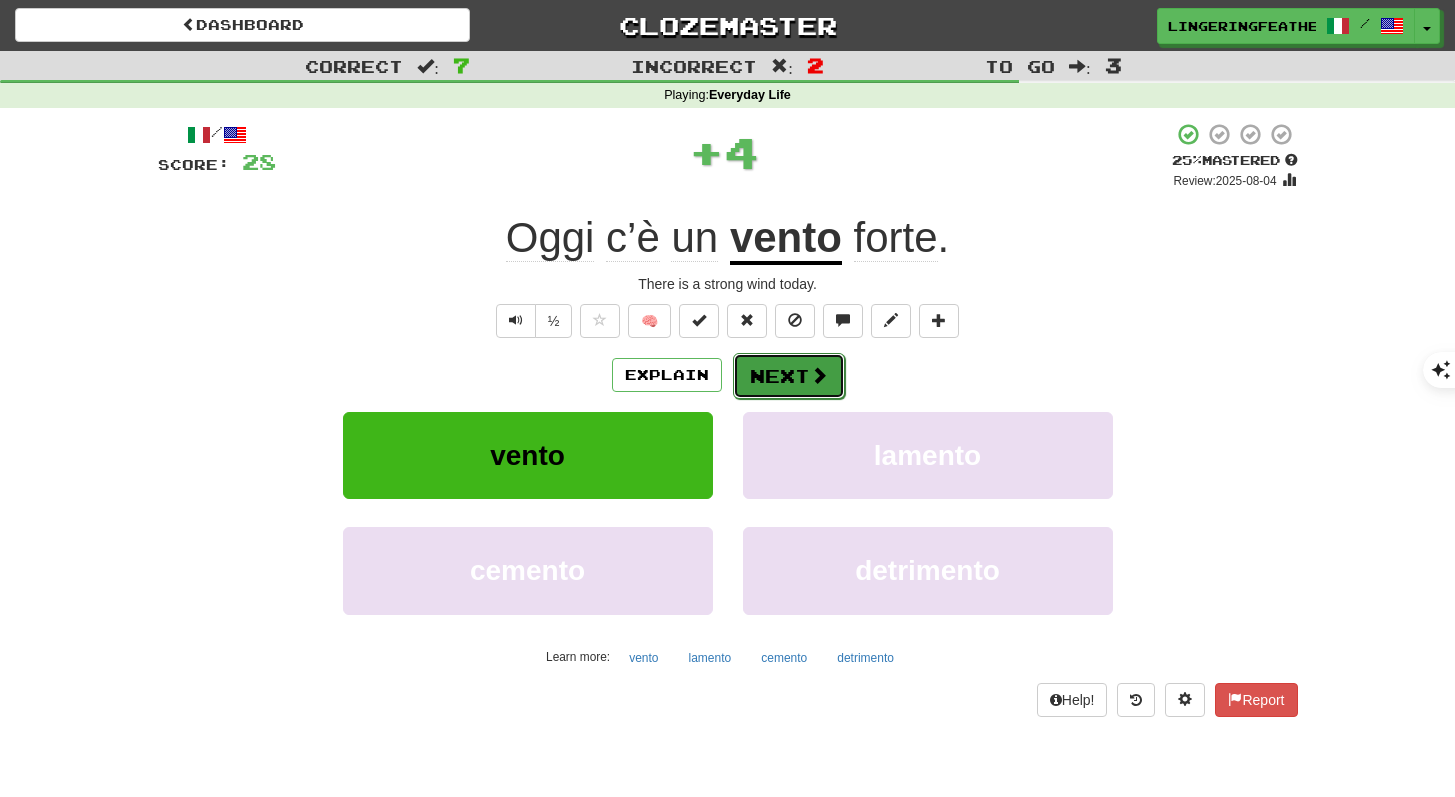 click on "Next" at bounding box center (789, 376) 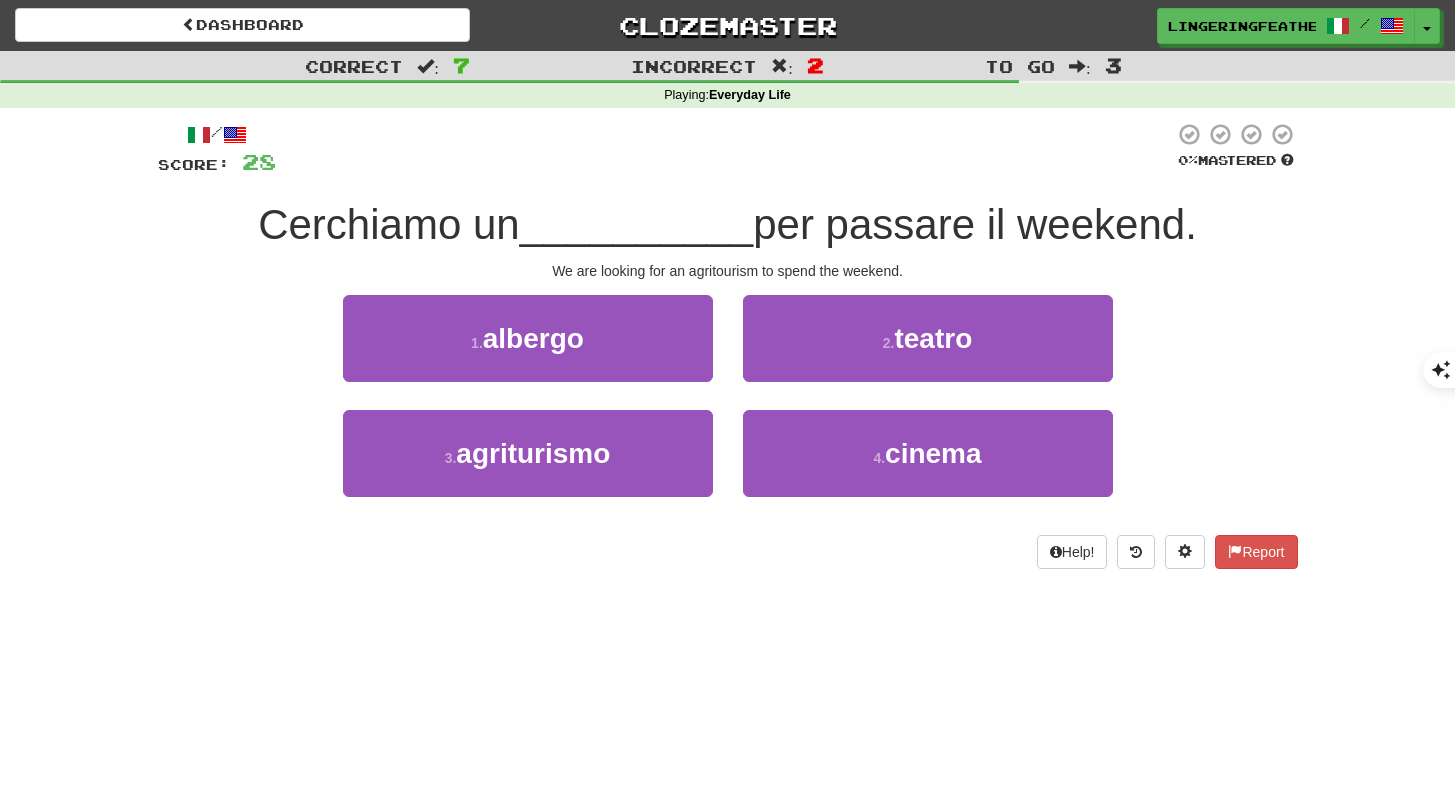 click on "Help!  Report" at bounding box center [728, 552] 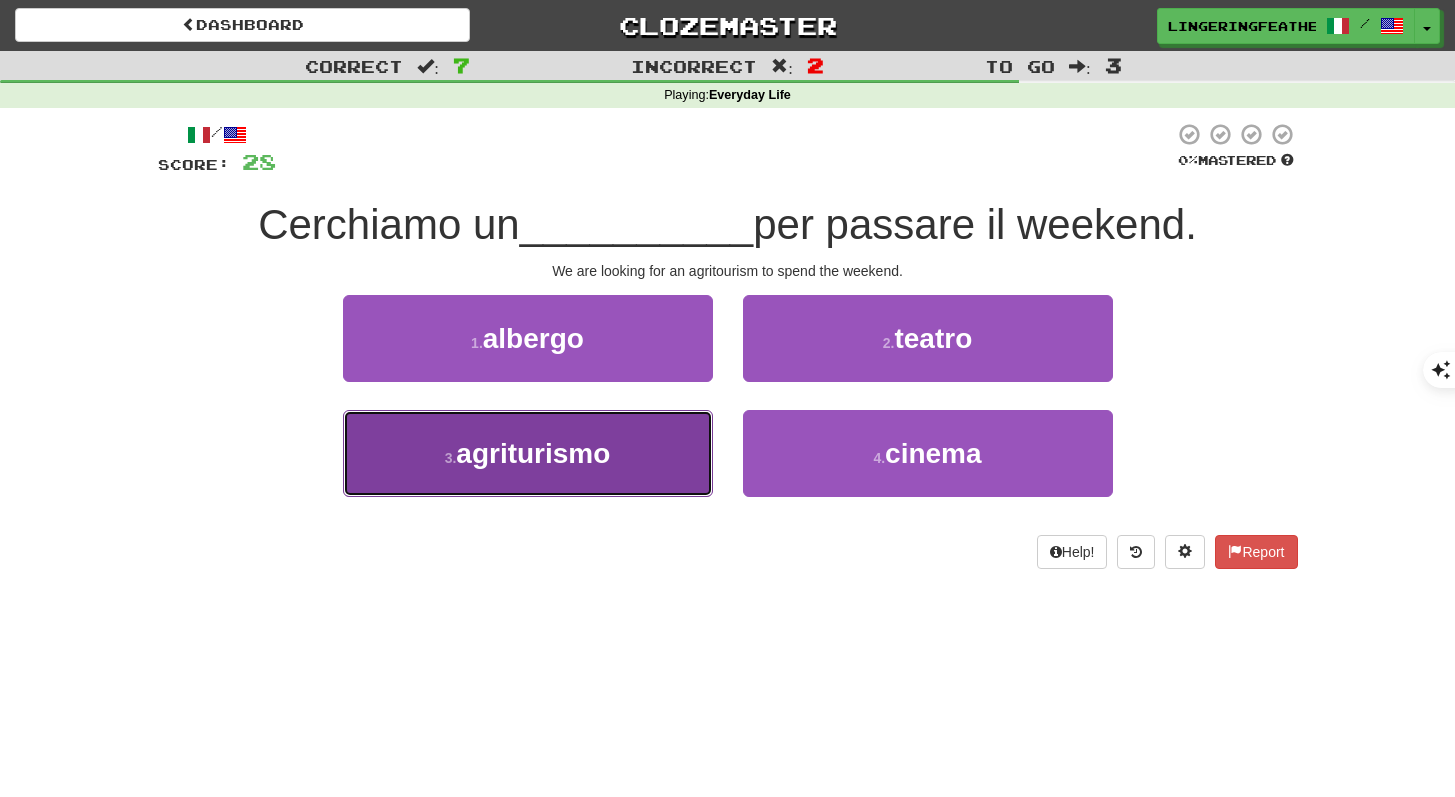 click on "3 .  agriturismo" at bounding box center (528, 453) 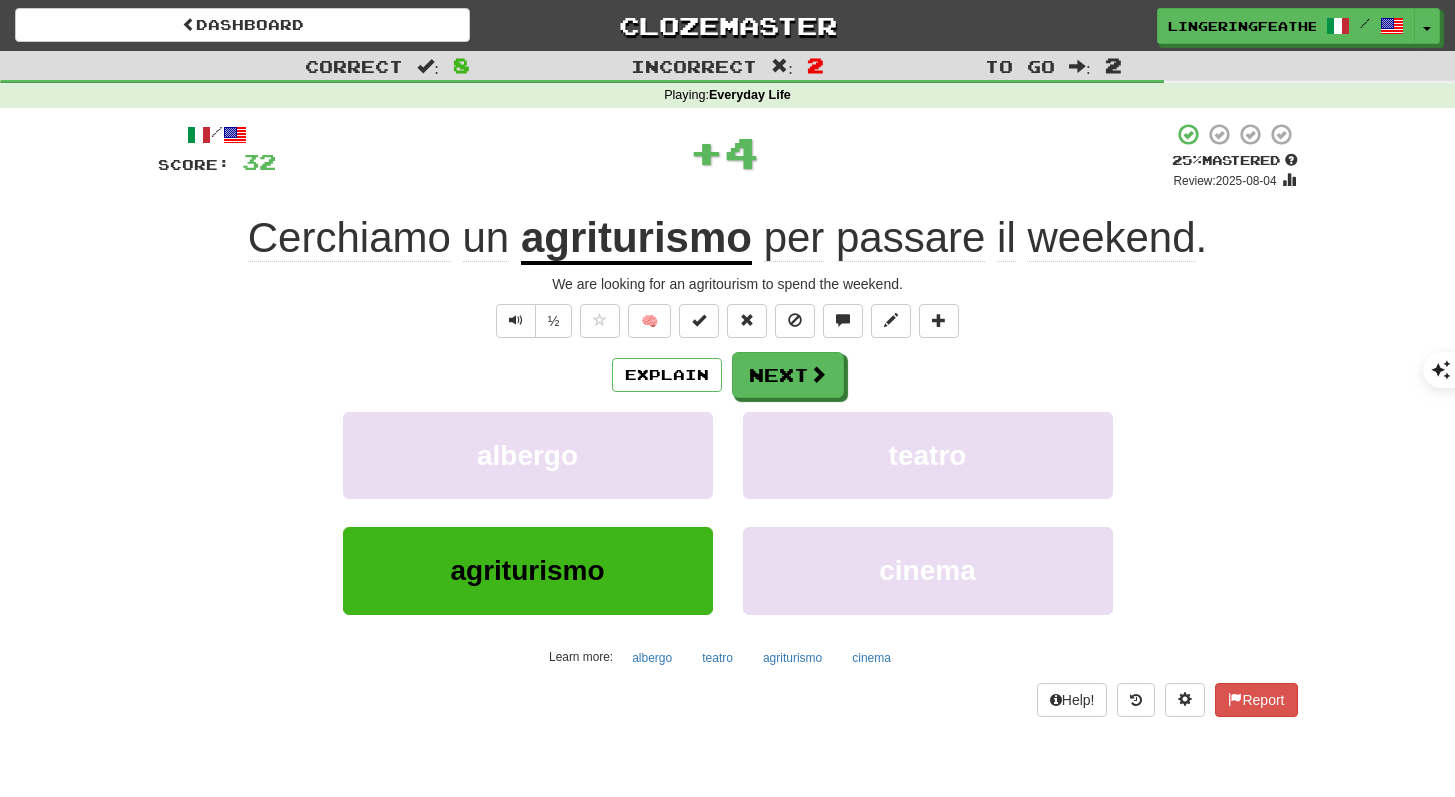 click on "We are looking for an agritourism to spend the weekend." at bounding box center [728, 284] 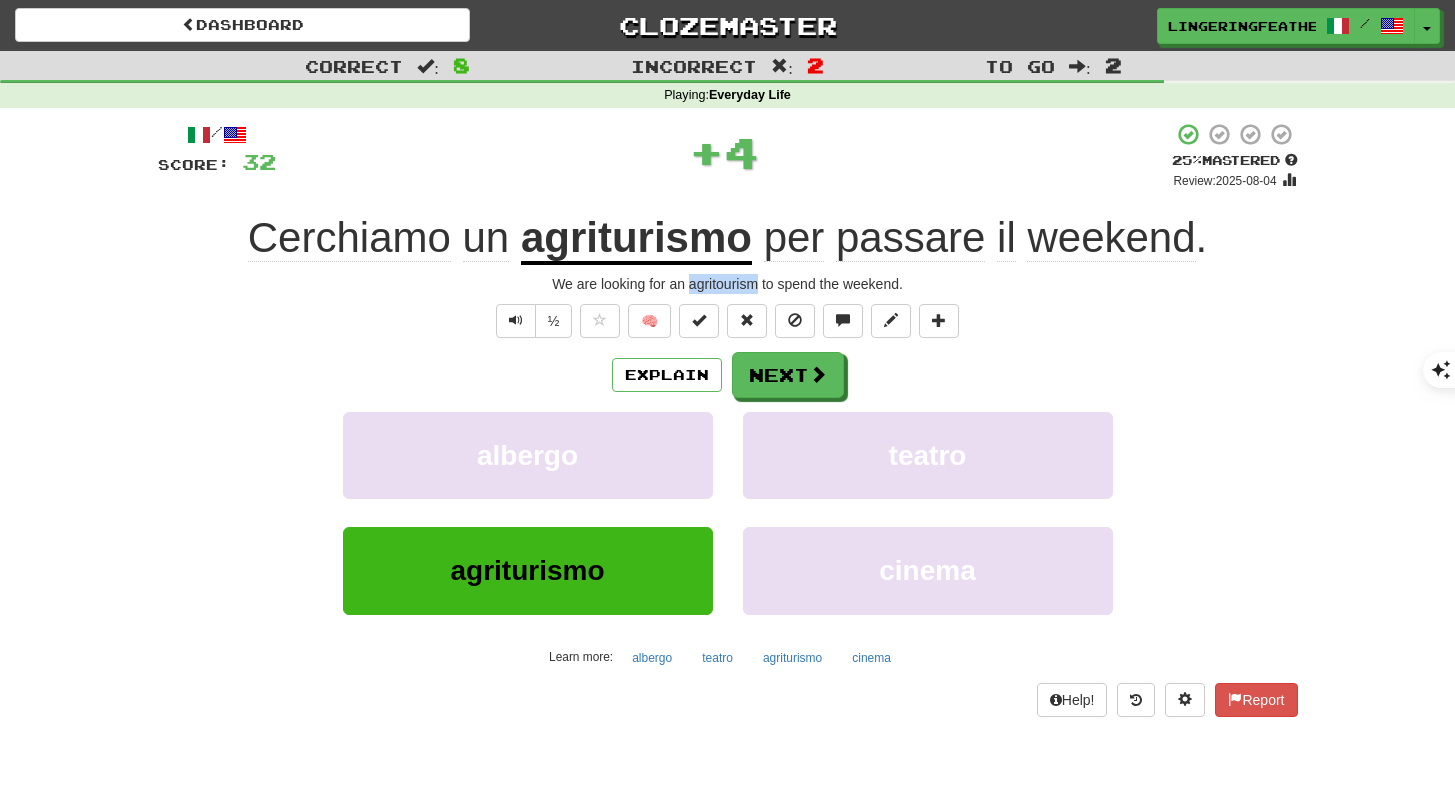 click on "We are looking for an agritourism to spend the weekend." at bounding box center (728, 284) 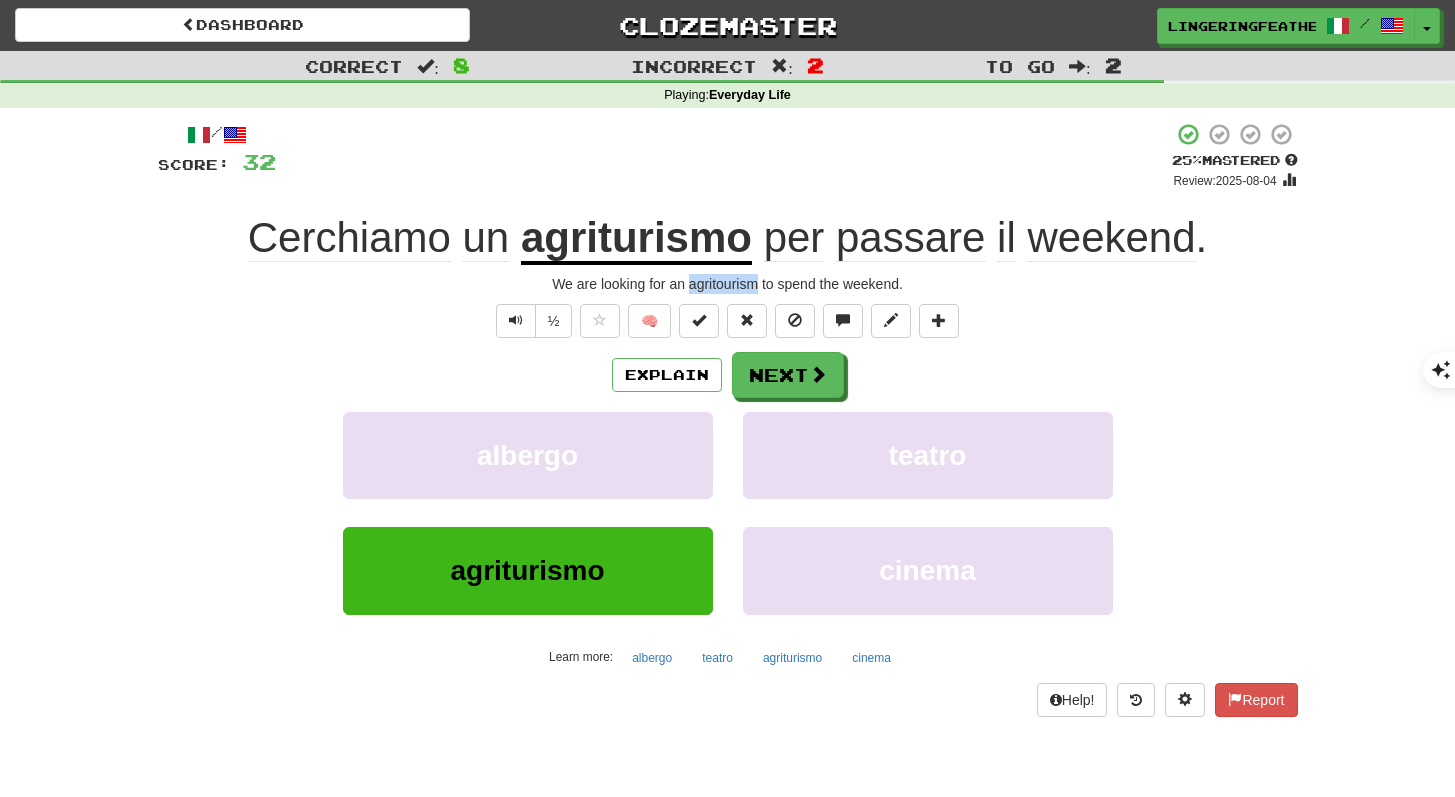 copy on "agritourism" 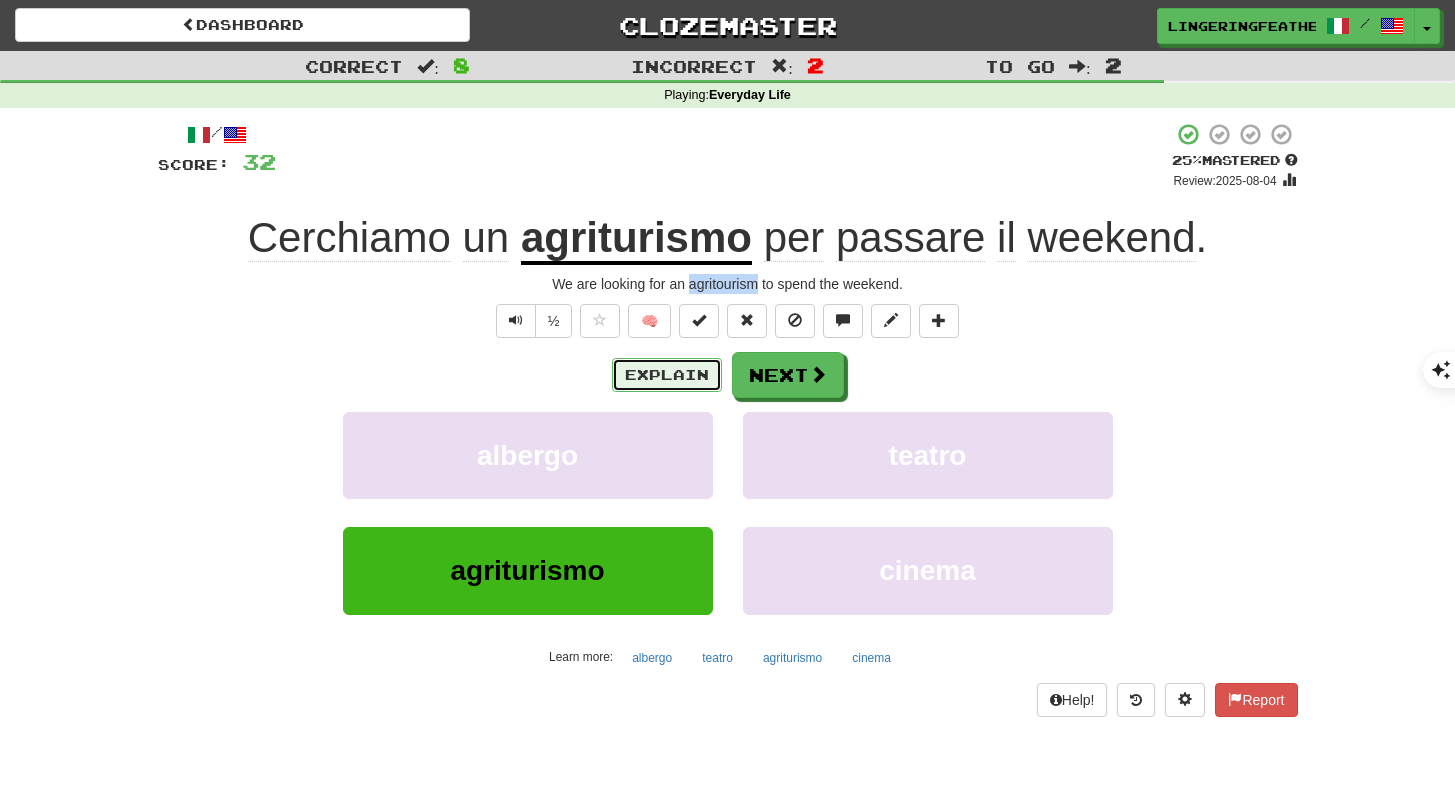 click on "Explain" at bounding box center (667, 375) 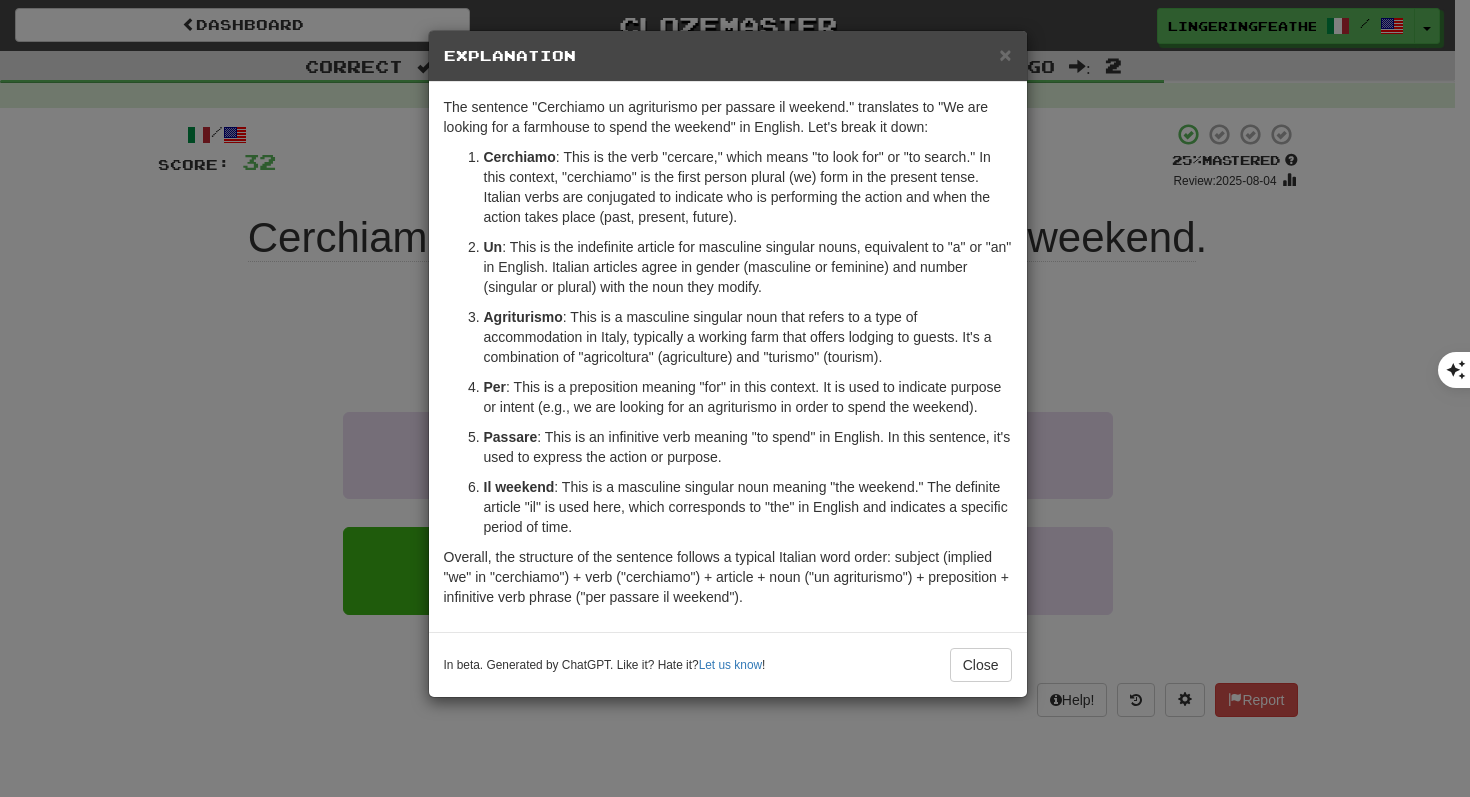 click on "Agriturismo" at bounding box center [523, 317] 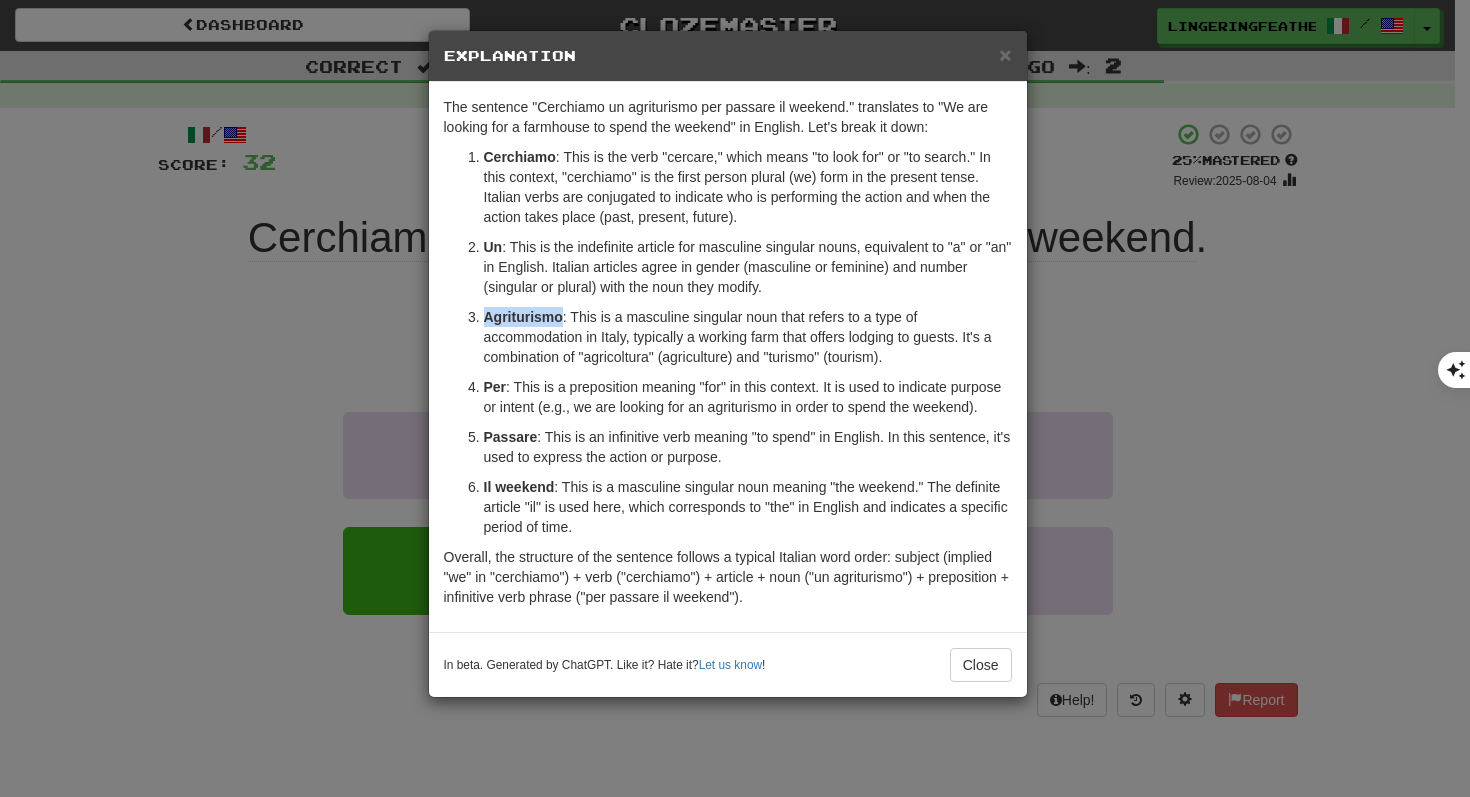 click on "Agriturismo" at bounding box center (523, 317) 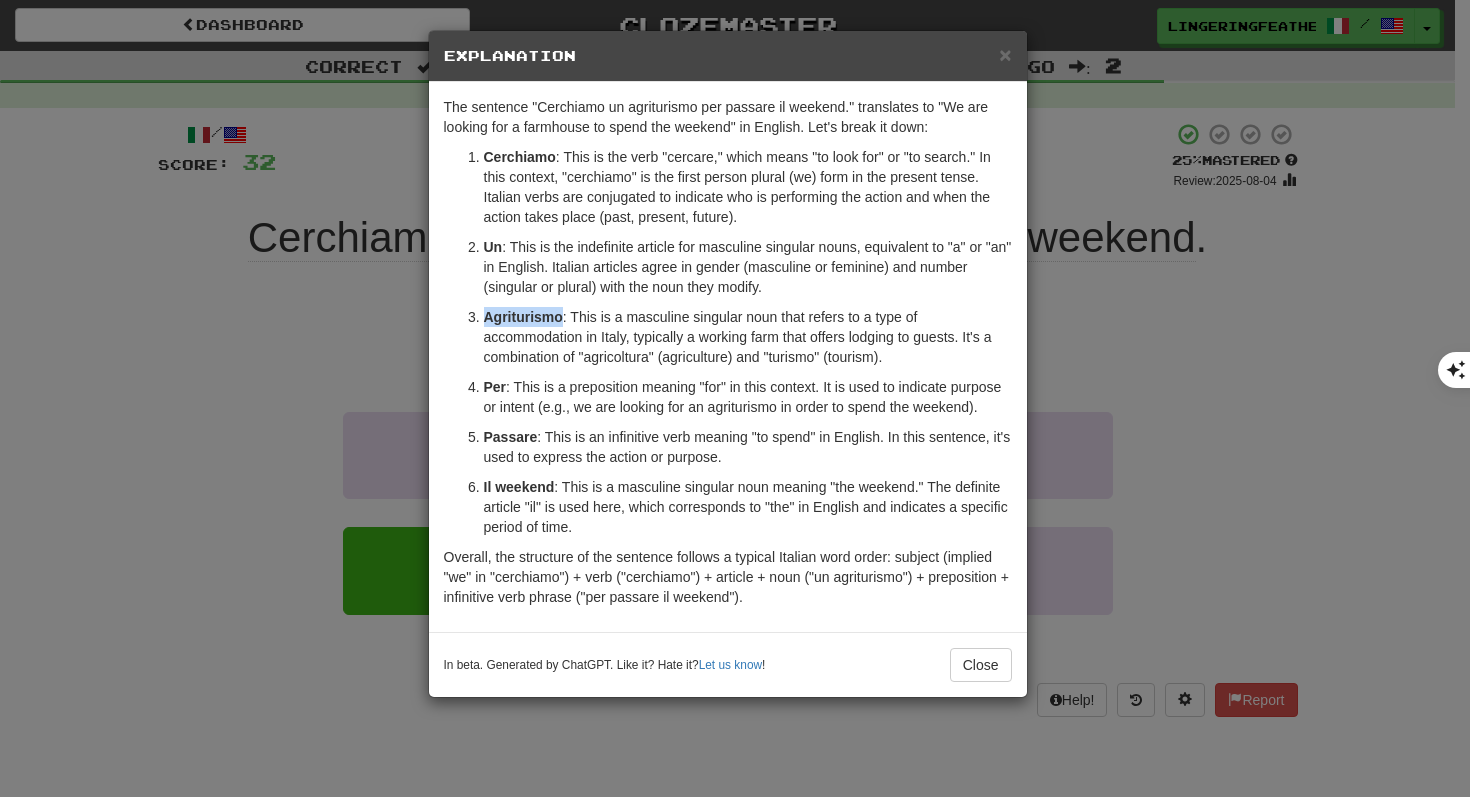 click on "× Explanation The sentence "Cerchiamo un agriturismo per passare il weekend." translates to "We are looking for a farmhouse to spend the weekend" in English. Let's break it down:
Cerchiamo : This is the verb "cercare," which means "to look for" or "to search." In this context, "cerchiamo" is the first person plural (we) form in the present tense. Italian verbs are conjugated to indicate who is performing the action and when the action takes place (past, present, future).
Un : This is the indefinite article for masculine singular nouns, equivalent to "a" or "an" in English. Italian articles agree in gender (masculine or feminine) and number (singular or plural) with the noun they modify.
Agriturismo : This is a masculine singular noun that refers to a type of accommodation in Italy, typically a working farm that offers lodging to guests. It's a combination of "agricoltura" (agriculture) and "turismo" (tourism).
Per
Passare
Il weekend
Let us know ! Close" at bounding box center (735, 398) 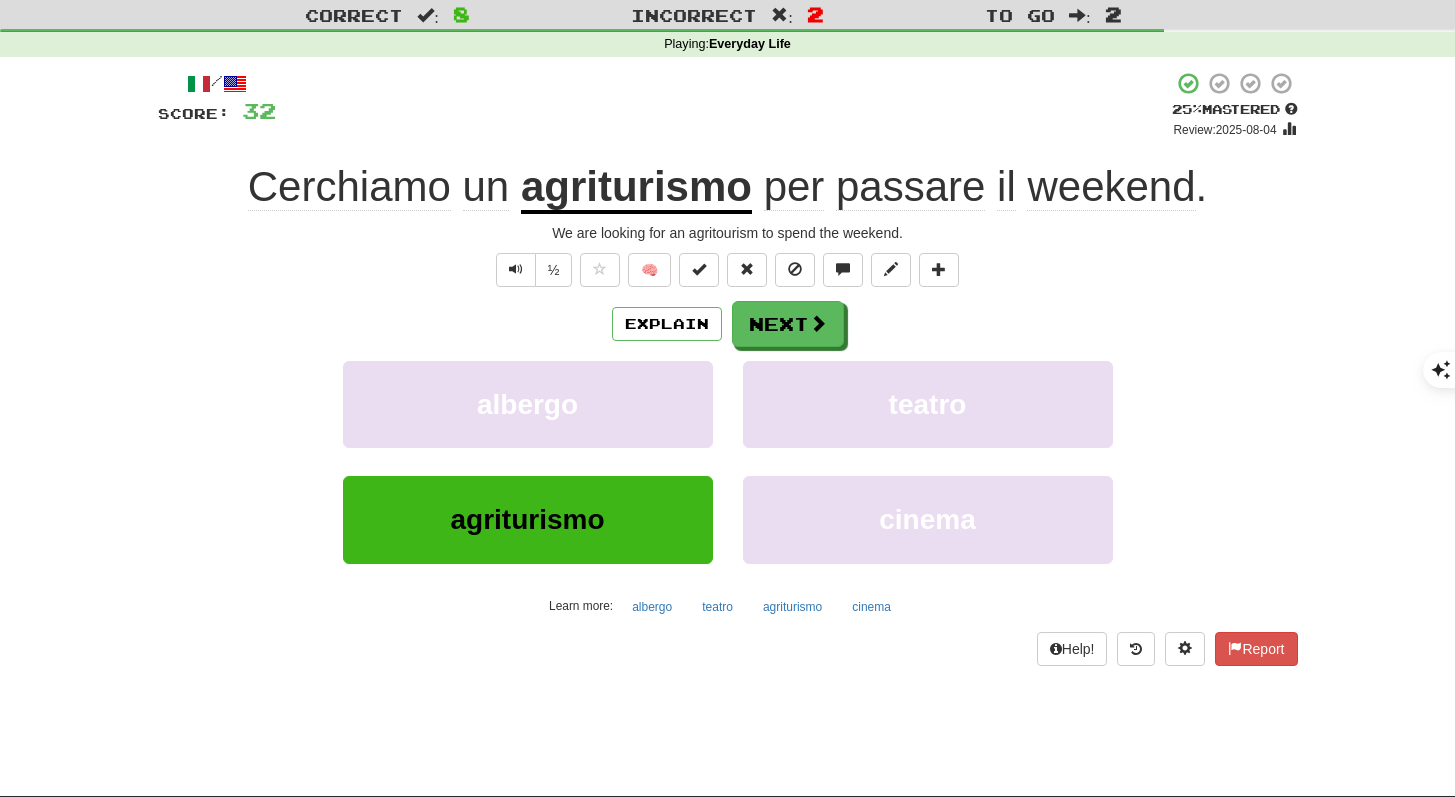 scroll, scrollTop: 65, scrollLeft: 0, axis: vertical 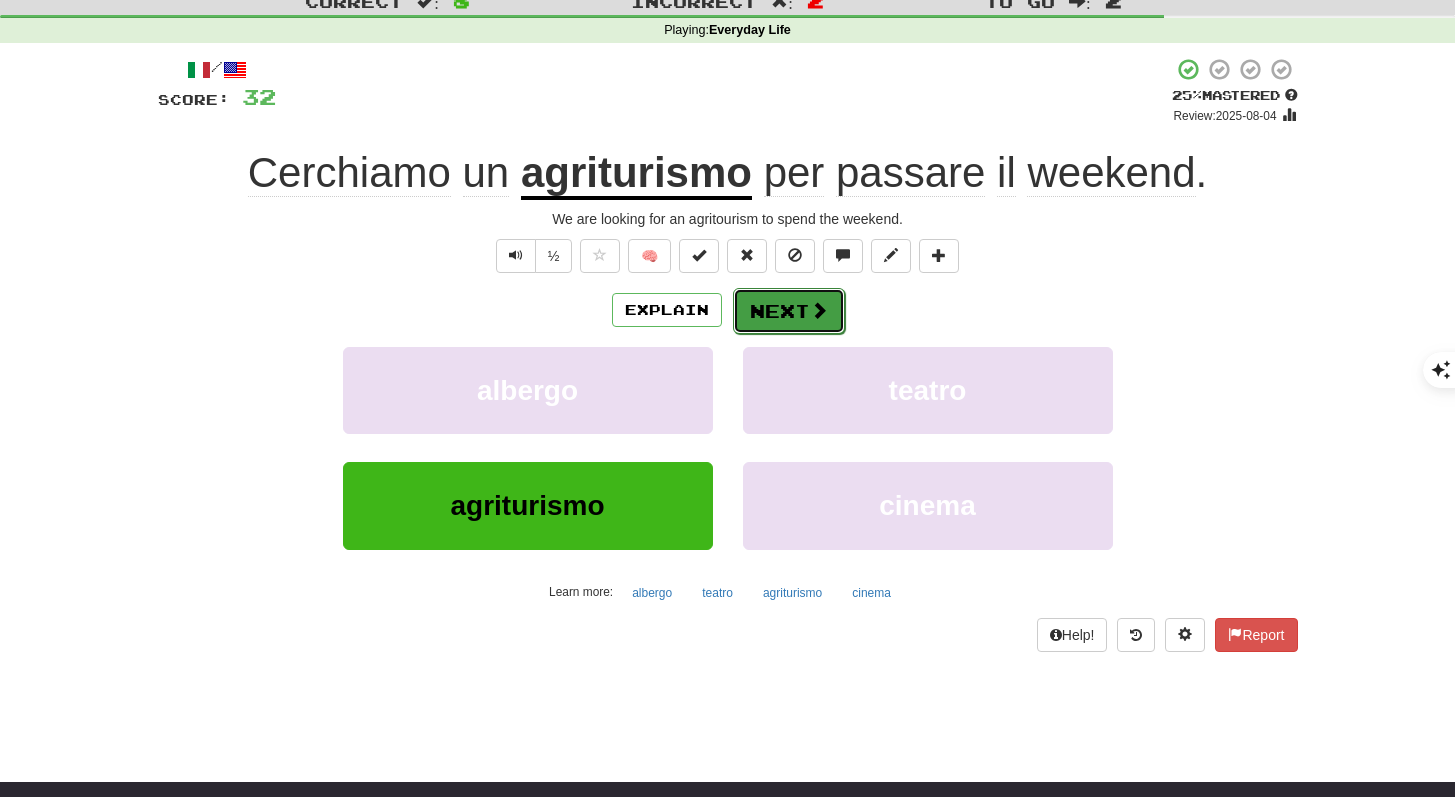 click on "Next" at bounding box center [789, 311] 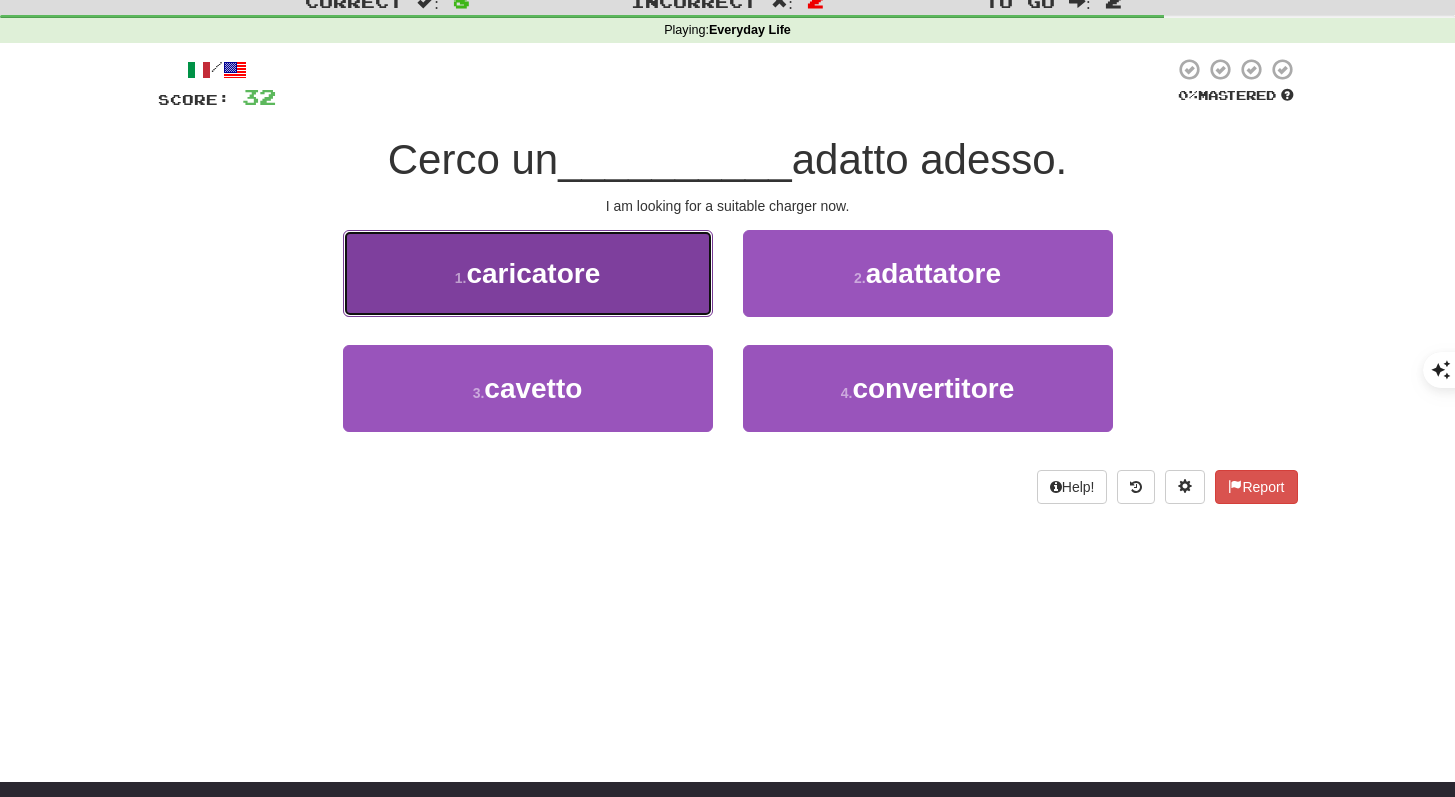 click on "1 .  caricatore" at bounding box center [528, 273] 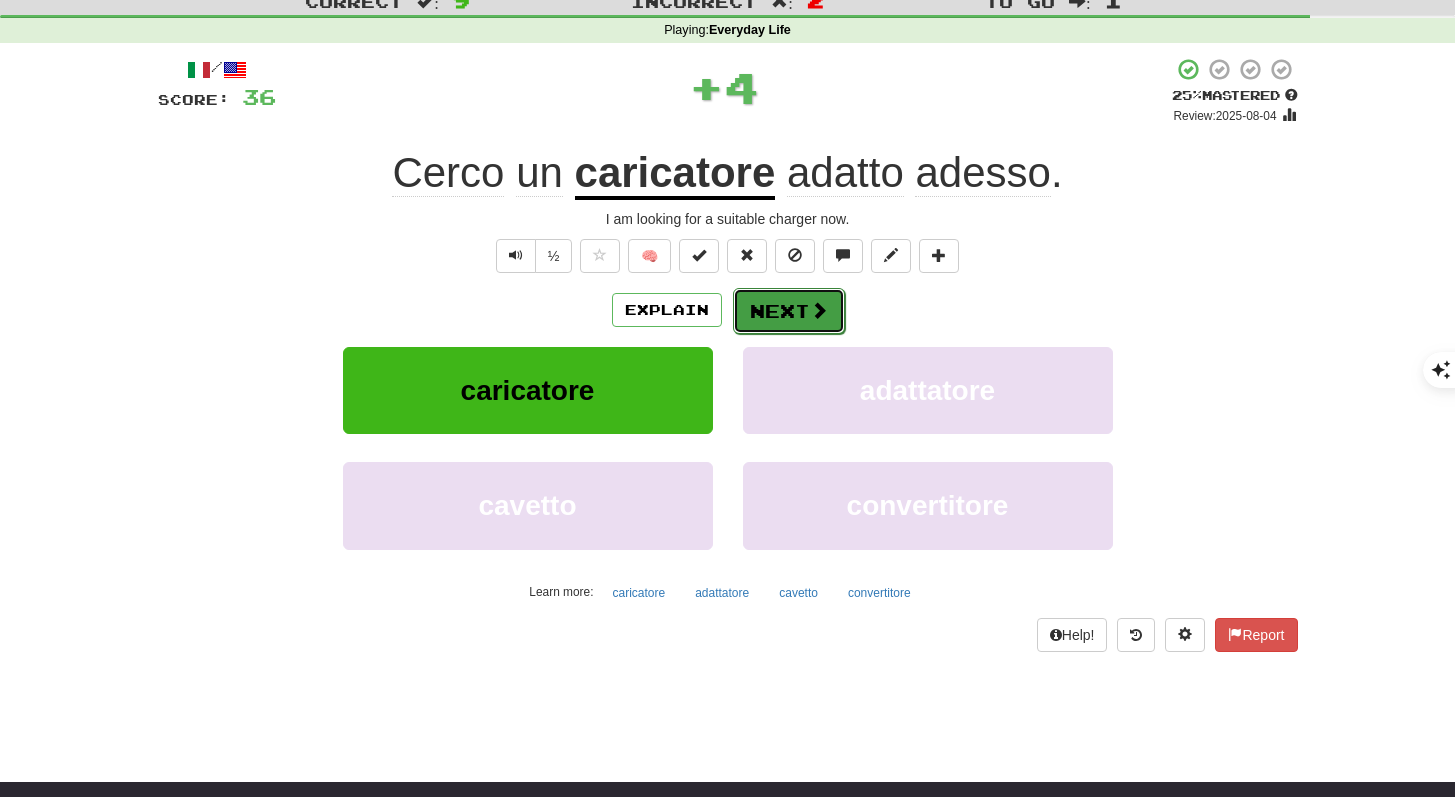 click on "Next" at bounding box center (789, 311) 